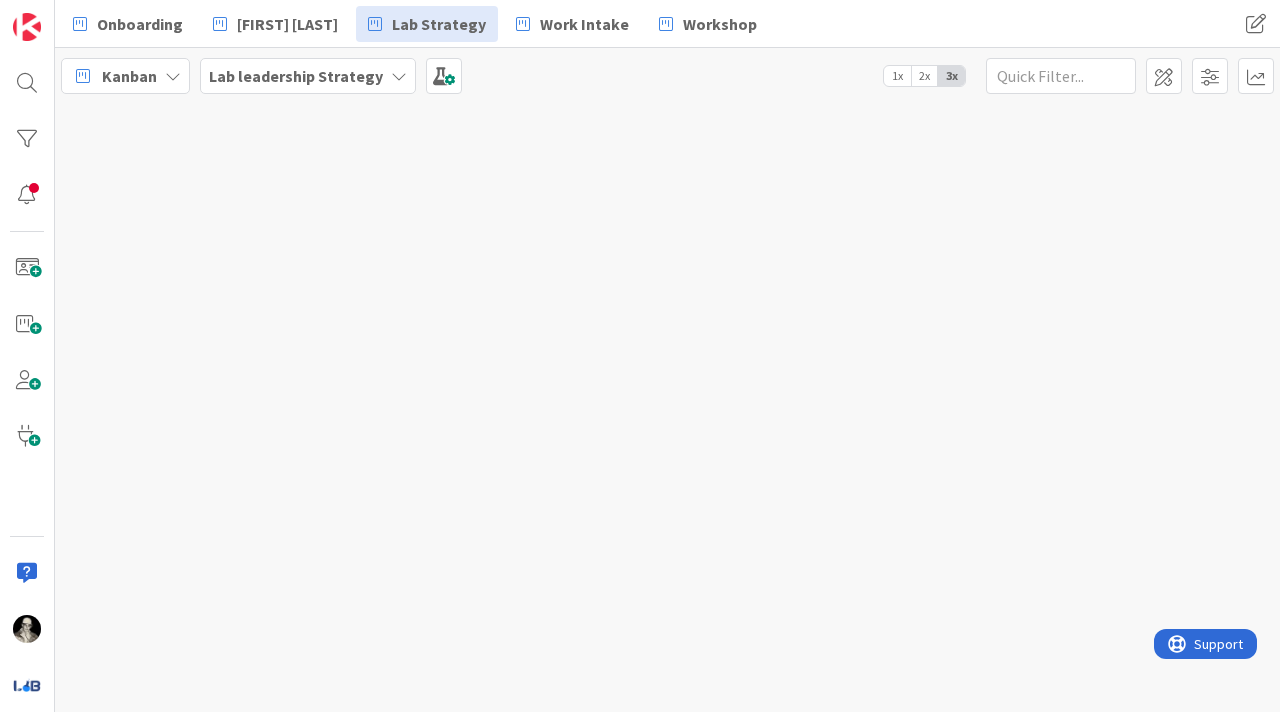 scroll, scrollTop: 0, scrollLeft: 0, axis: both 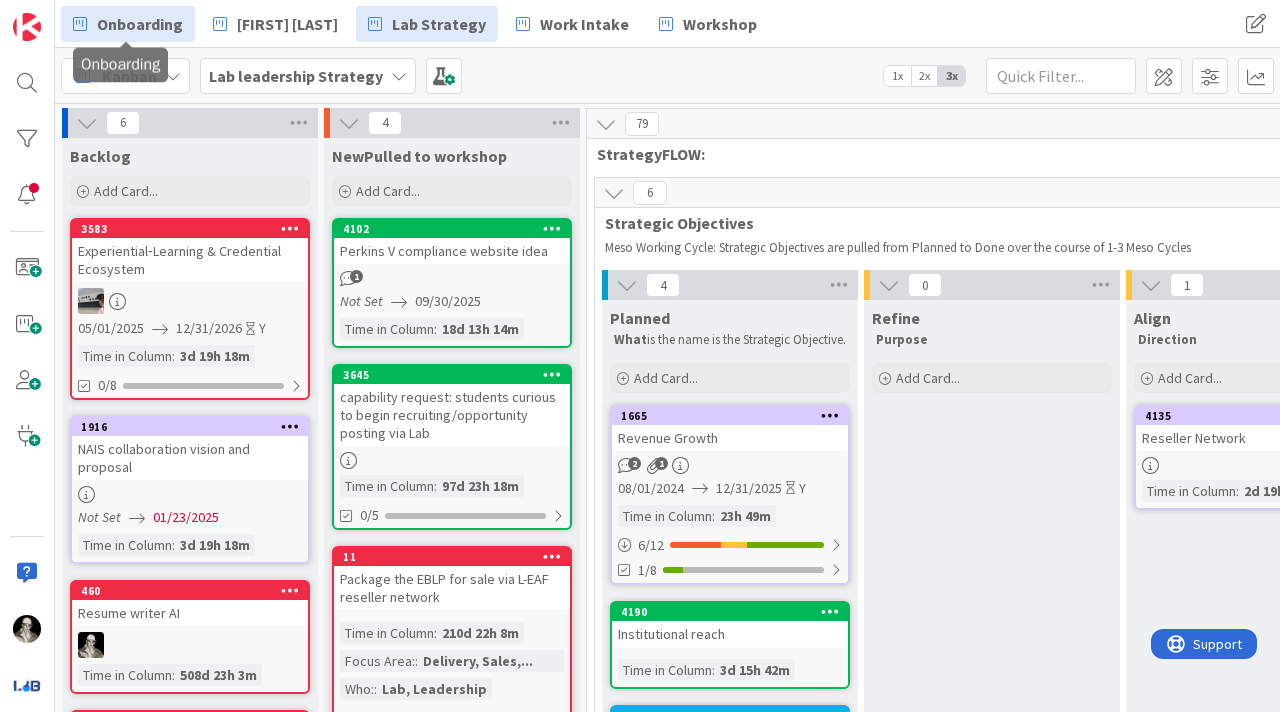click on "Onboarding" at bounding box center [140, 24] 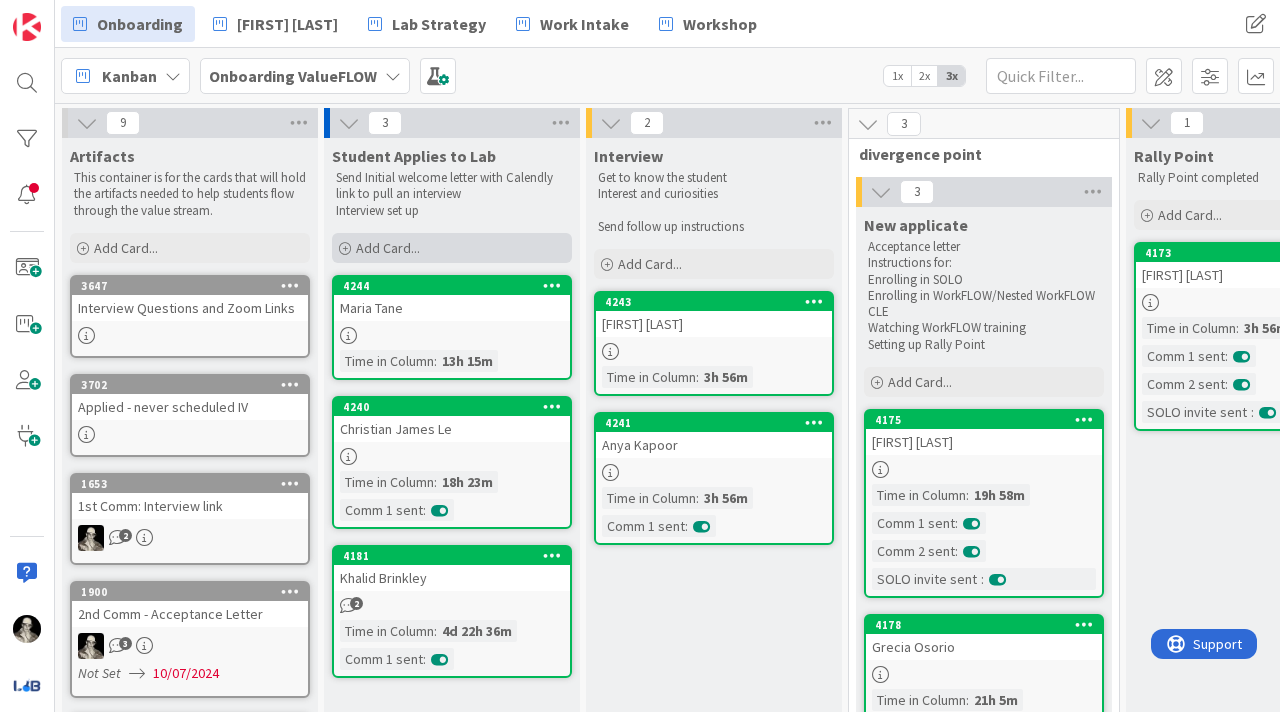 scroll, scrollTop: 0, scrollLeft: 0, axis: both 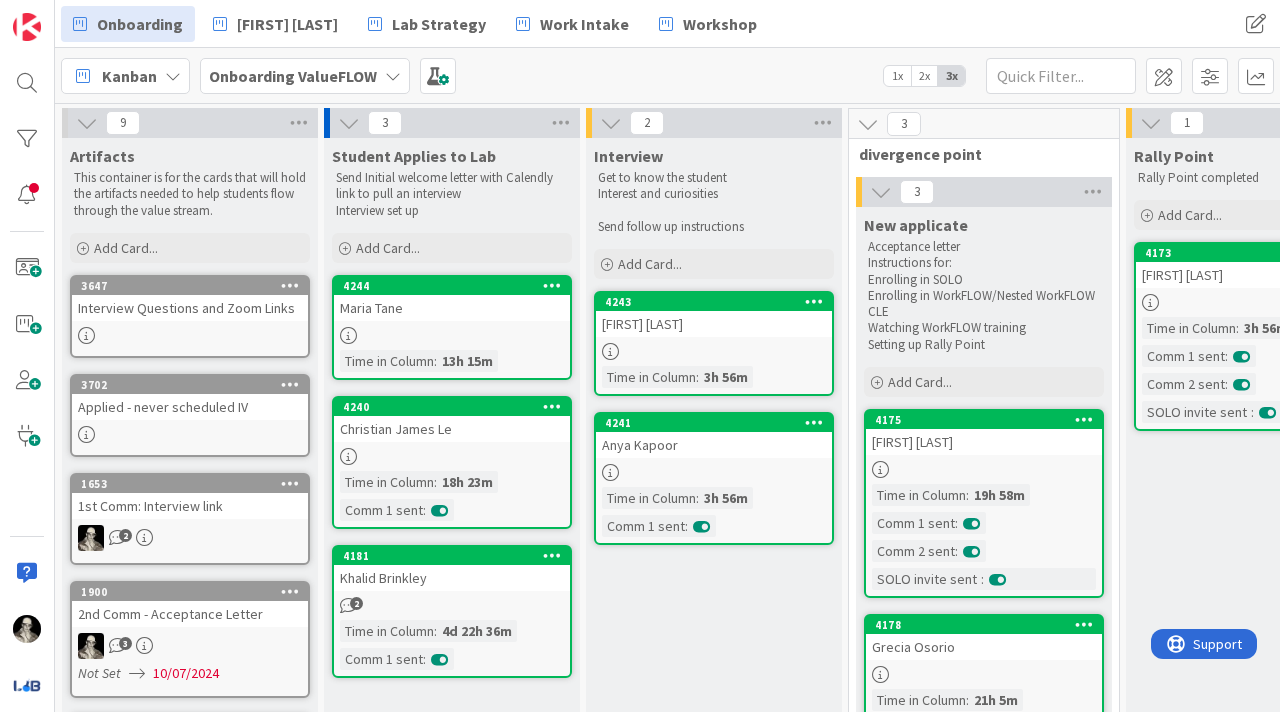 click at bounding box center (452, 335) 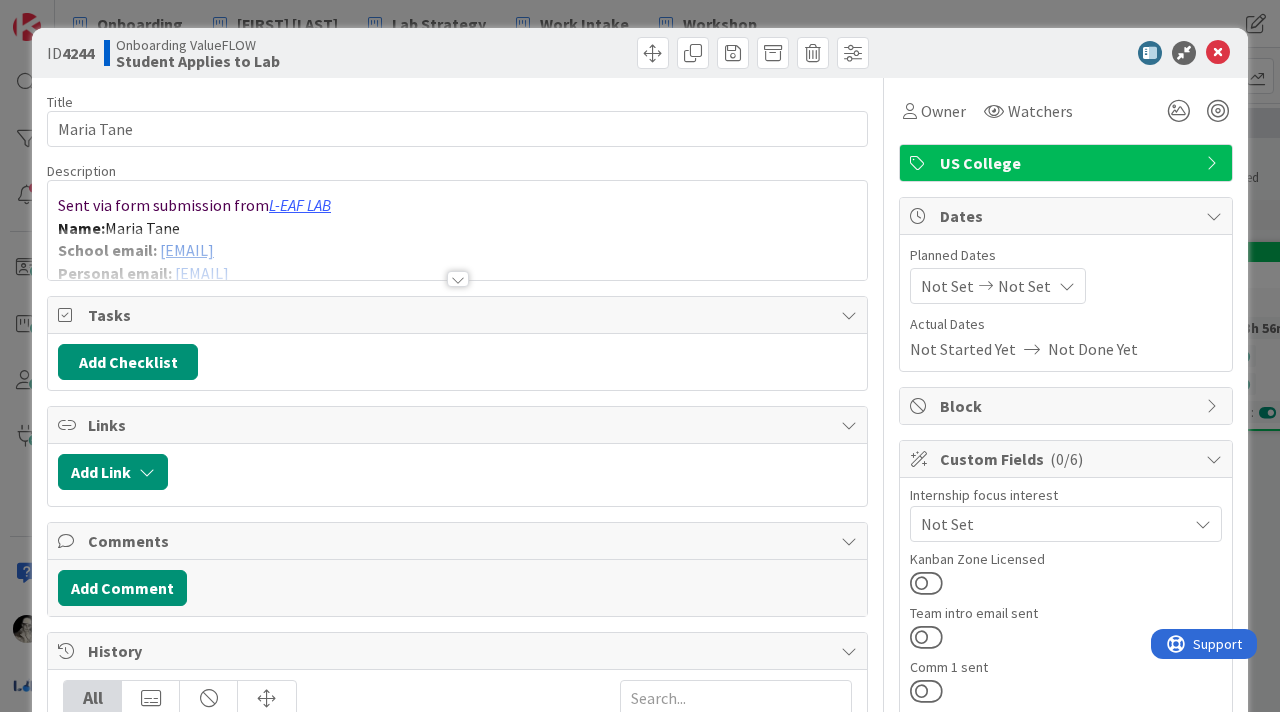 scroll, scrollTop: 0, scrollLeft: 0, axis: both 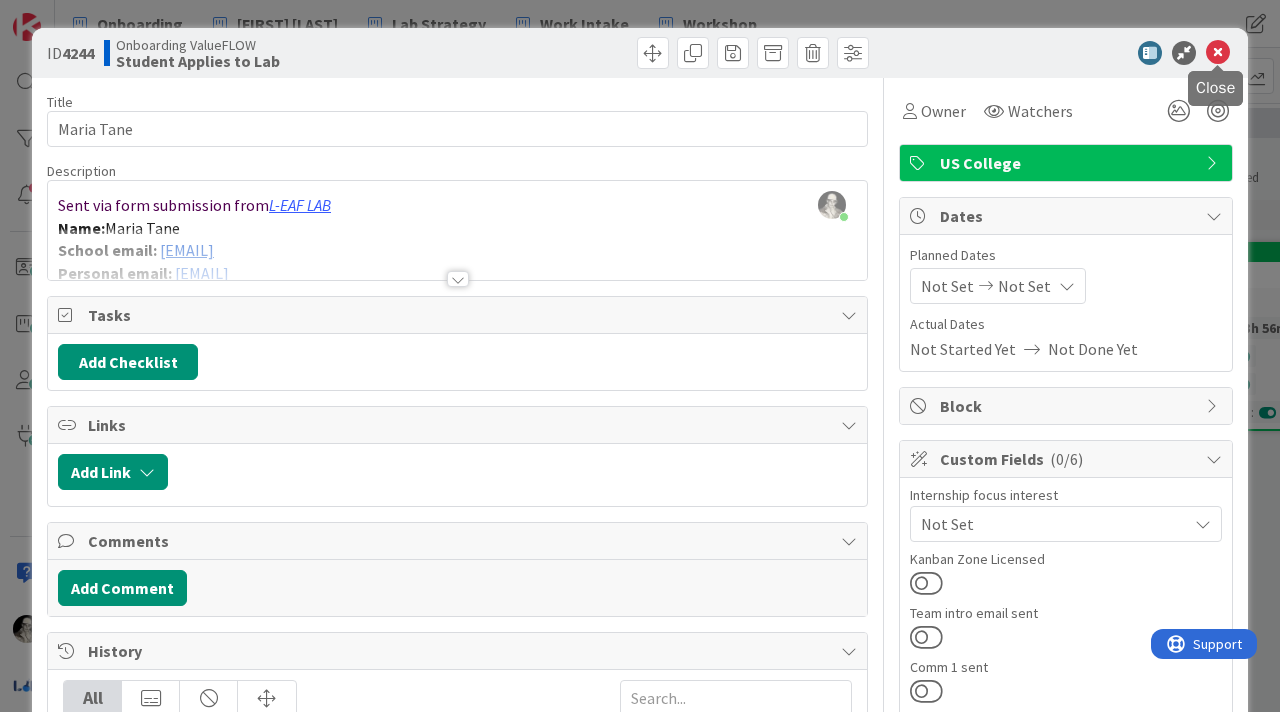 click at bounding box center (1218, 53) 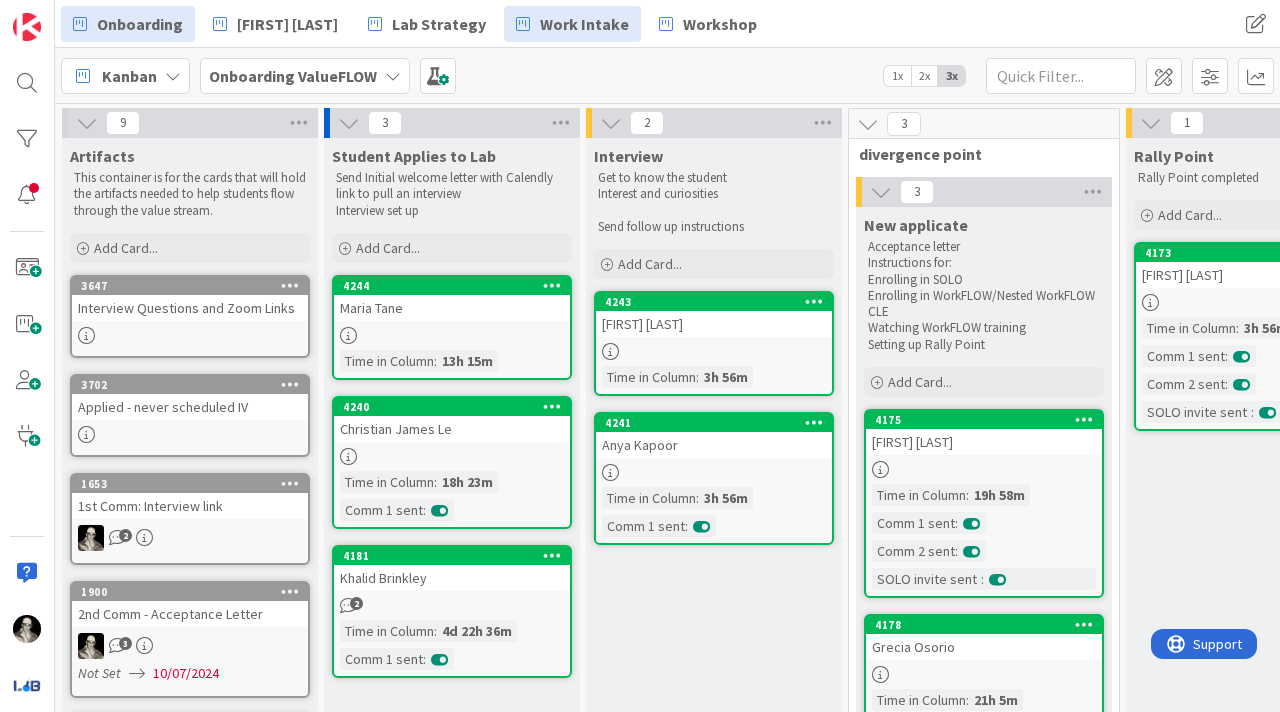 scroll, scrollTop: 0, scrollLeft: 0, axis: both 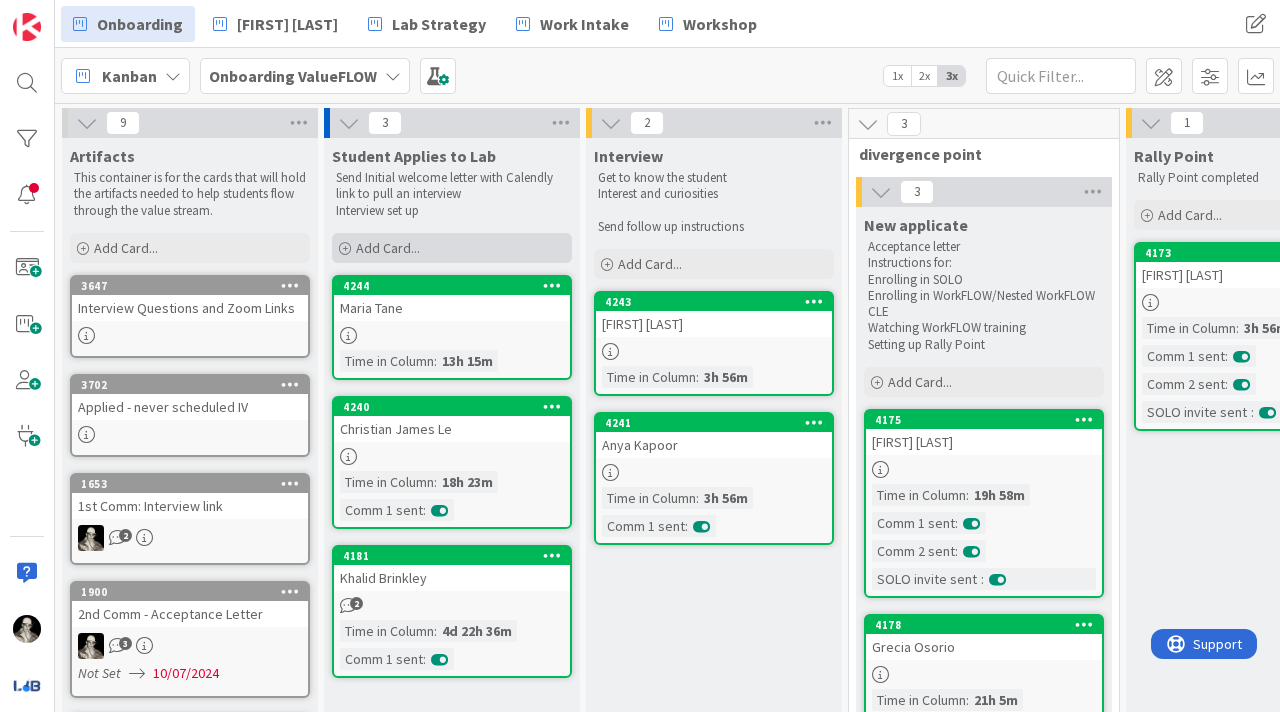 click on "Add Card..." at bounding box center (388, 248) 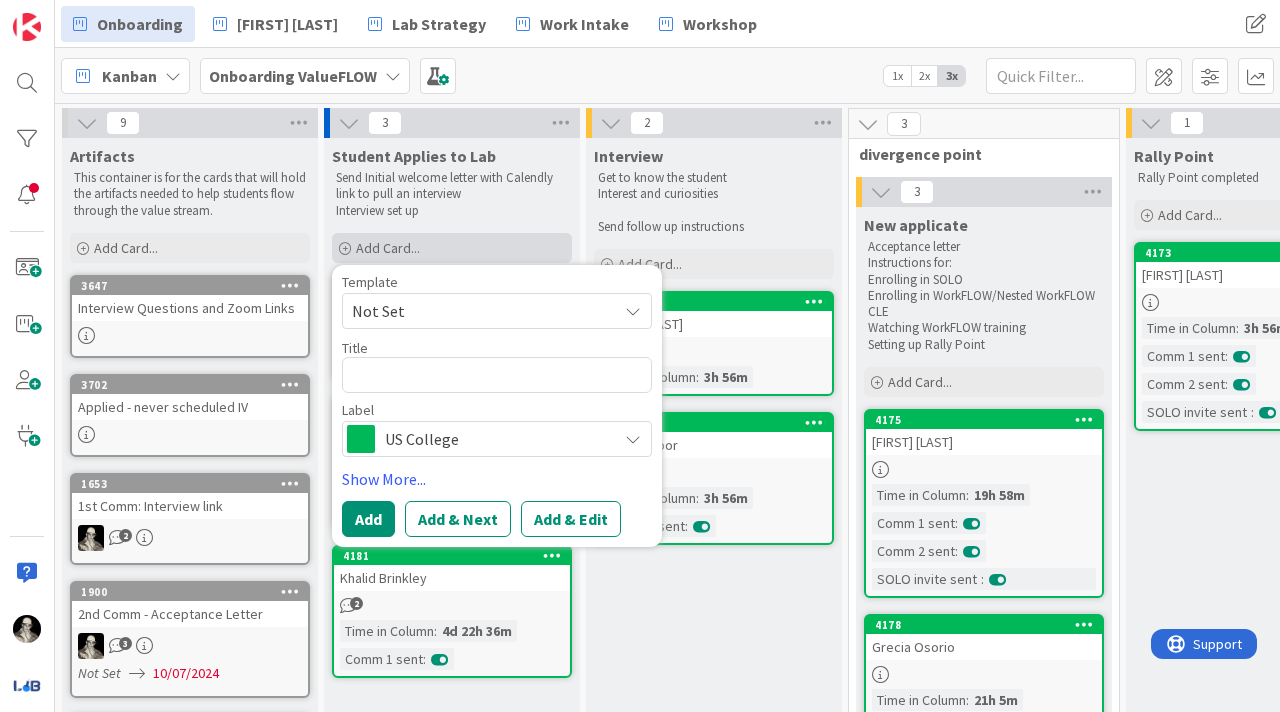 type on "x" 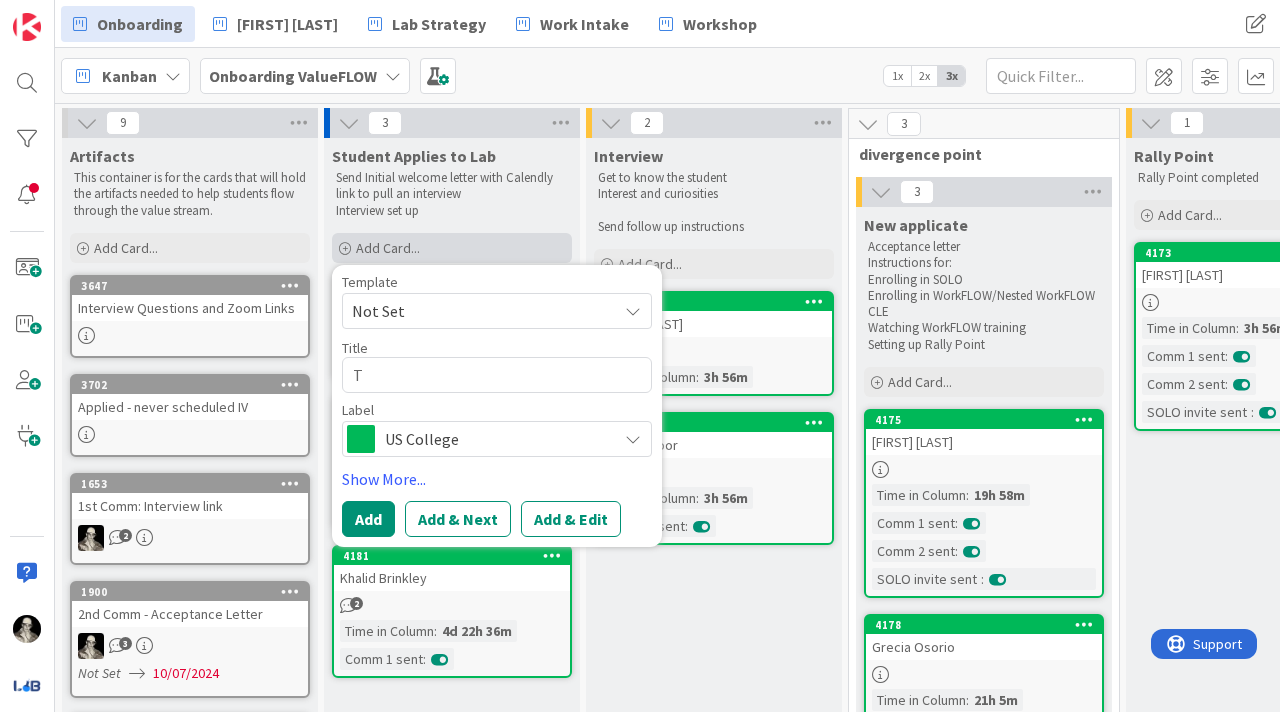 type on "x" 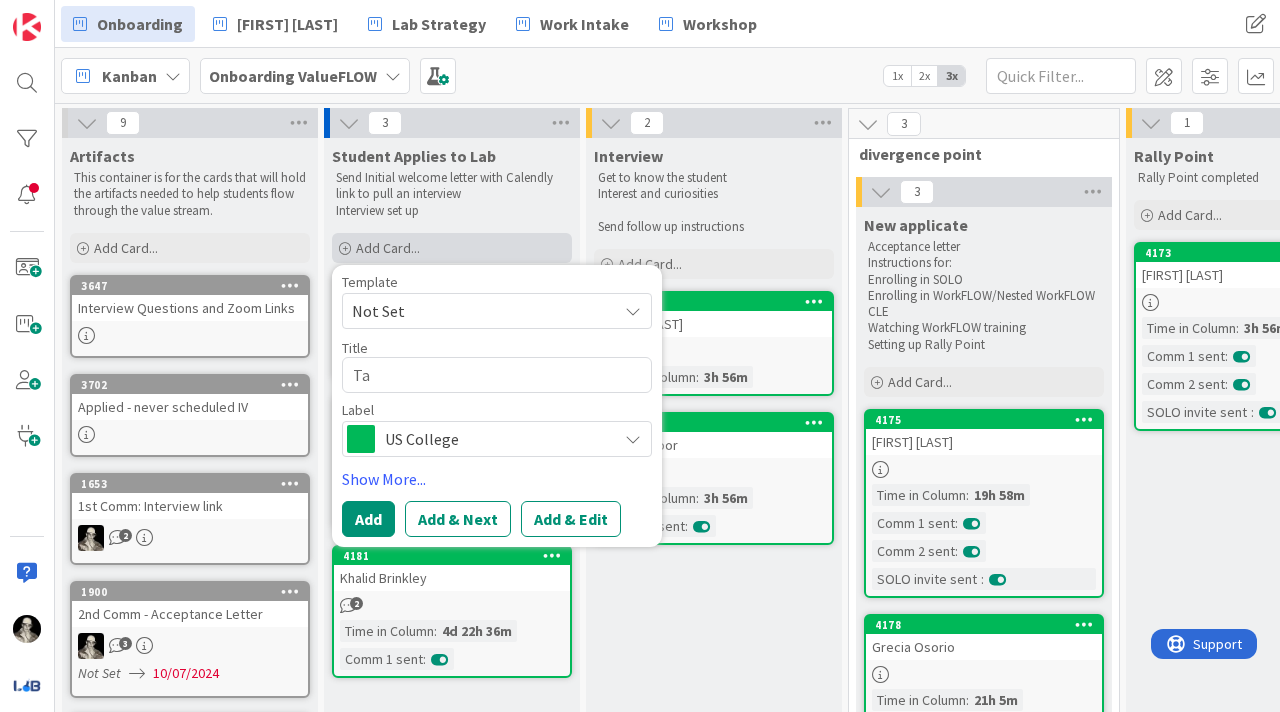 type on "x" 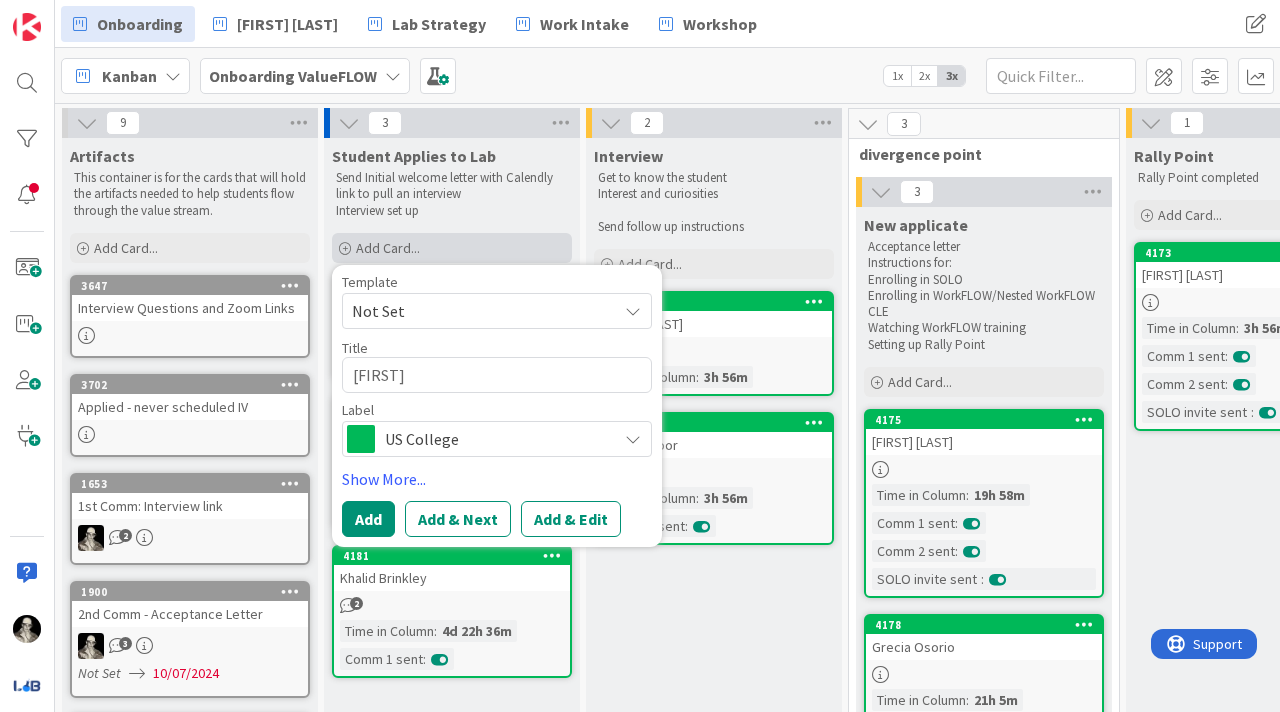 type on "x" 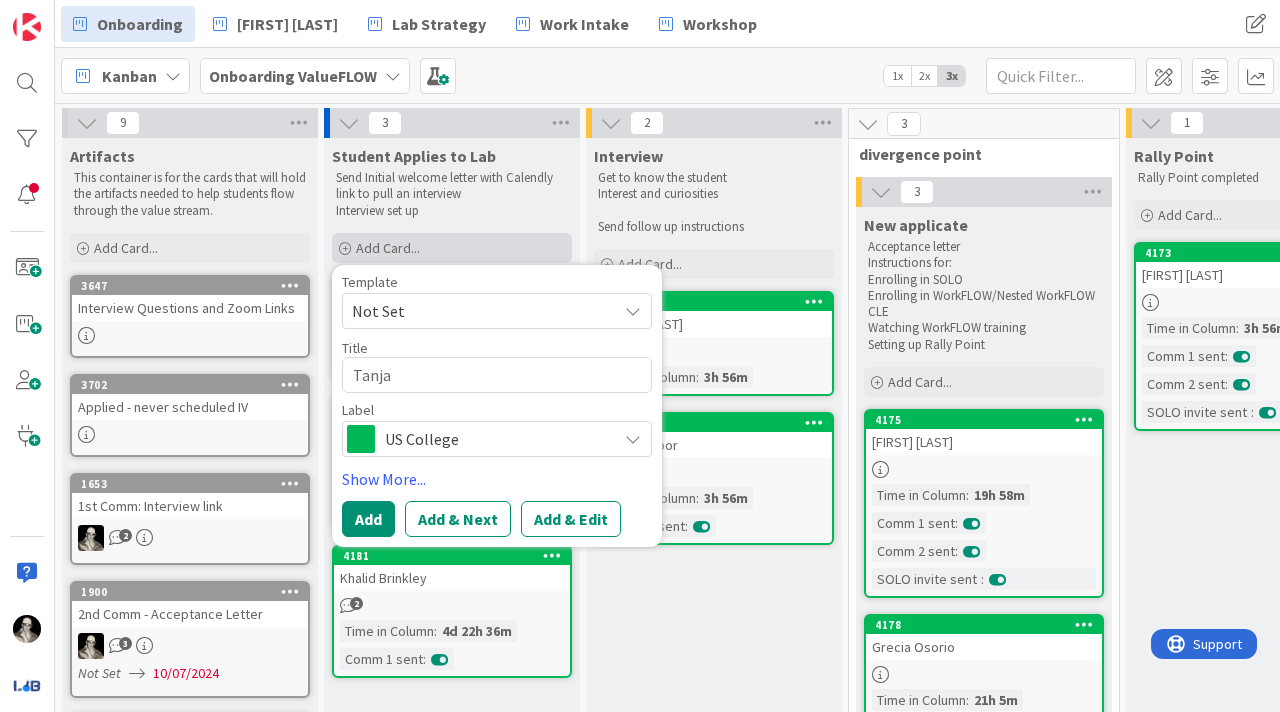 type on "Tanja" 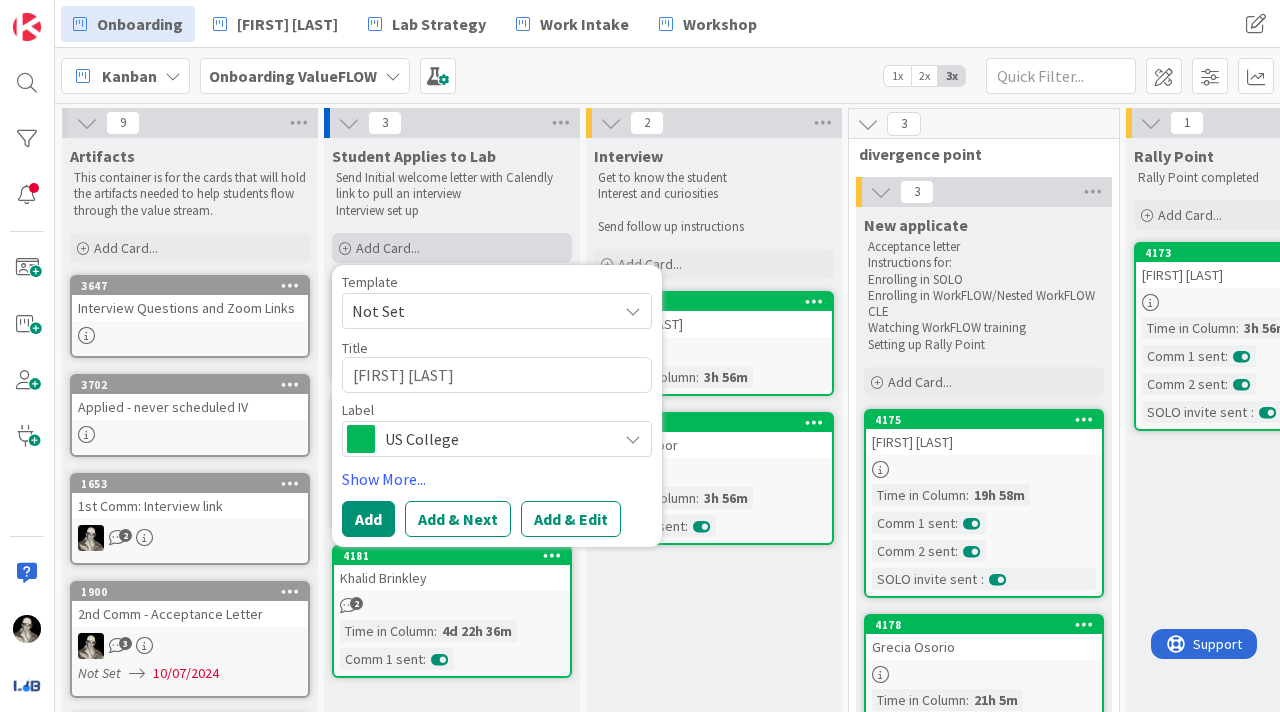 type on "x" 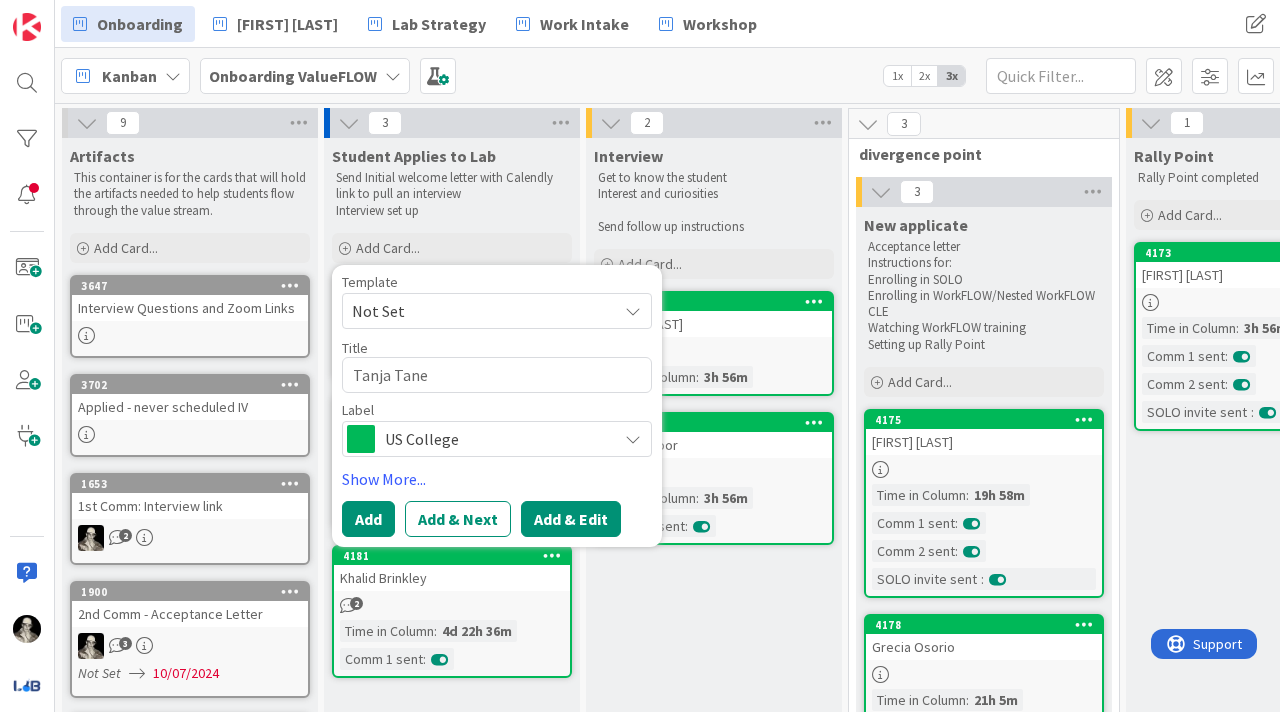 type on "Tanja Tane" 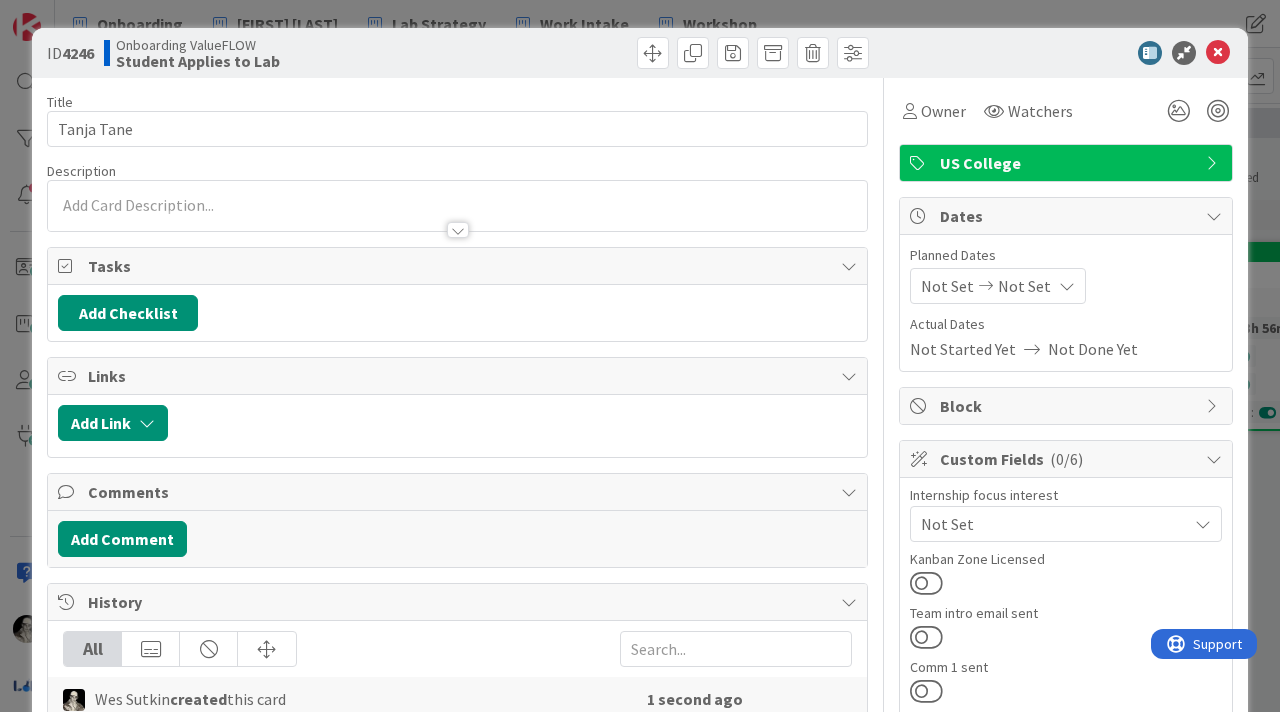 scroll, scrollTop: 0, scrollLeft: 0, axis: both 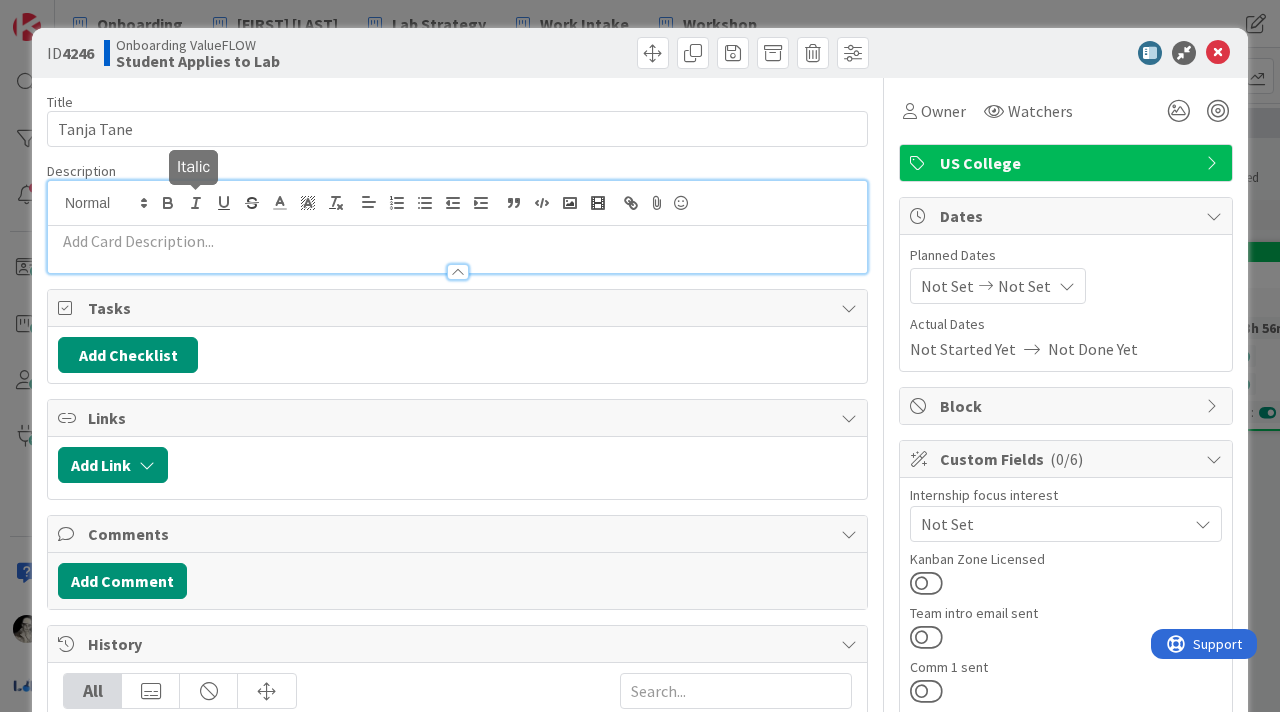 click at bounding box center (457, 227) 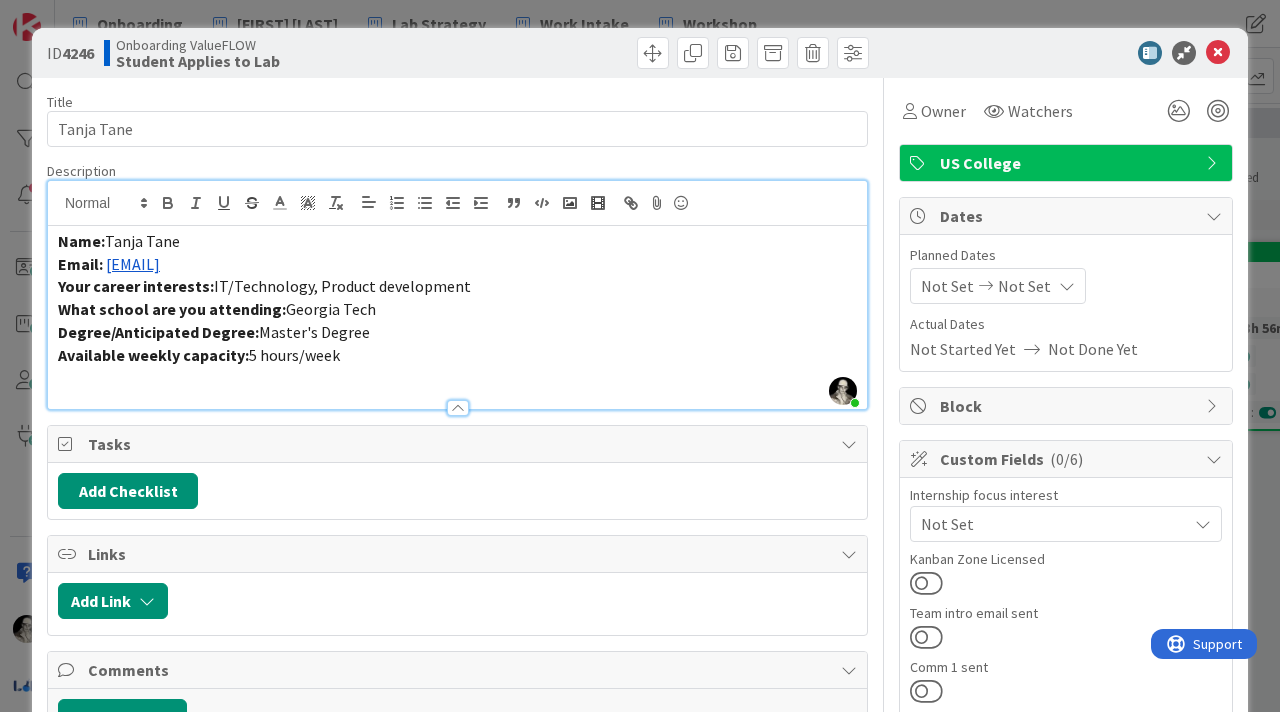 drag, startPoint x: 281, startPoint y: 266, endPoint x: 106, endPoint y: 262, distance: 175.04572 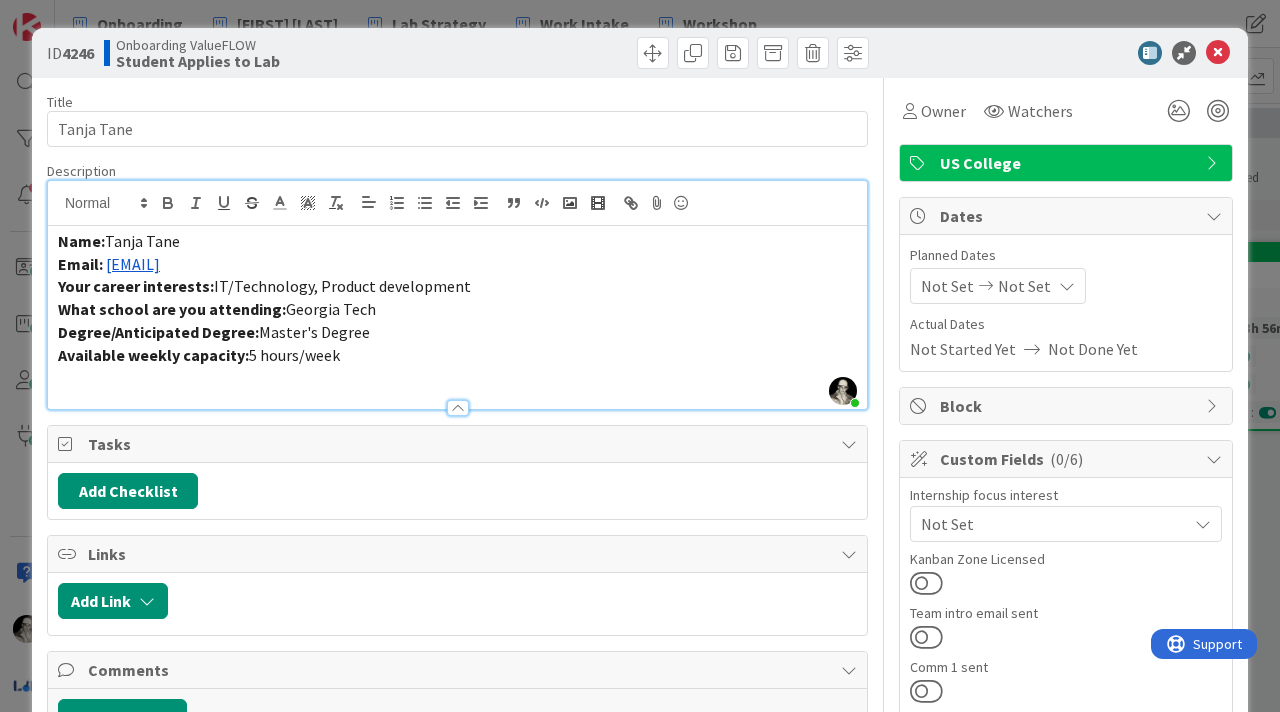 copy on "[EMAIL]" 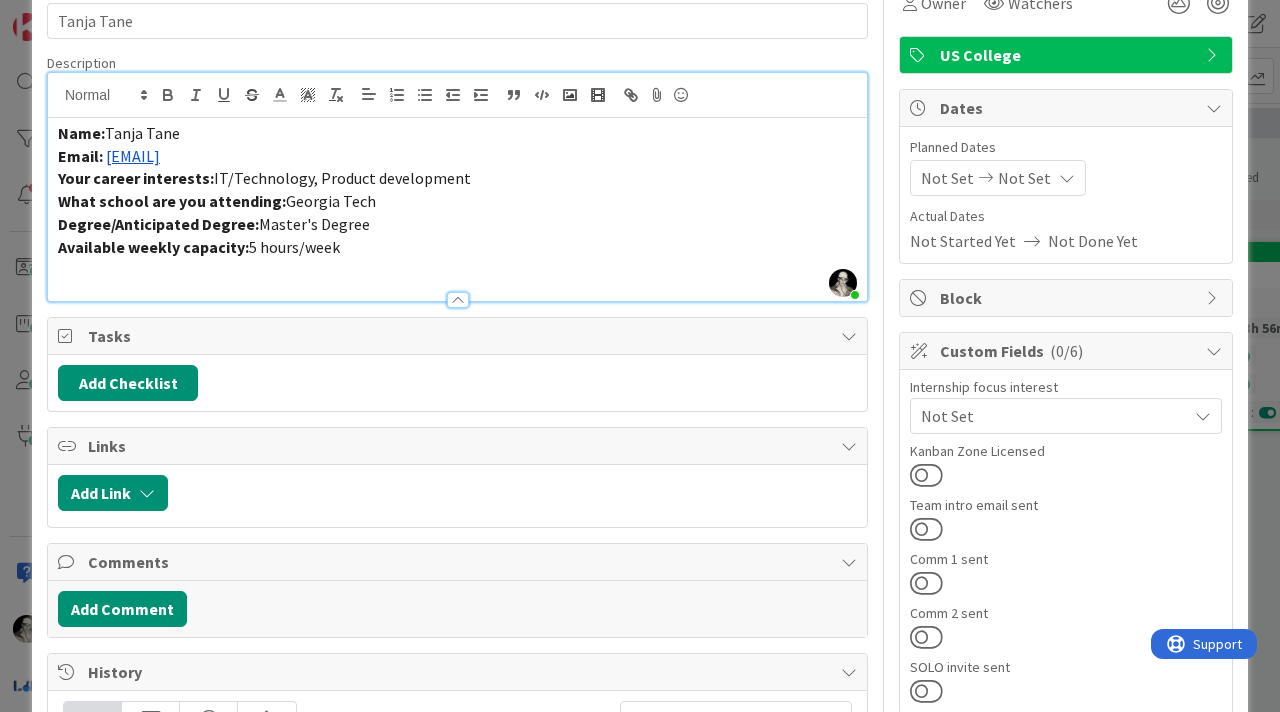 scroll, scrollTop: 111, scrollLeft: 0, axis: vertical 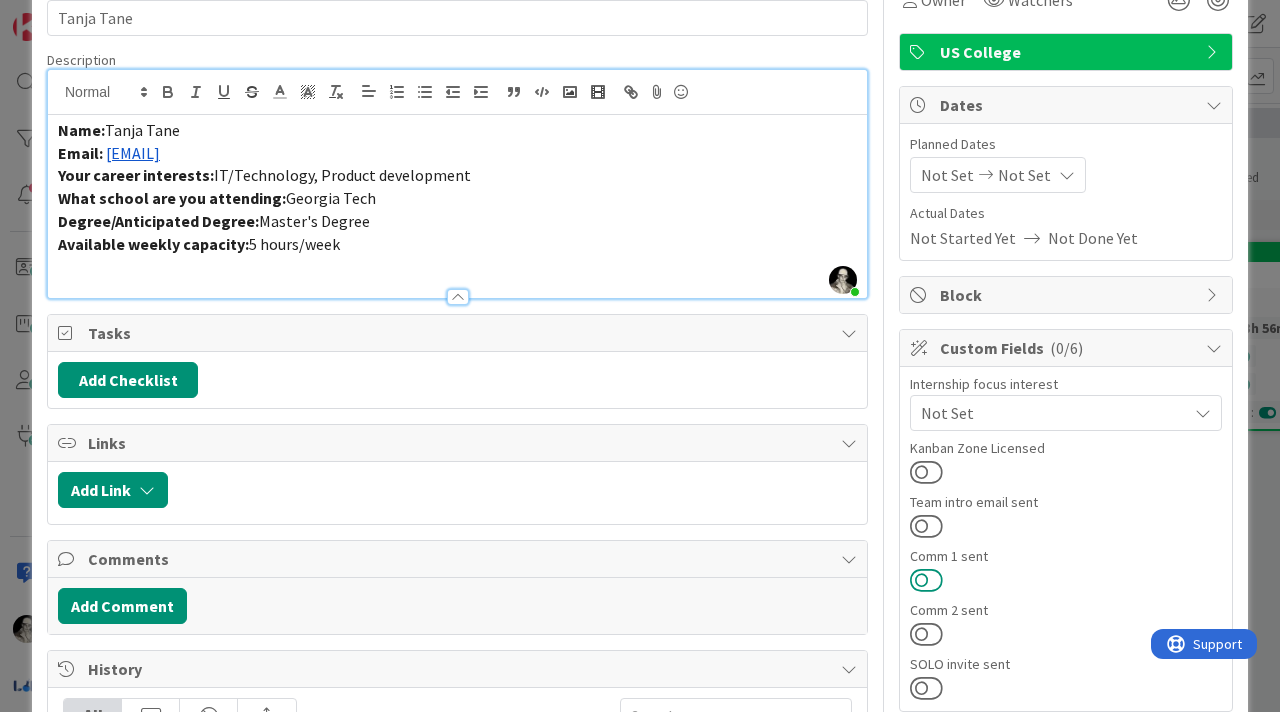 click at bounding box center [926, 580] 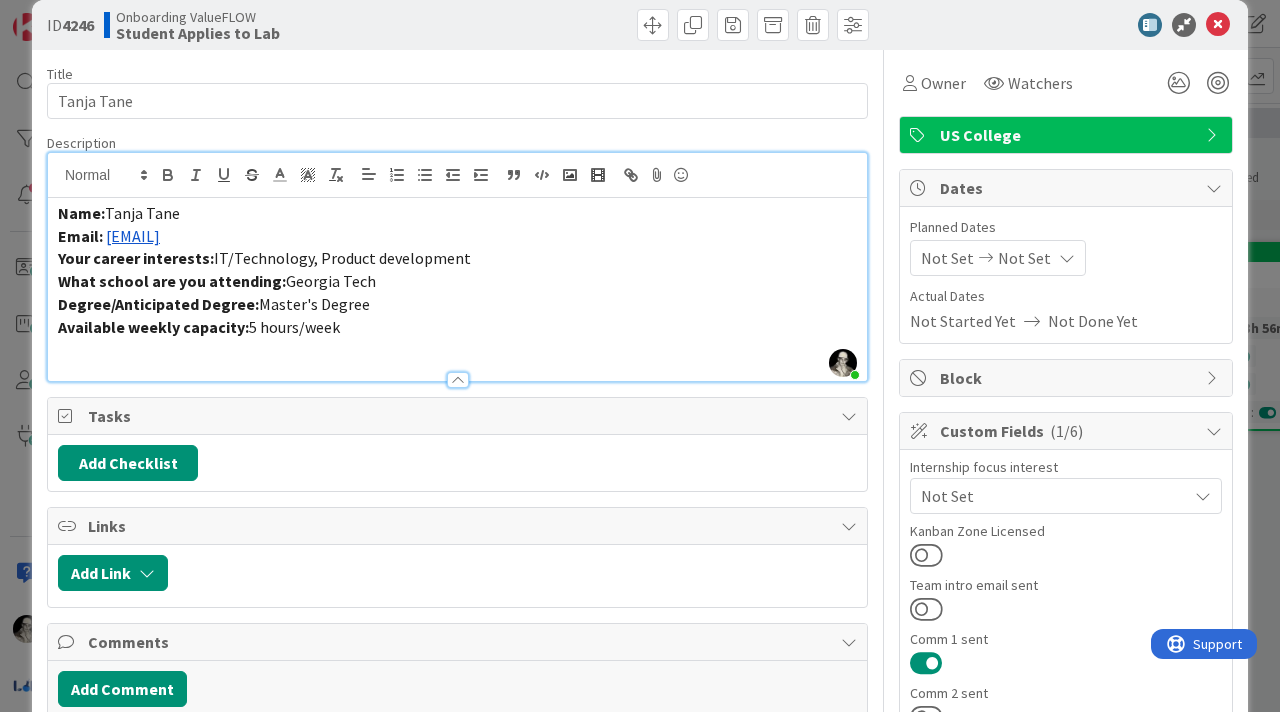 scroll, scrollTop: 0, scrollLeft: 0, axis: both 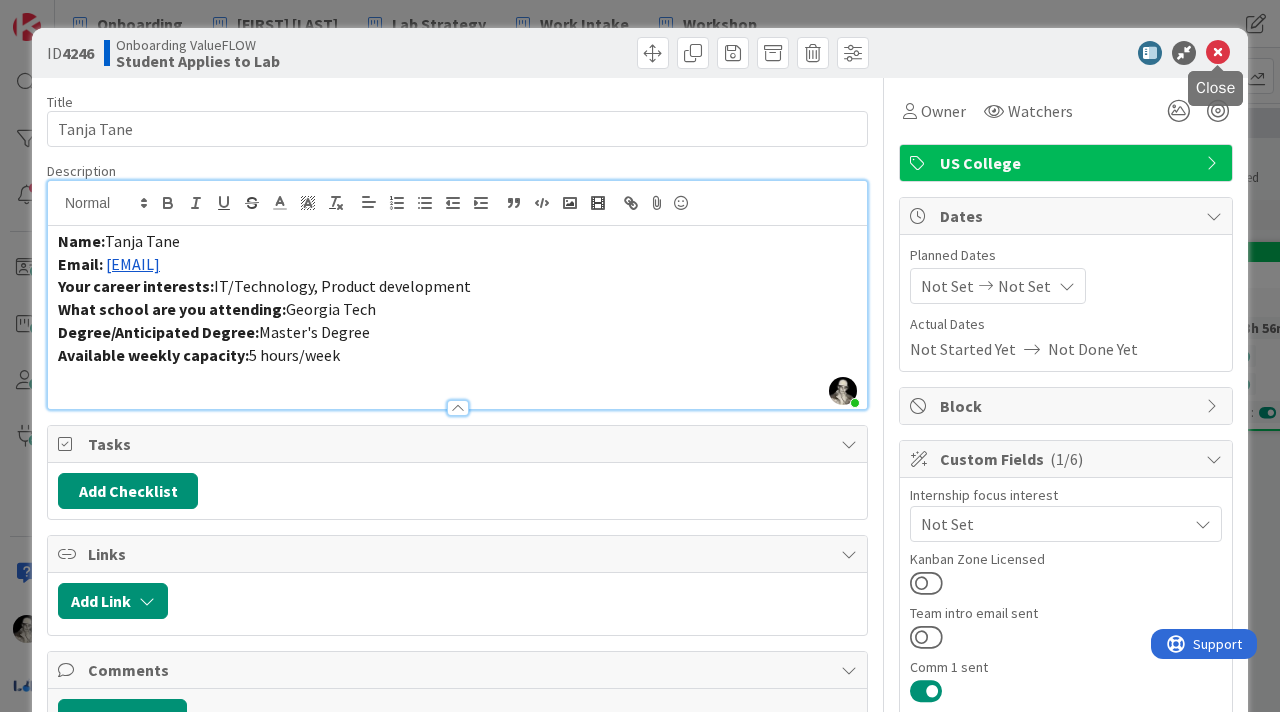 click at bounding box center (1218, 53) 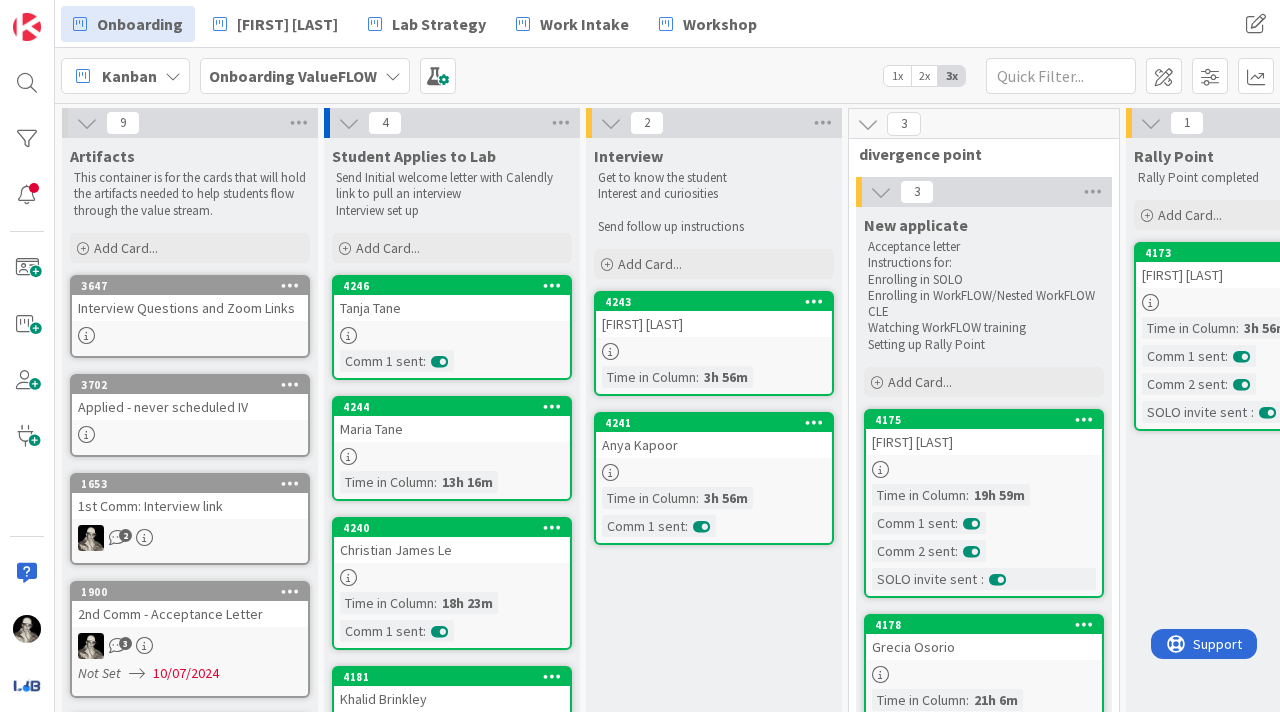 scroll, scrollTop: 0, scrollLeft: 0, axis: both 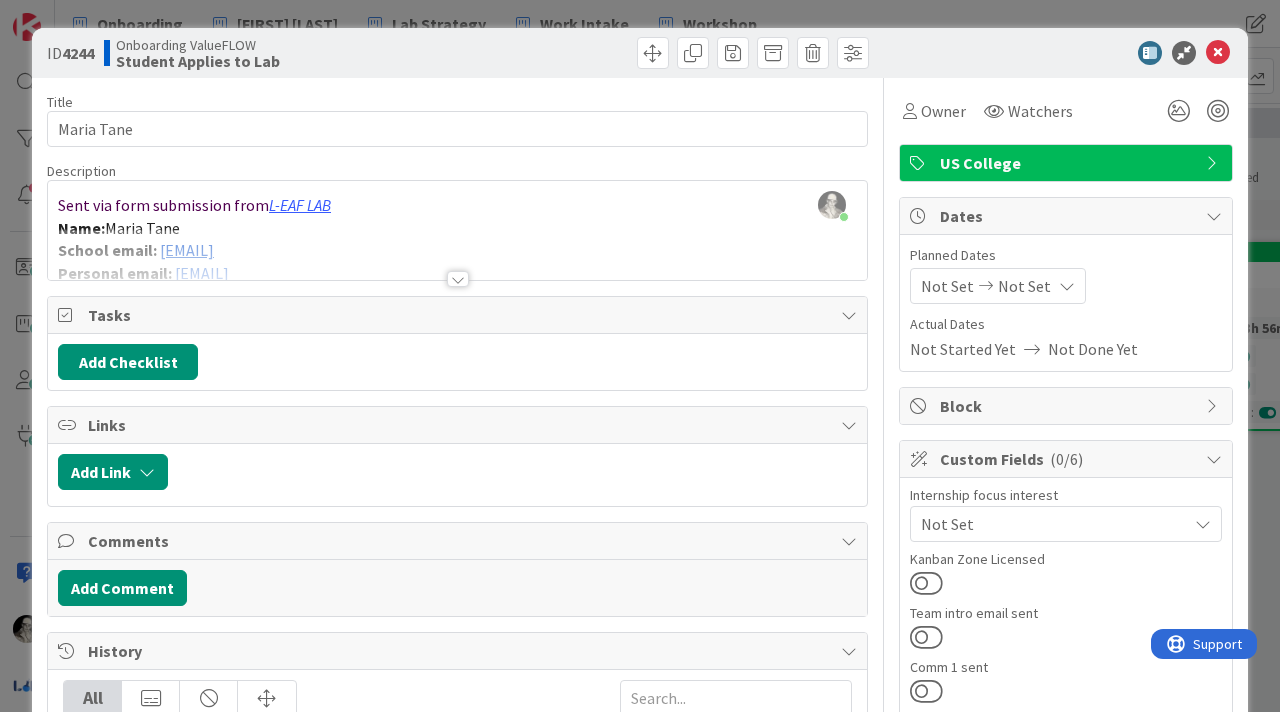 click at bounding box center [457, 254] 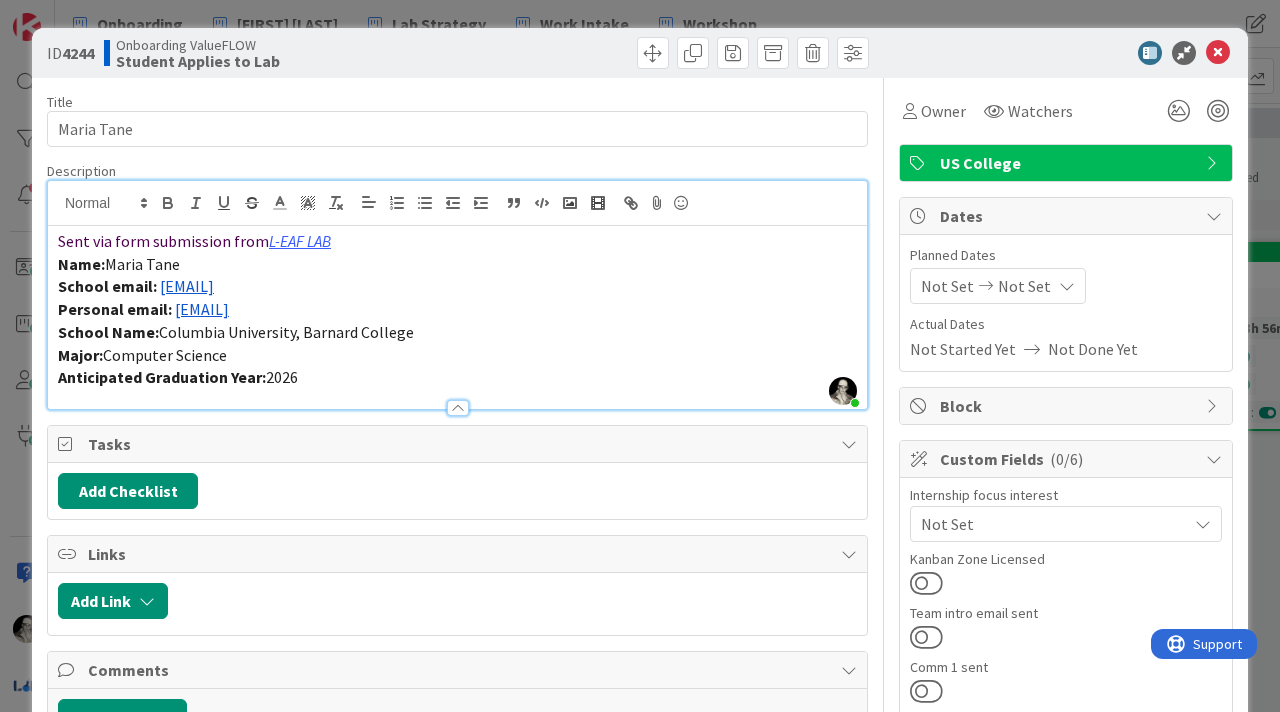 drag, startPoint x: 318, startPoint y: 290, endPoint x: 159, endPoint y: 284, distance: 159.11317 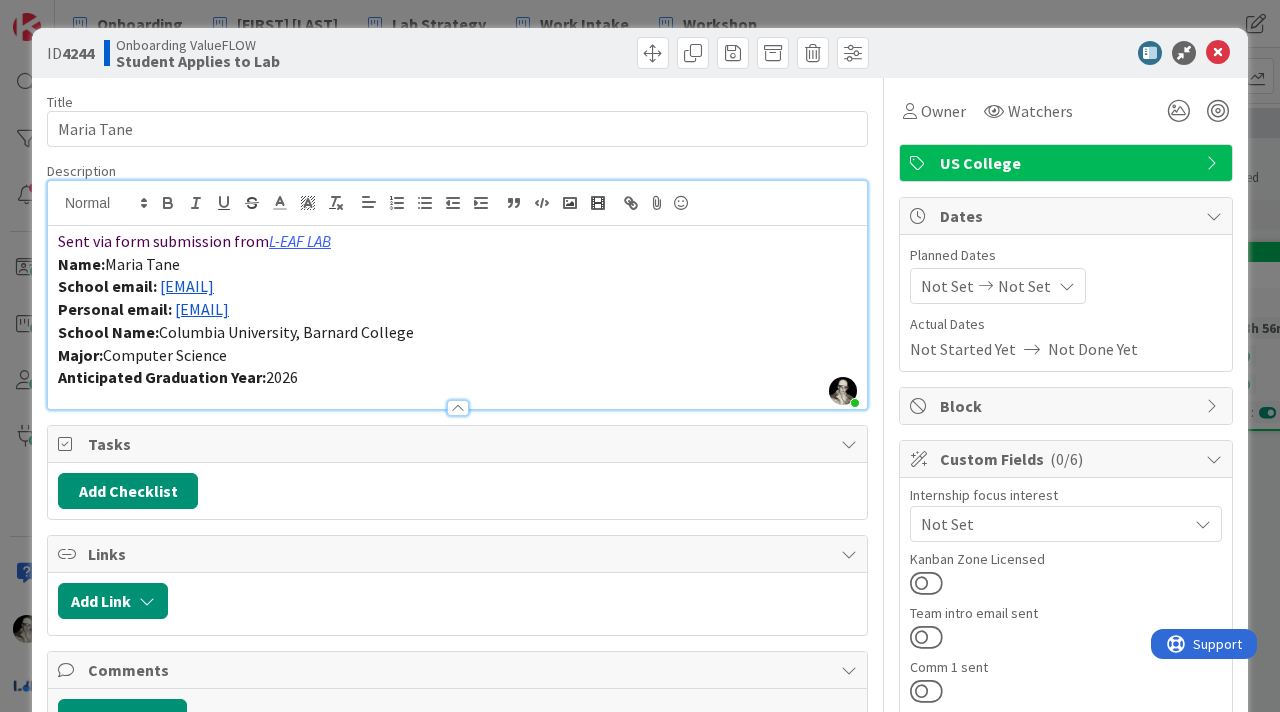 copy on "[EMAIL]" 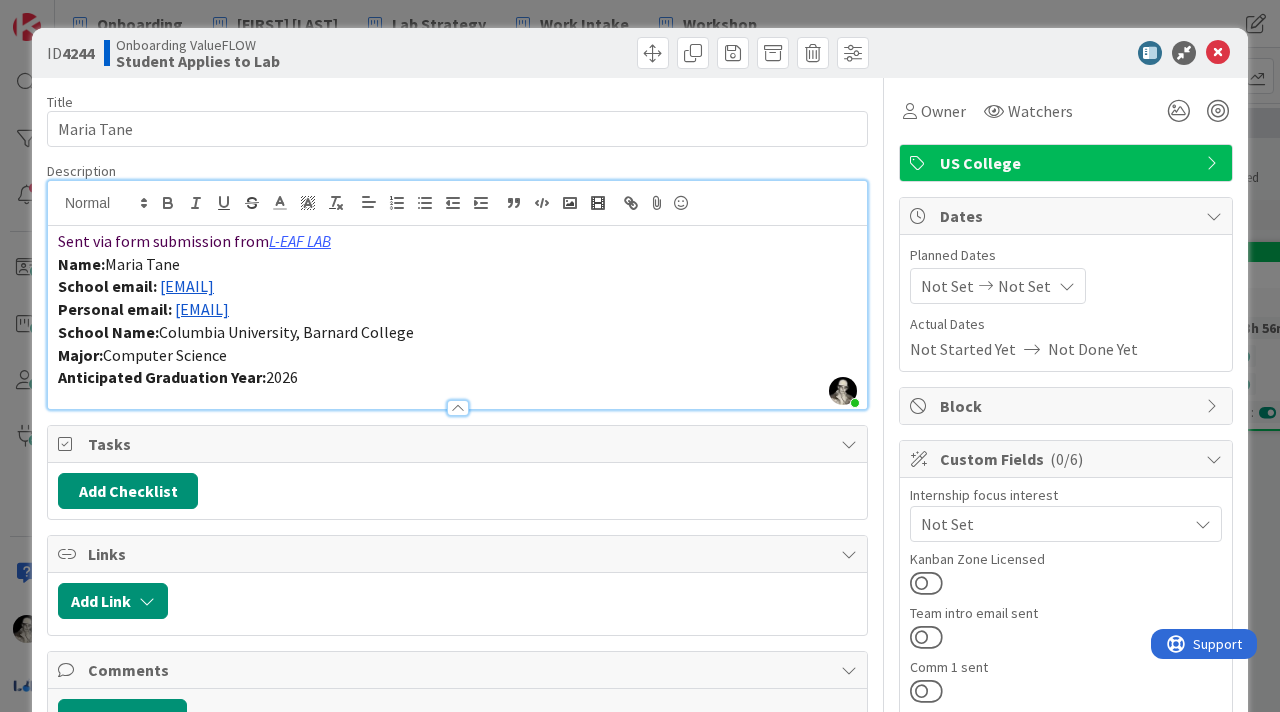 drag, startPoint x: 349, startPoint y: 308, endPoint x: 172, endPoint y: 304, distance: 177.0452 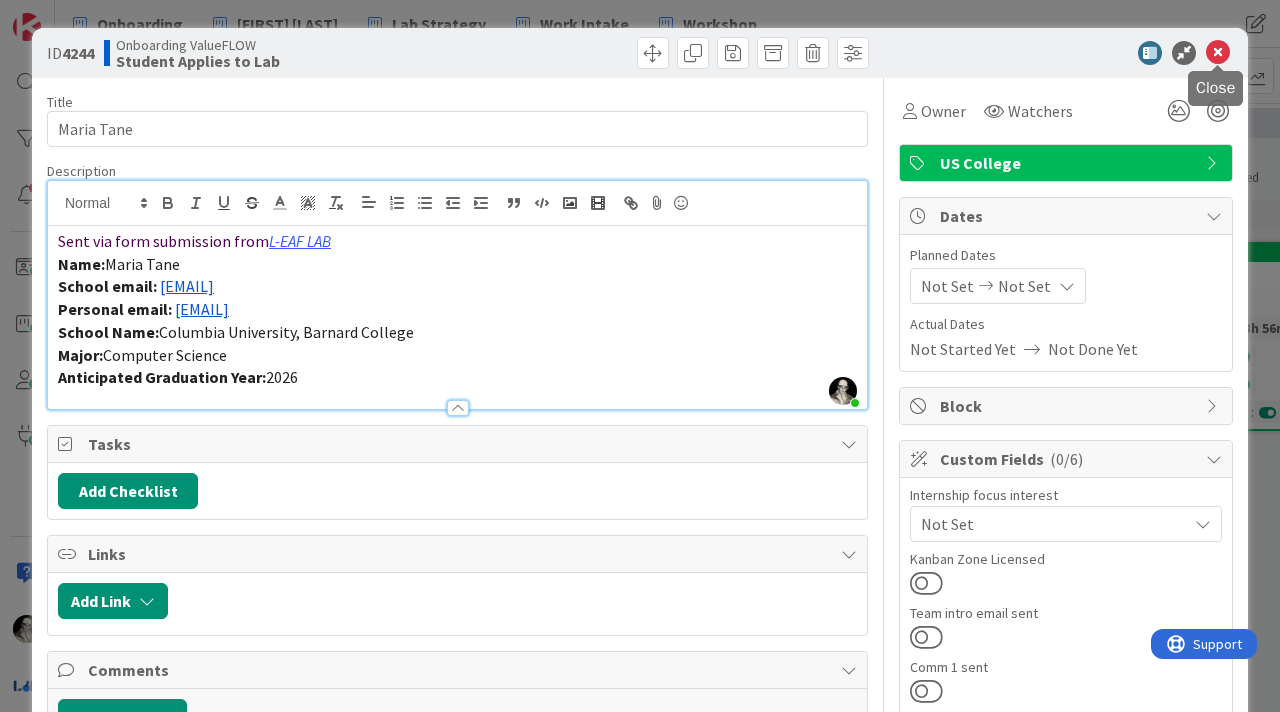 click at bounding box center (1218, 53) 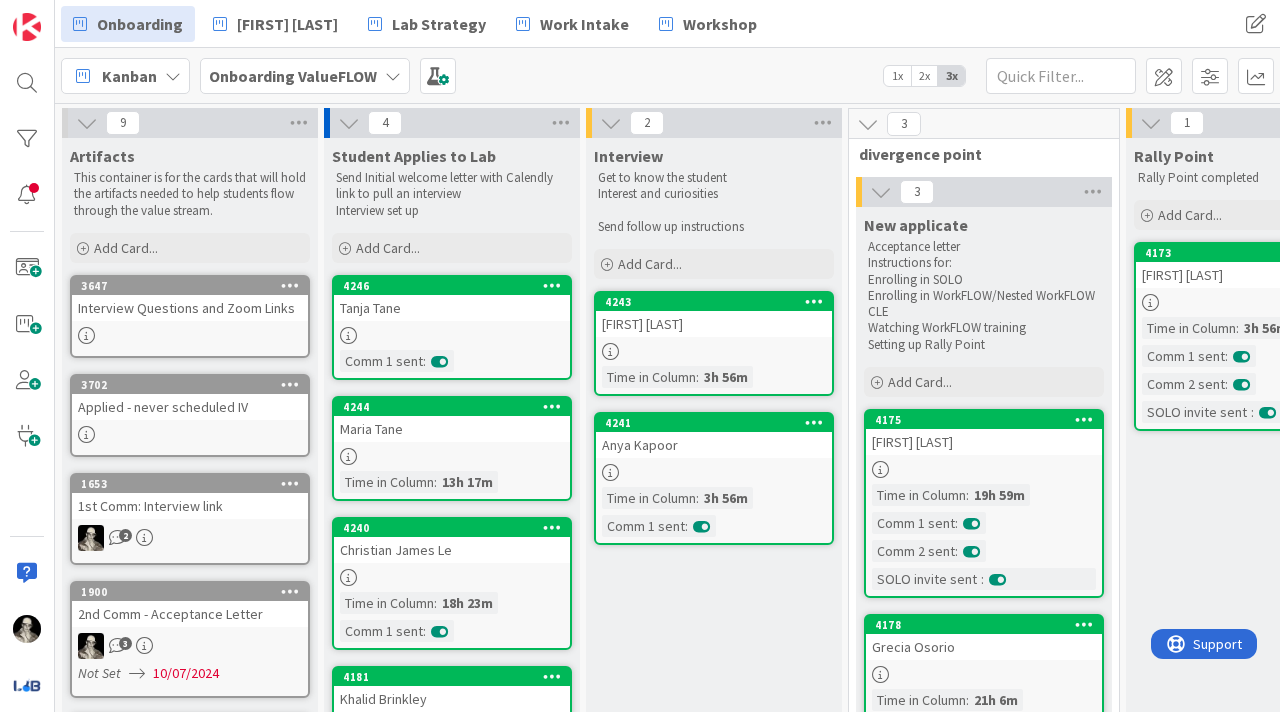scroll, scrollTop: 0, scrollLeft: 0, axis: both 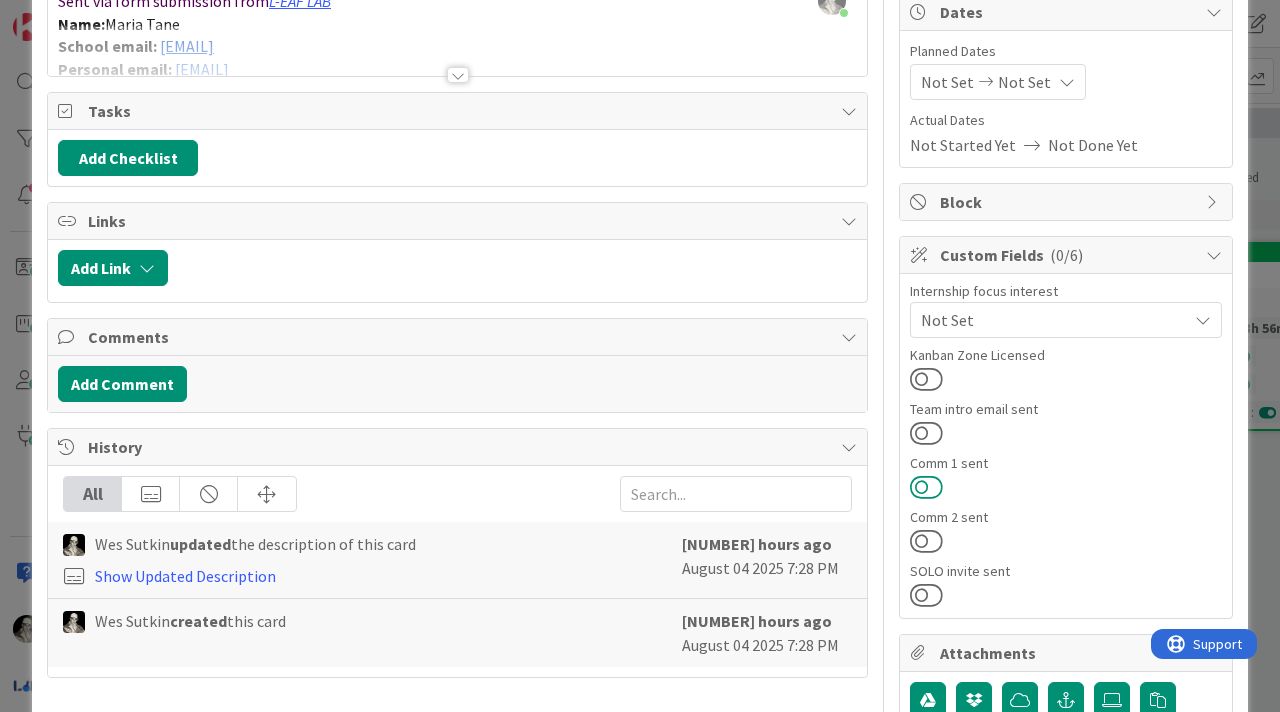 click at bounding box center (926, 487) 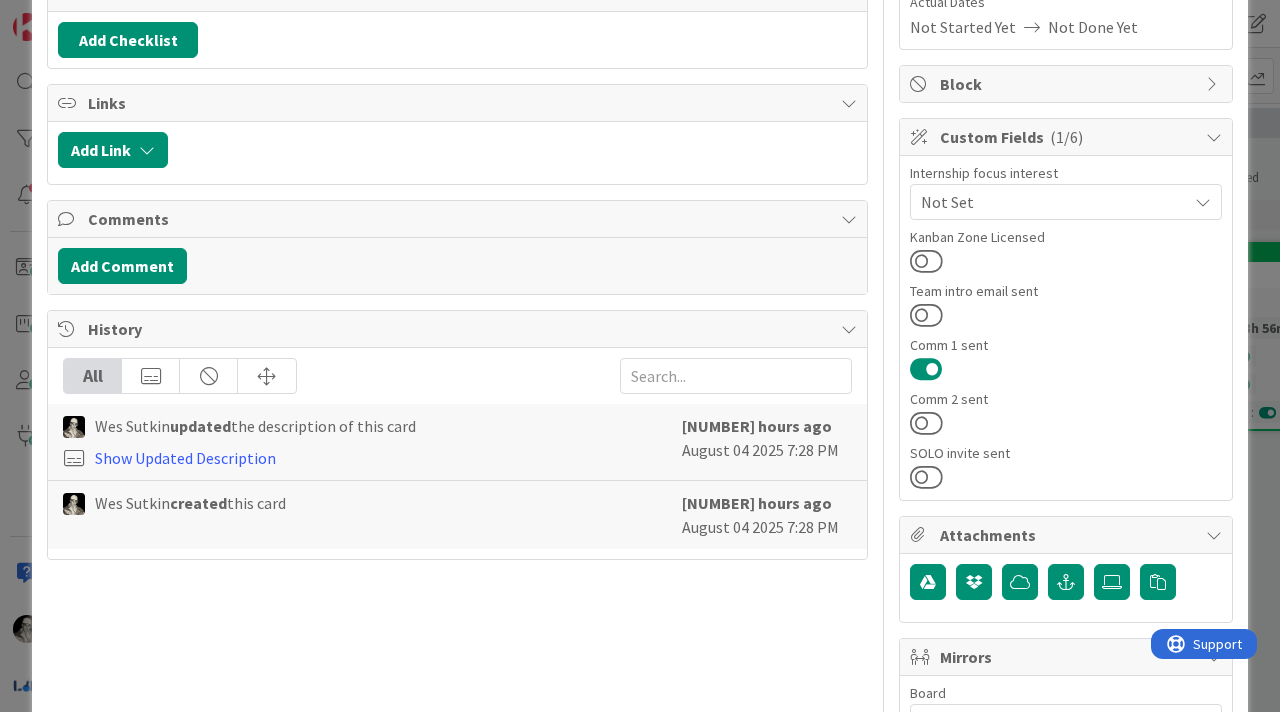 scroll, scrollTop: 0, scrollLeft: 0, axis: both 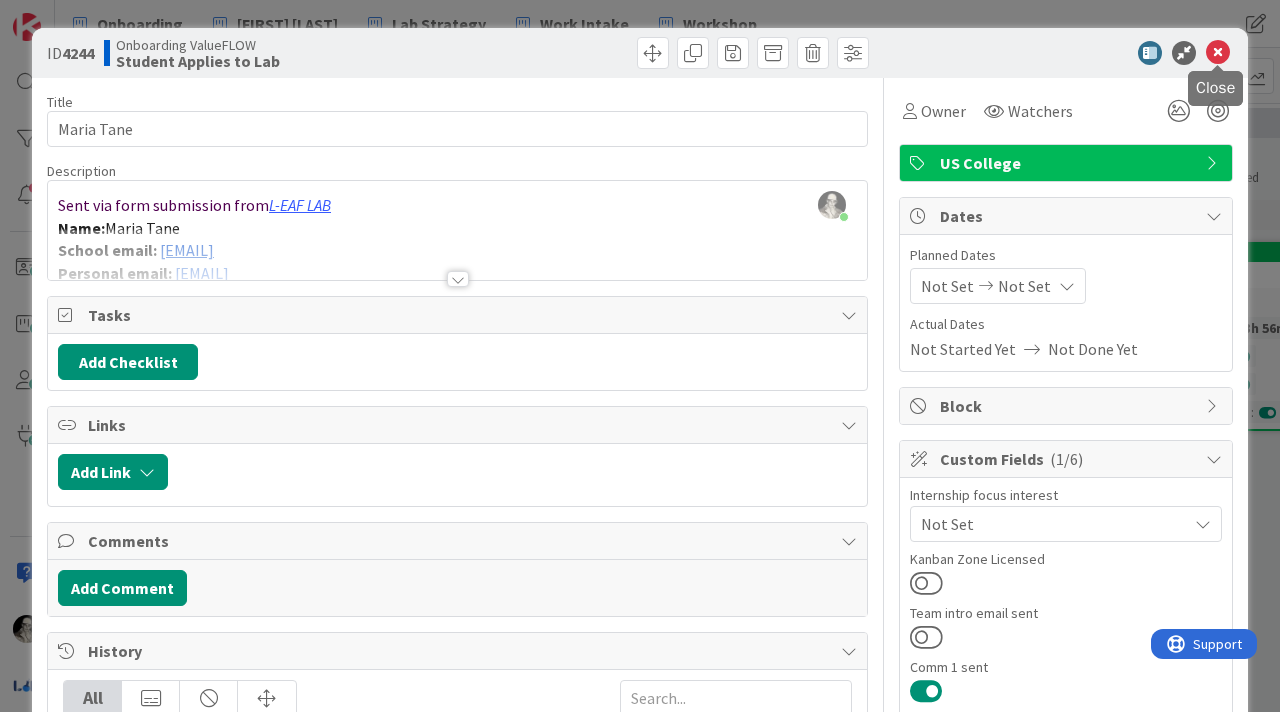 click at bounding box center (1218, 53) 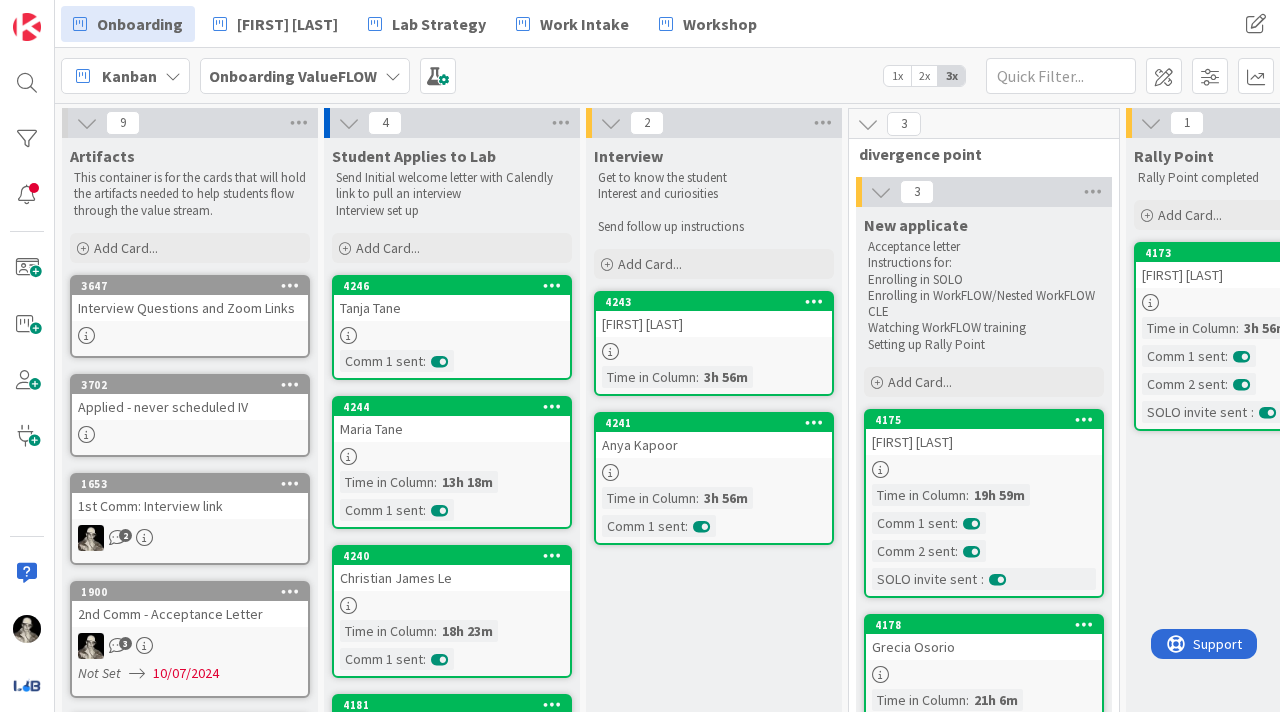 scroll, scrollTop: 0, scrollLeft: 0, axis: both 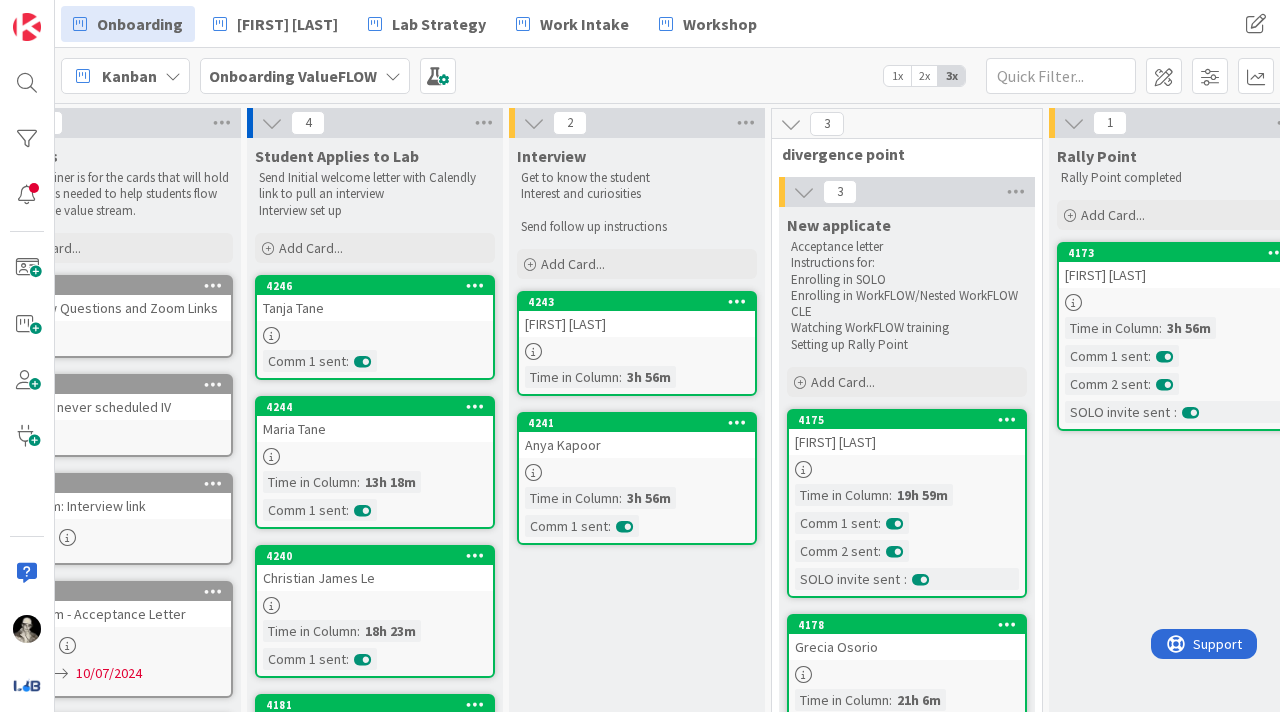 click at bounding box center [375, 456] 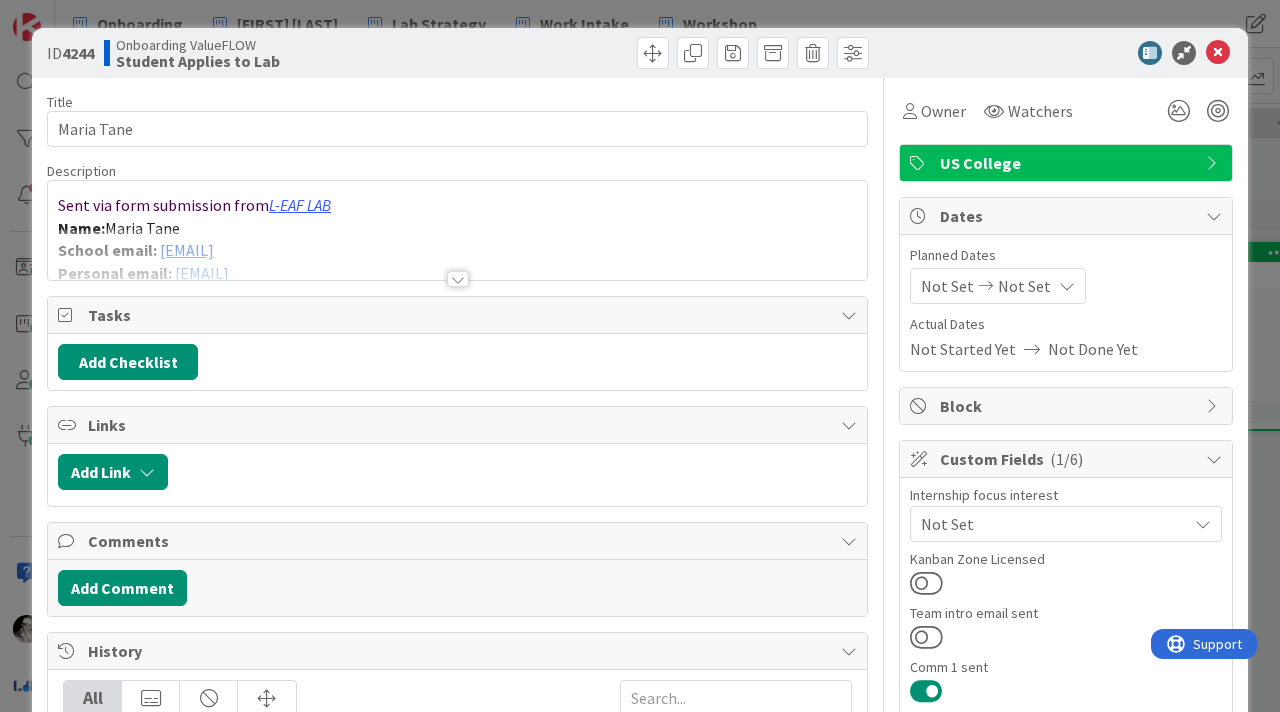 scroll, scrollTop: 0, scrollLeft: 0, axis: both 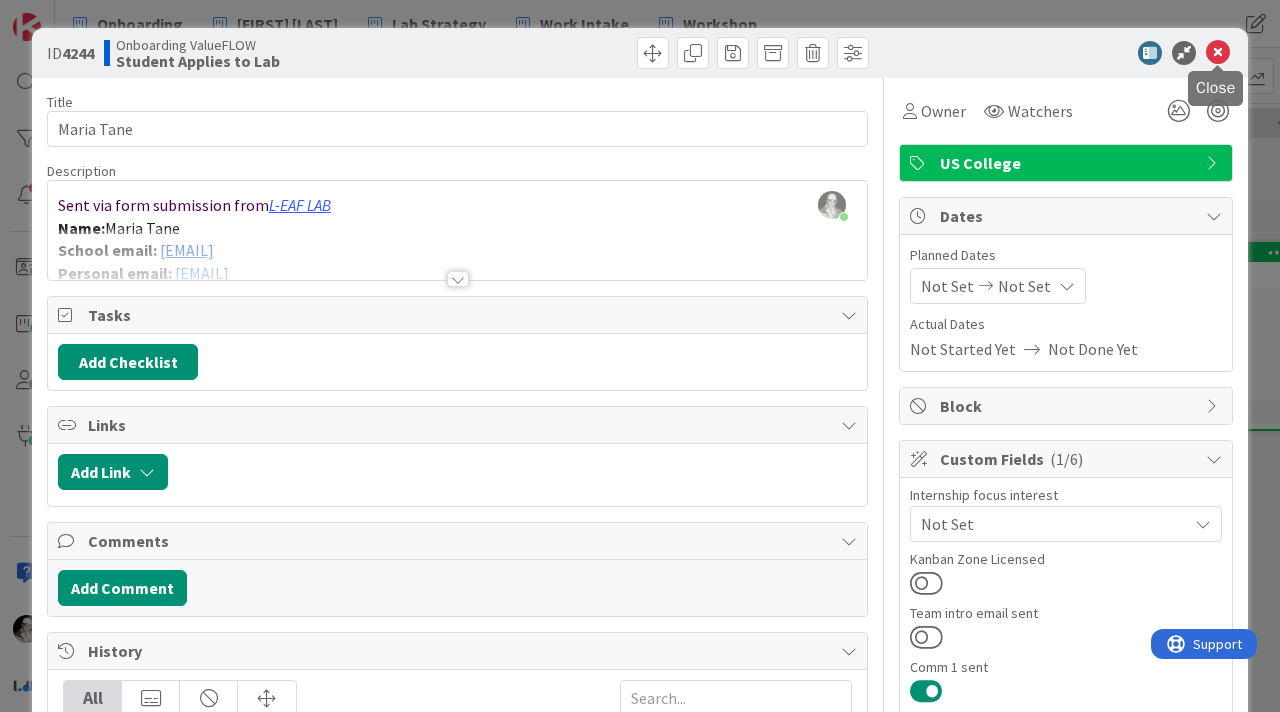 click at bounding box center [1218, 53] 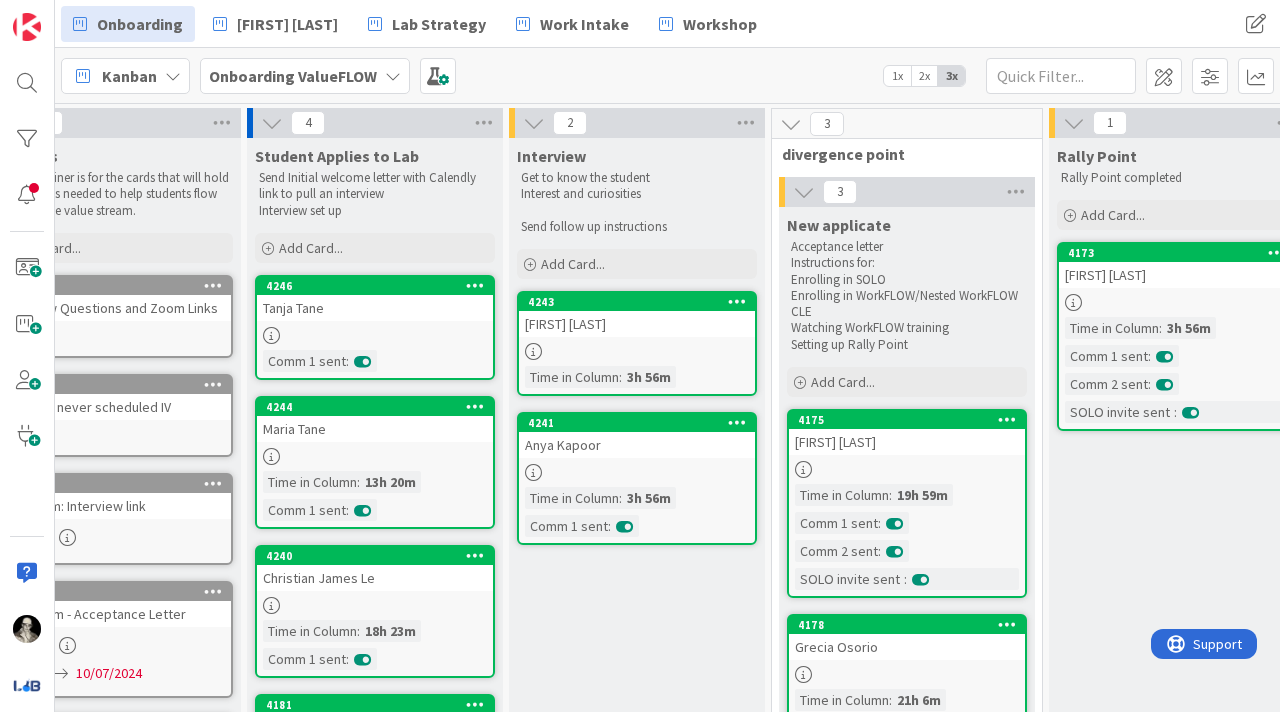 scroll, scrollTop: 0, scrollLeft: 0, axis: both 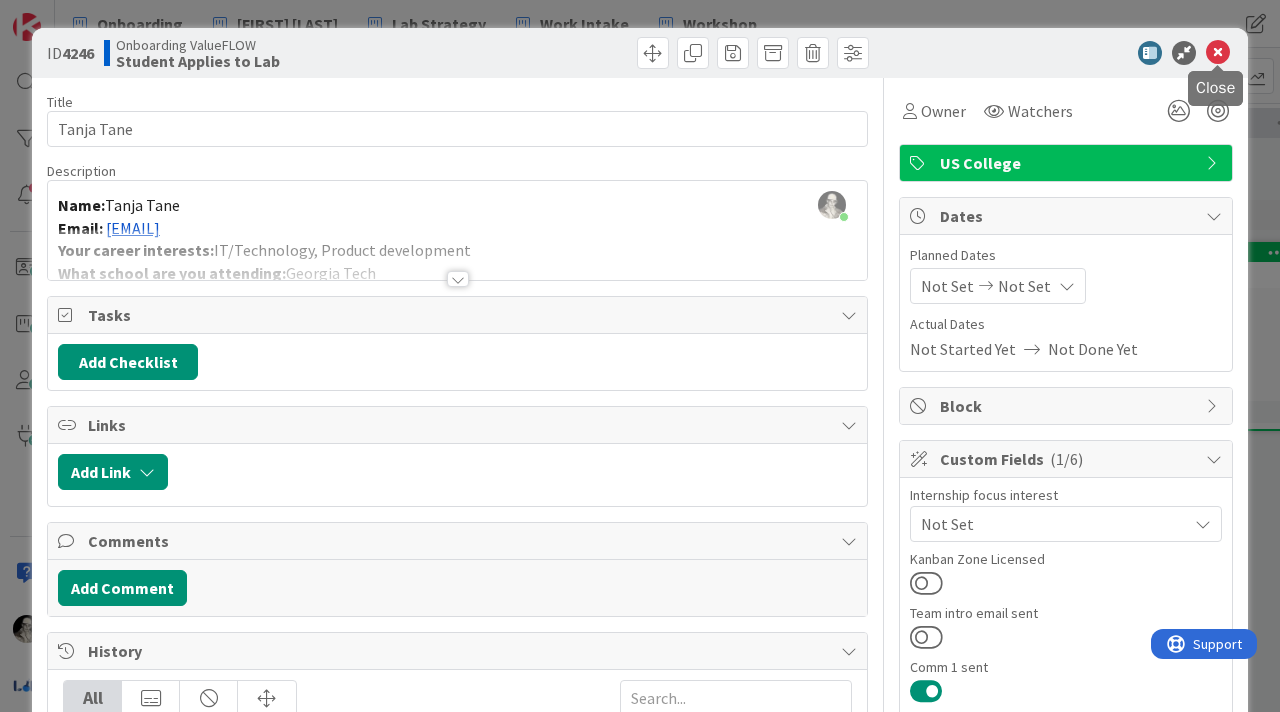 click at bounding box center (1218, 53) 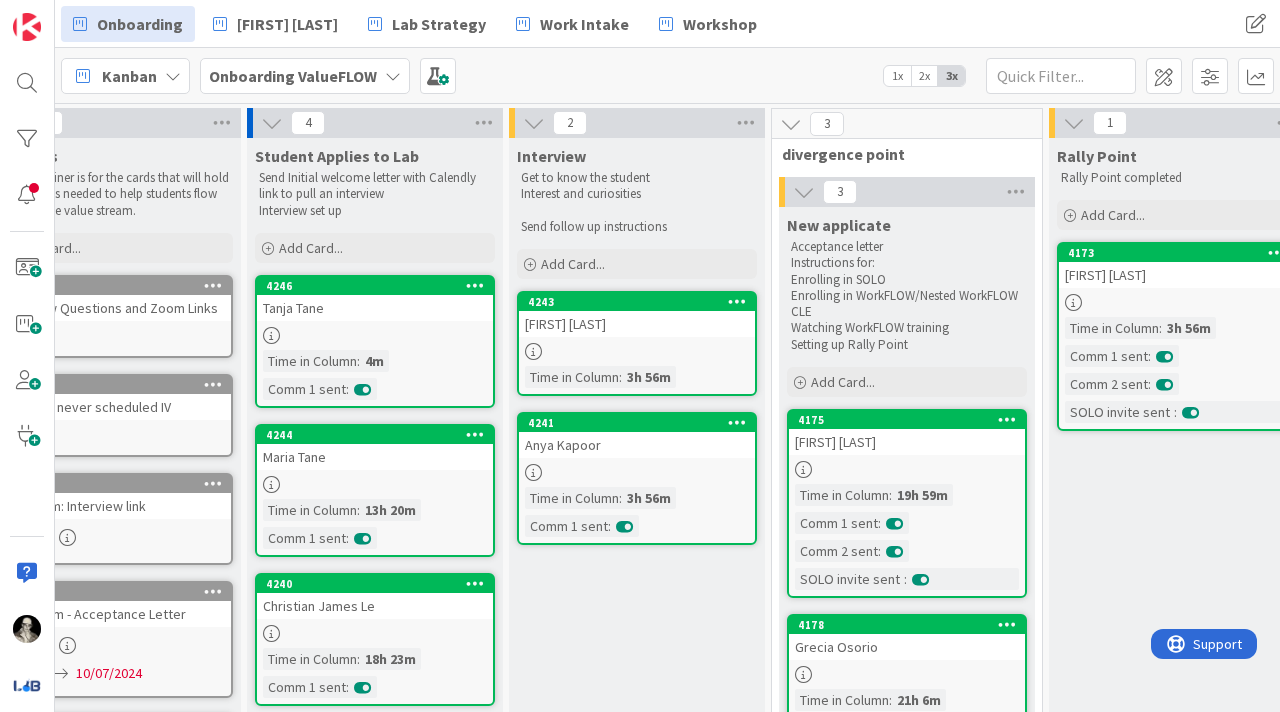 scroll, scrollTop: 0, scrollLeft: 0, axis: both 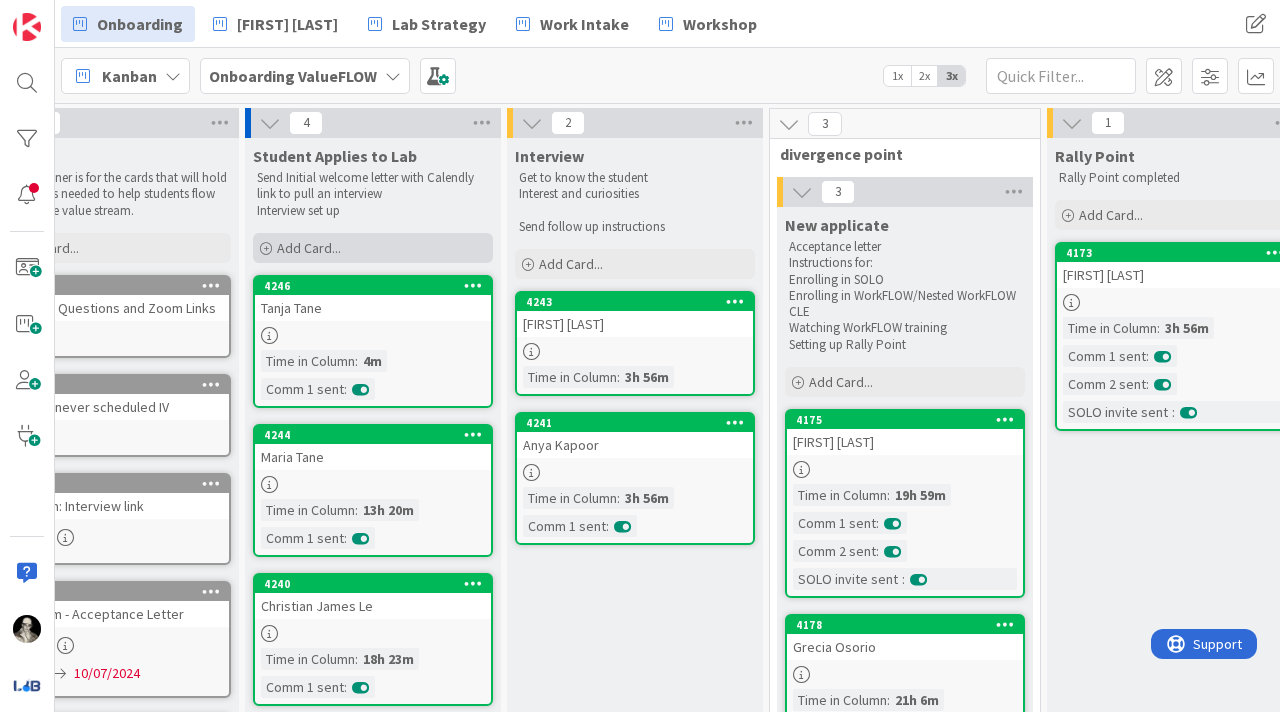 click on "Add Card..." at bounding box center (309, 248) 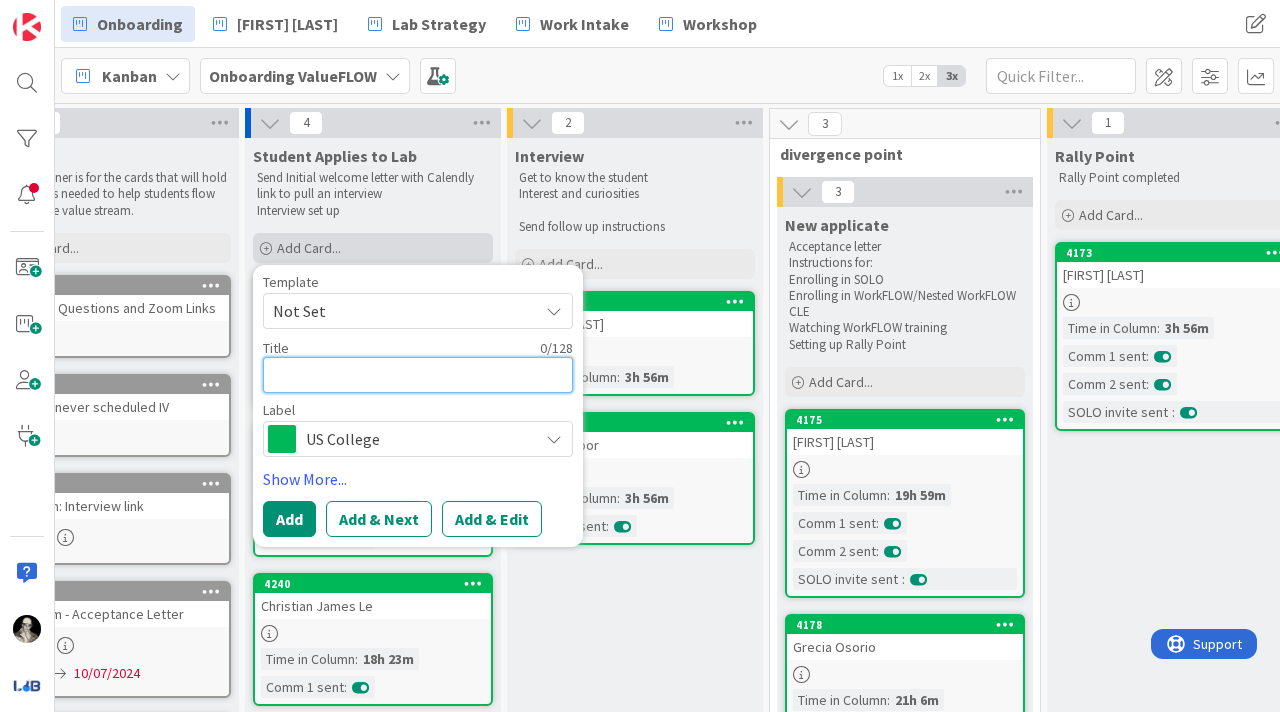type on "x" 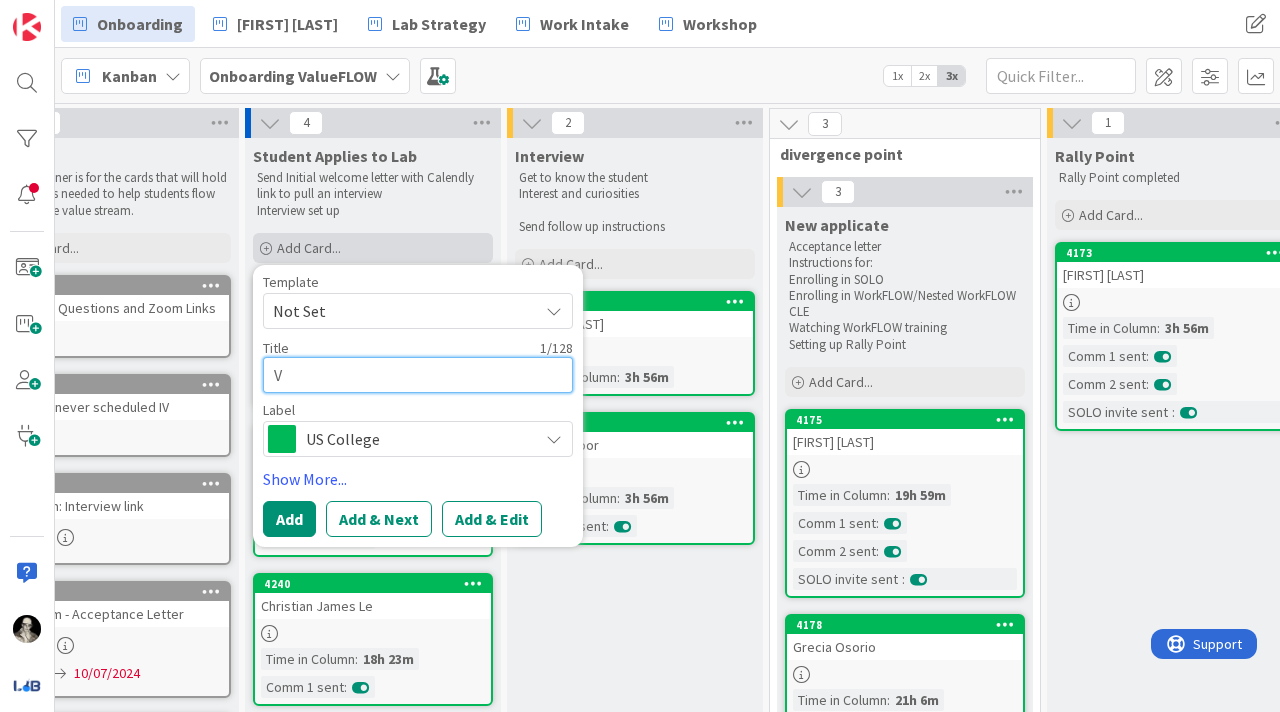 type on "x" 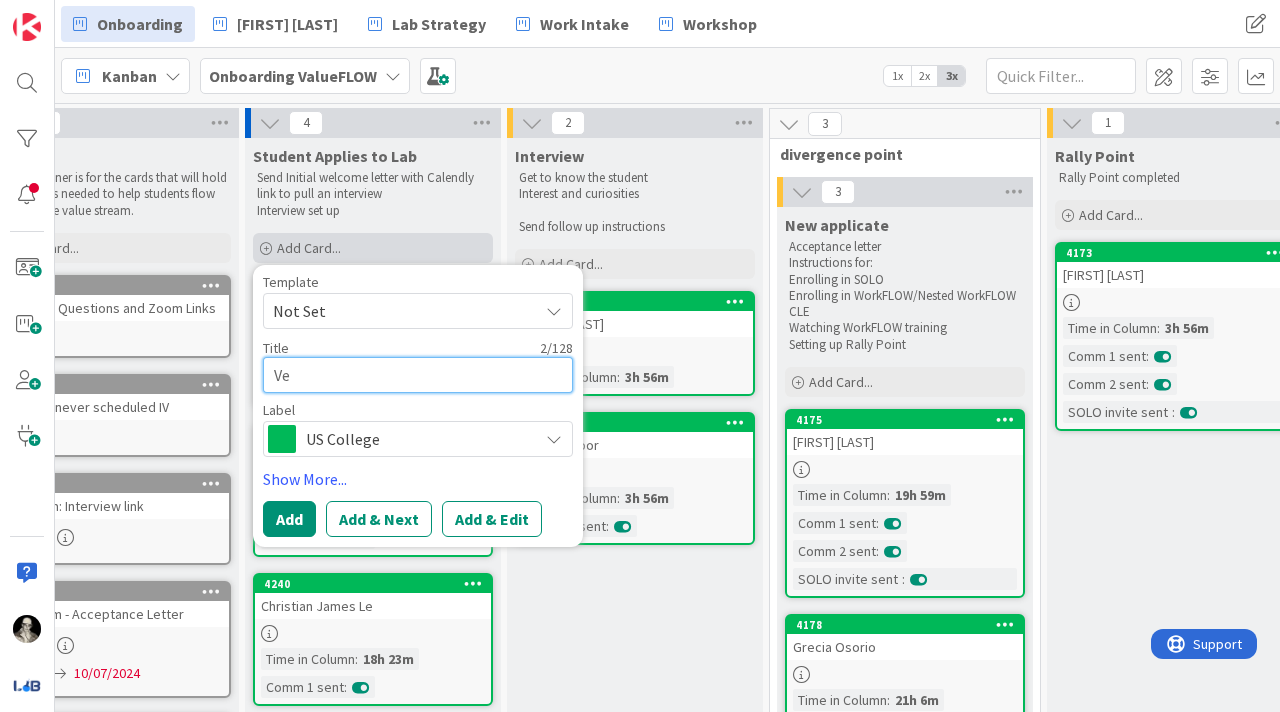 type on "x" 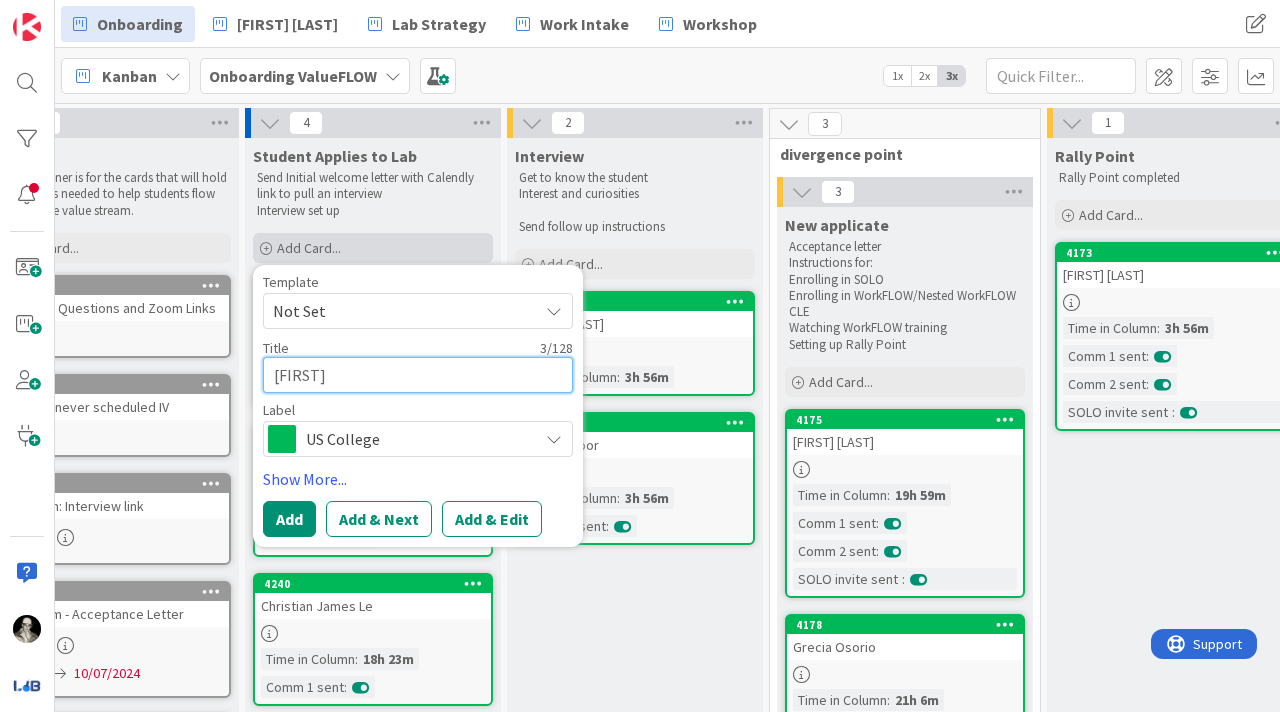 type on "x" 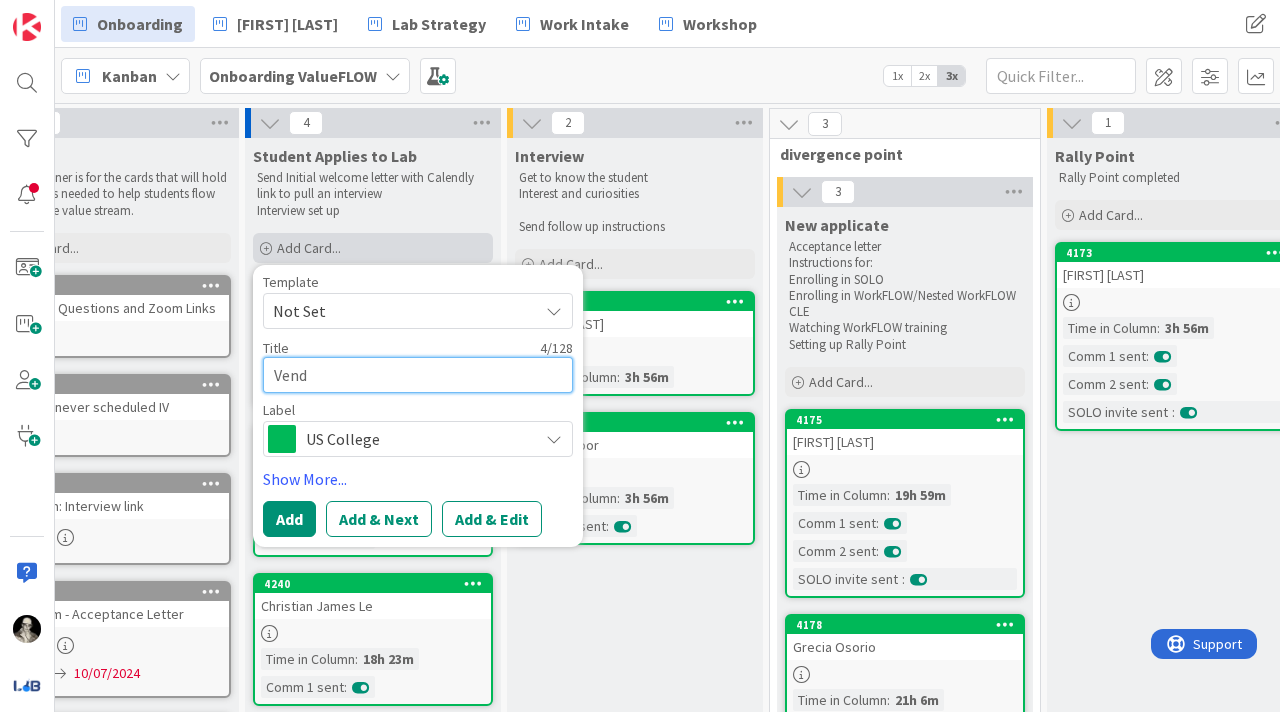 type on "x" 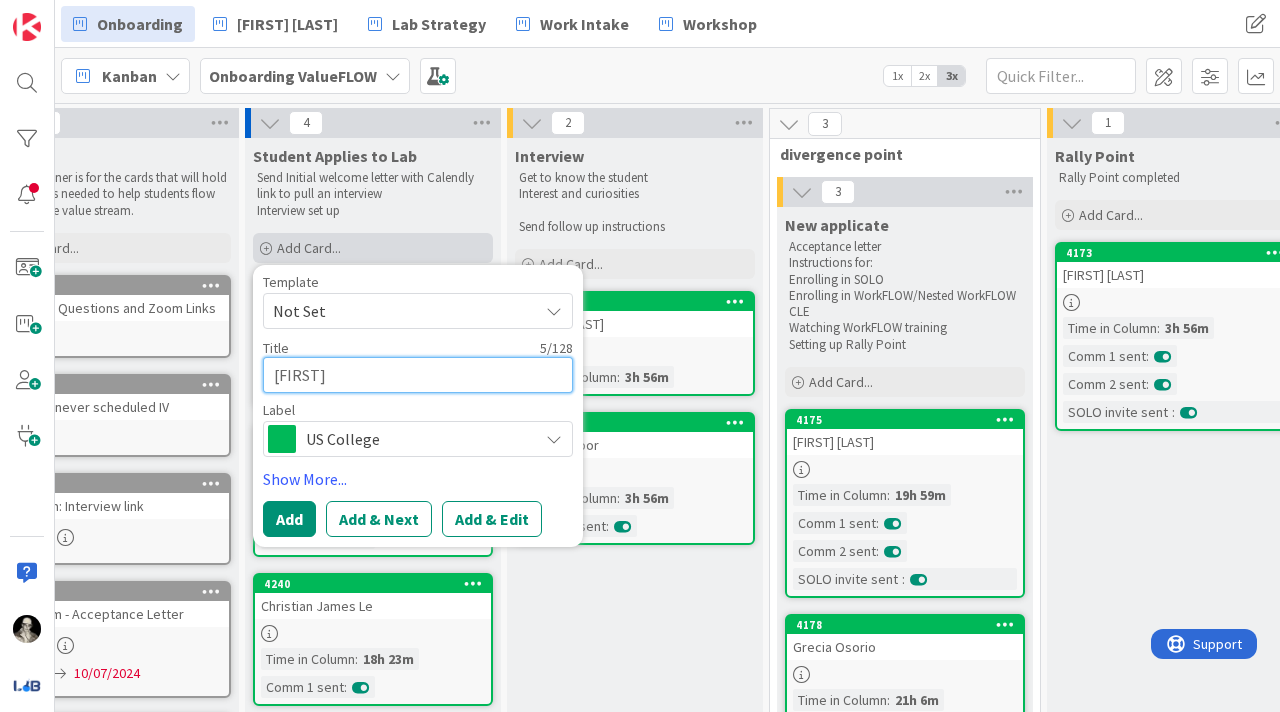 type on "x" 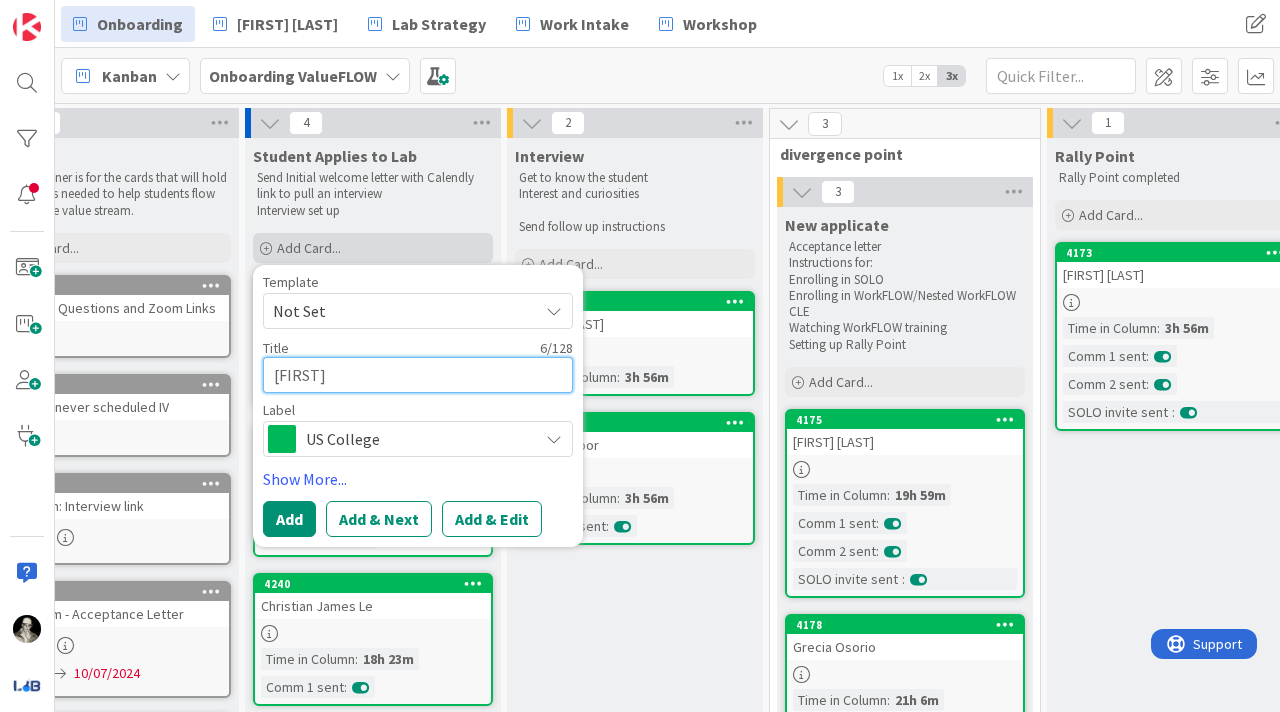 type on "x" 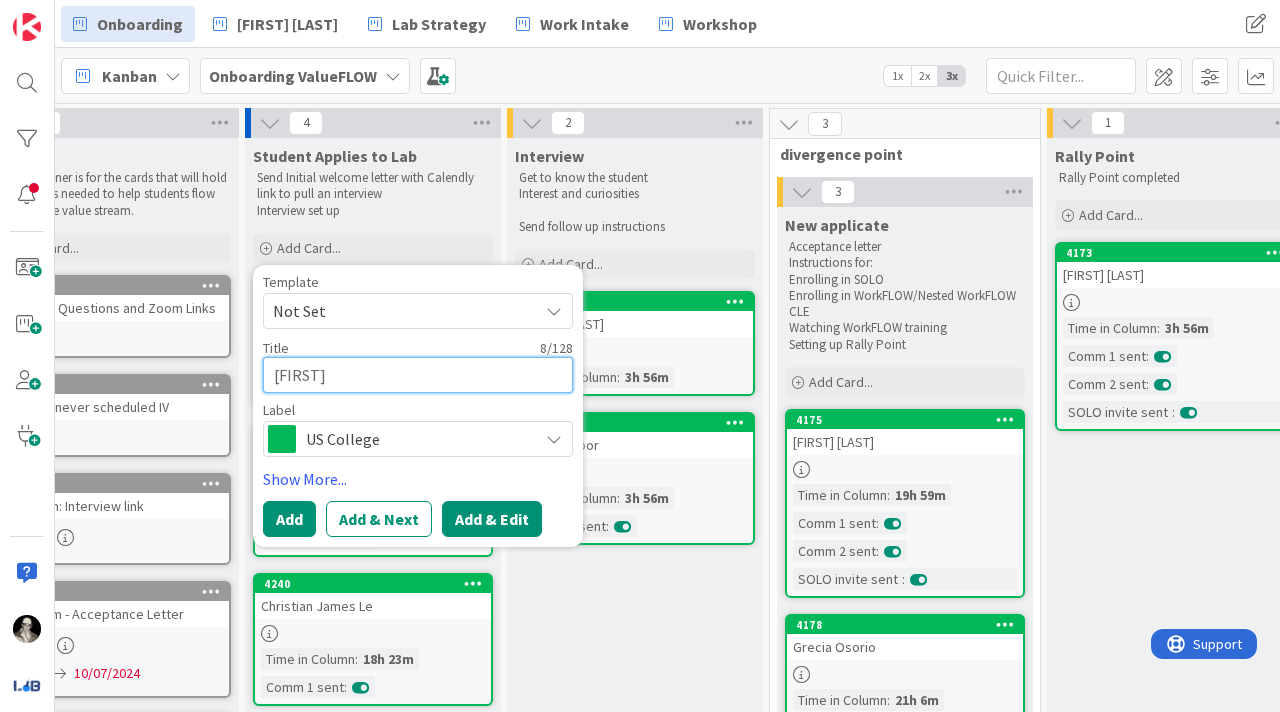type on "[FIRST]" 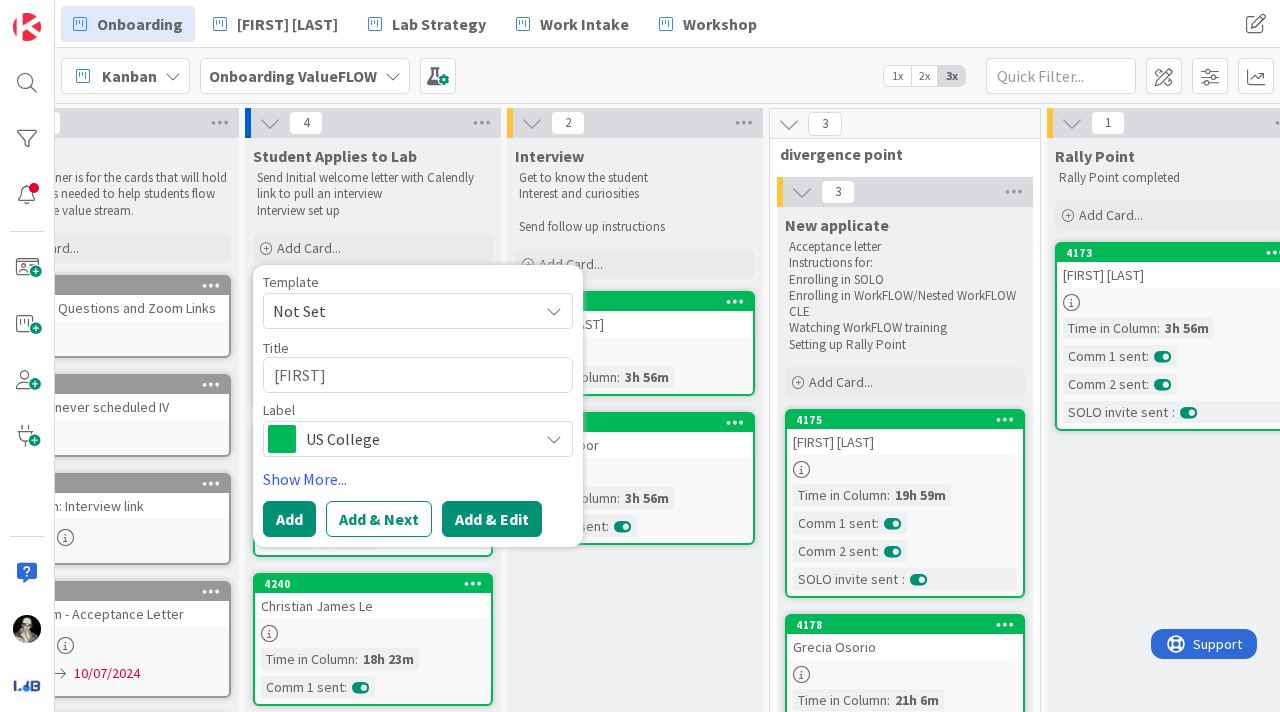 click on "Add & Edit" at bounding box center (492, 519) 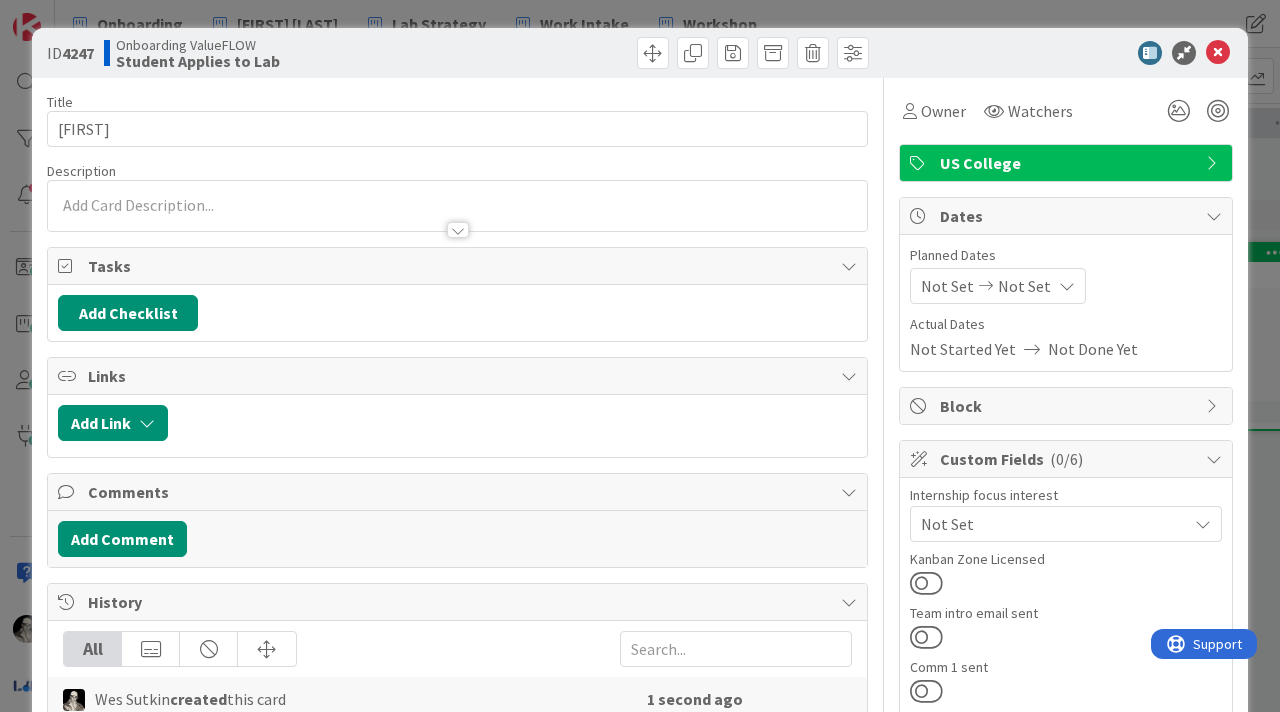 scroll, scrollTop: 0, scrollLeft: 0, axis: both 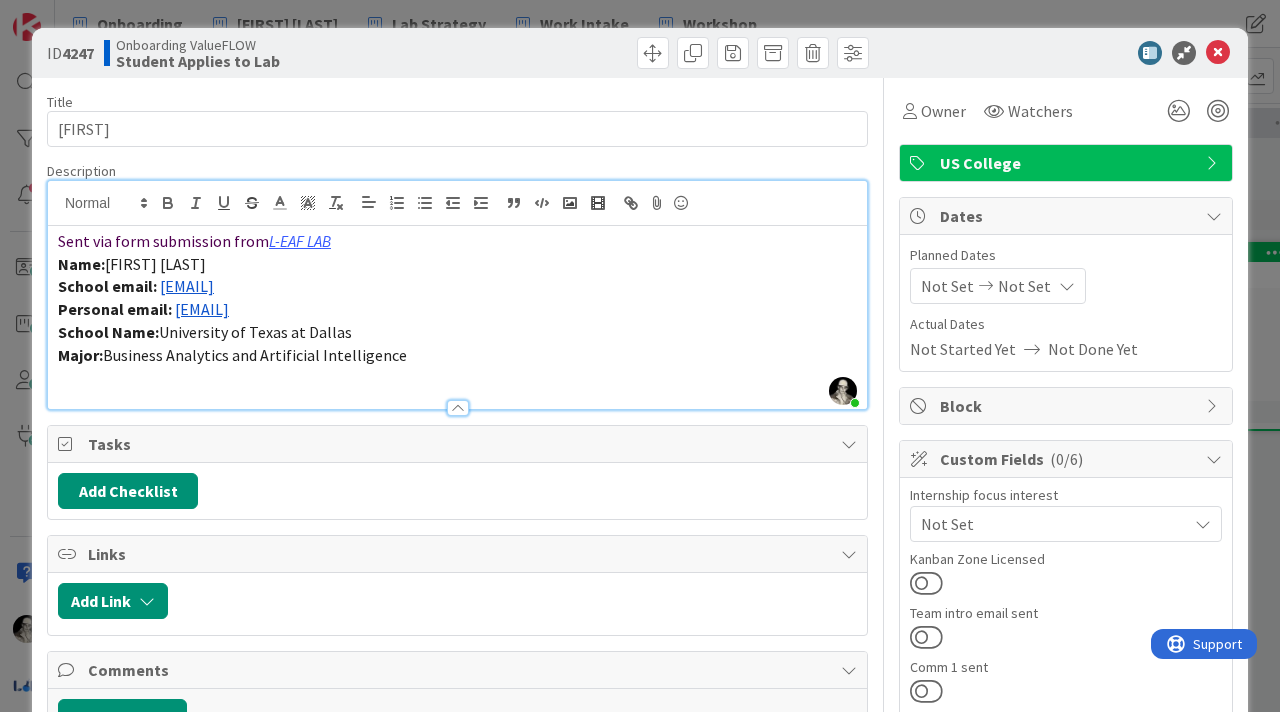 click on "[FIRST] [LAST]" at bounding box center [155, 264] 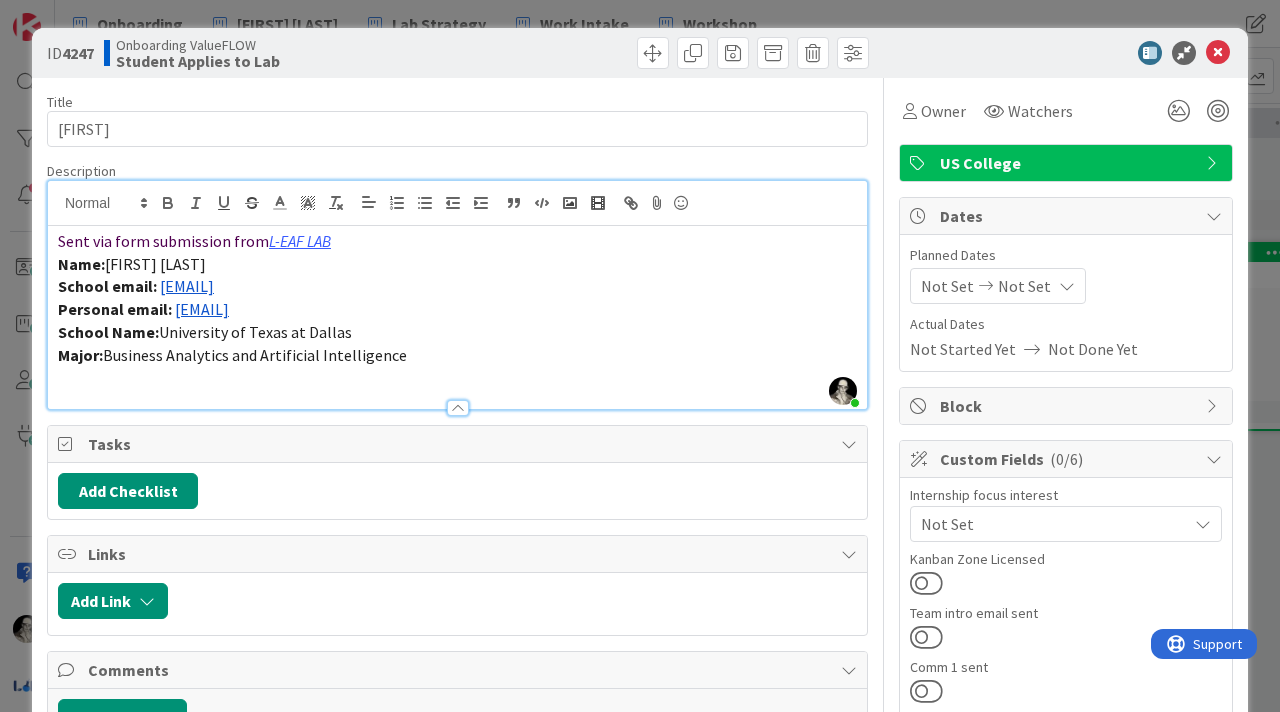 copy on "Avlani" 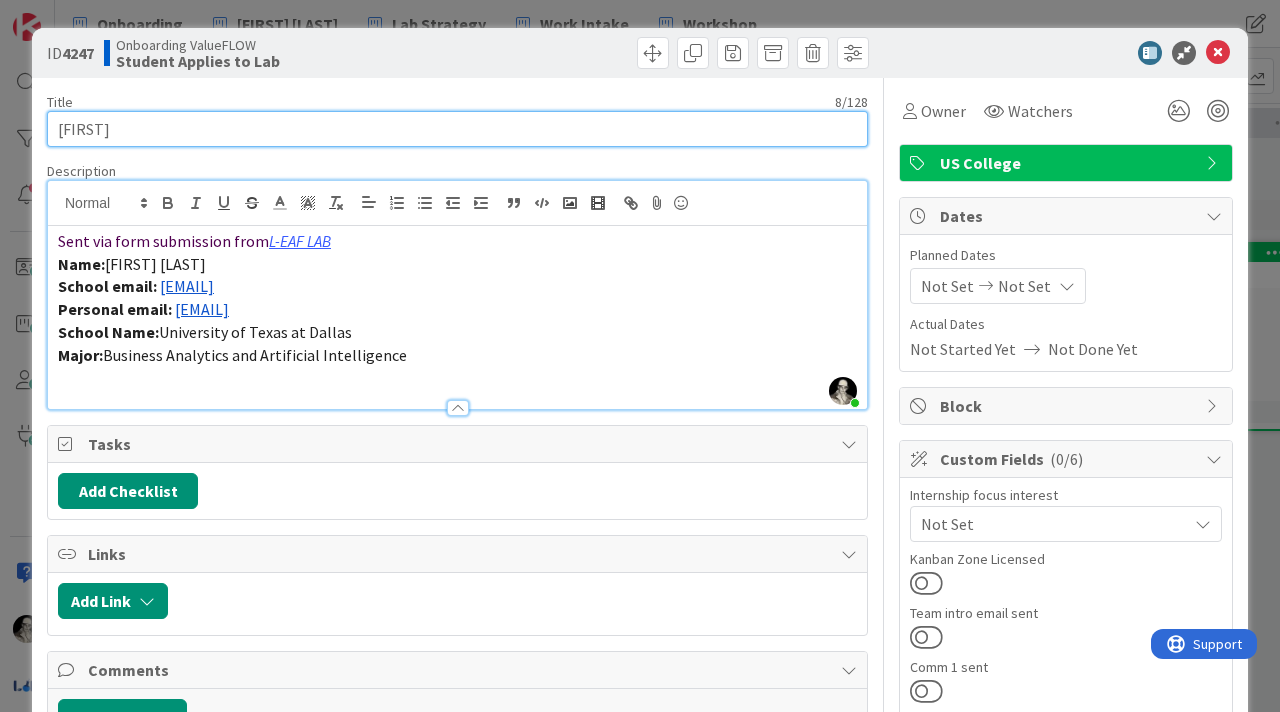 click on "[FIRST]" at bounding box center [457, 129] 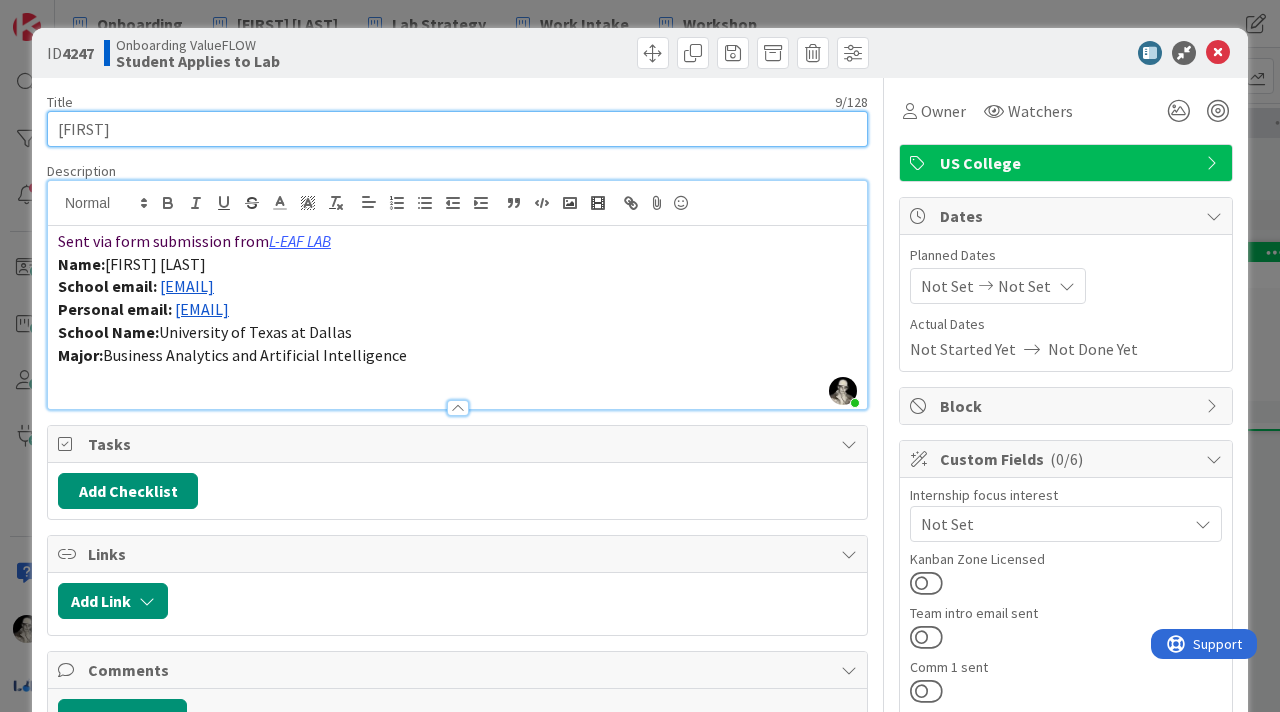 paste on "Avlani" 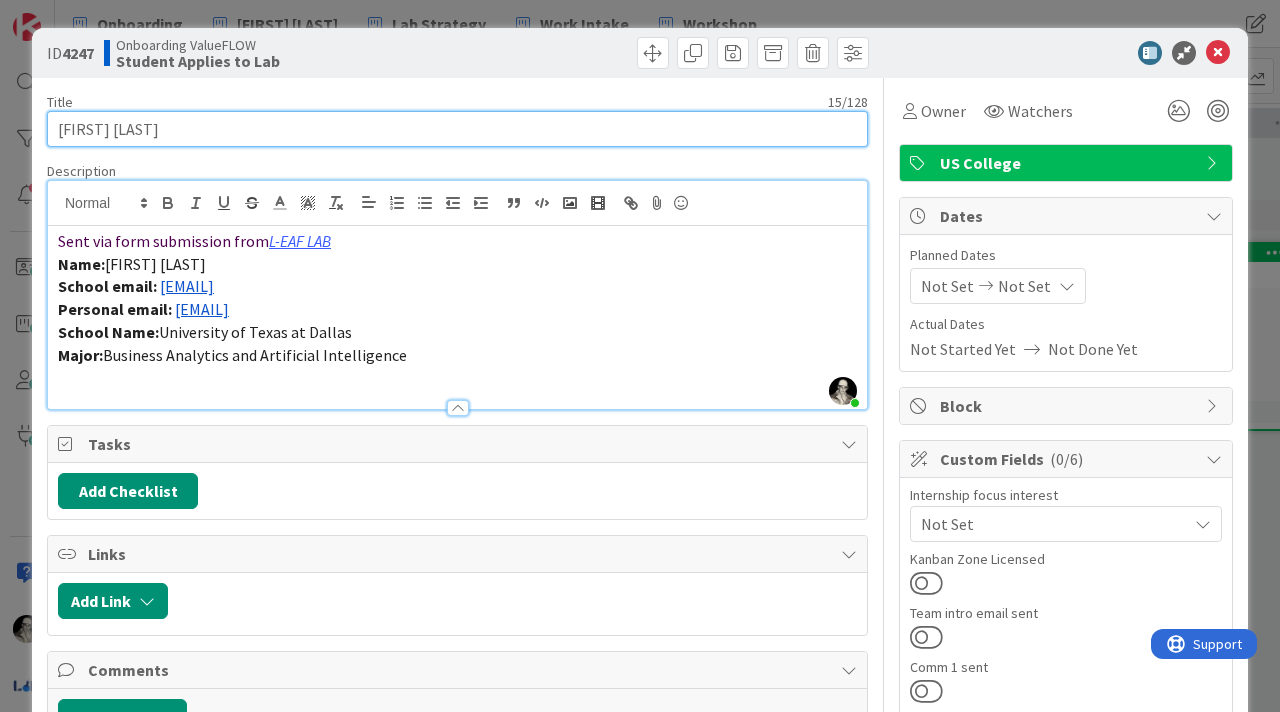 drag, startPoint x: 81, startPoint y: 131, endPoint x: 93, endPoint y: 92, distance: 40.804413 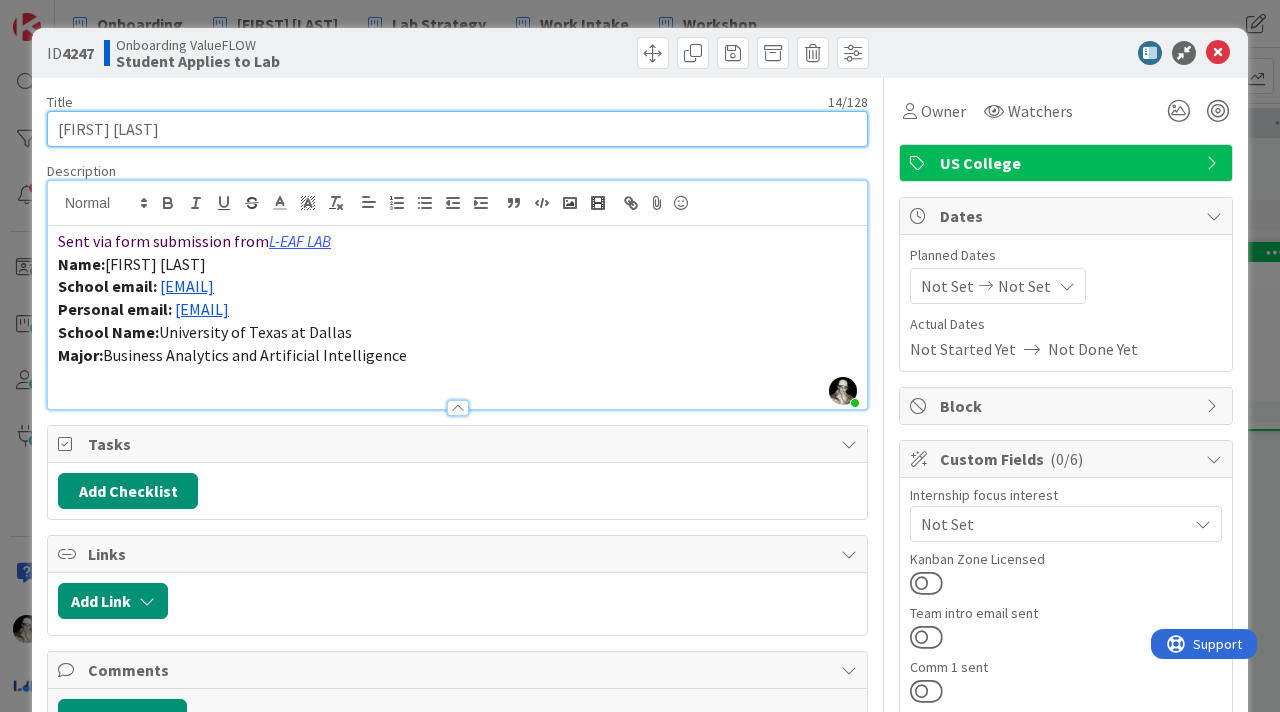 type on "[FIRST] [LAST]" 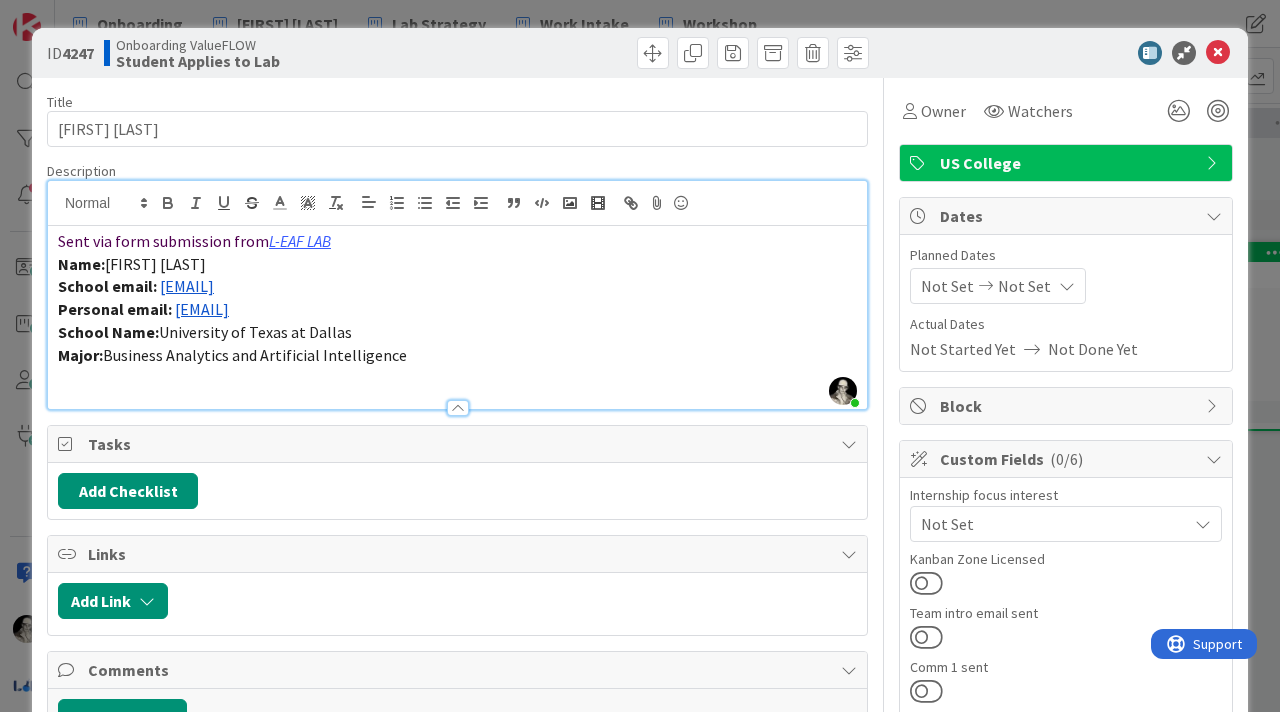 drag, startPoint x: 362, startPoint y: 315, endPoint x: 157, endPoint y: 289, distance: 206.6422 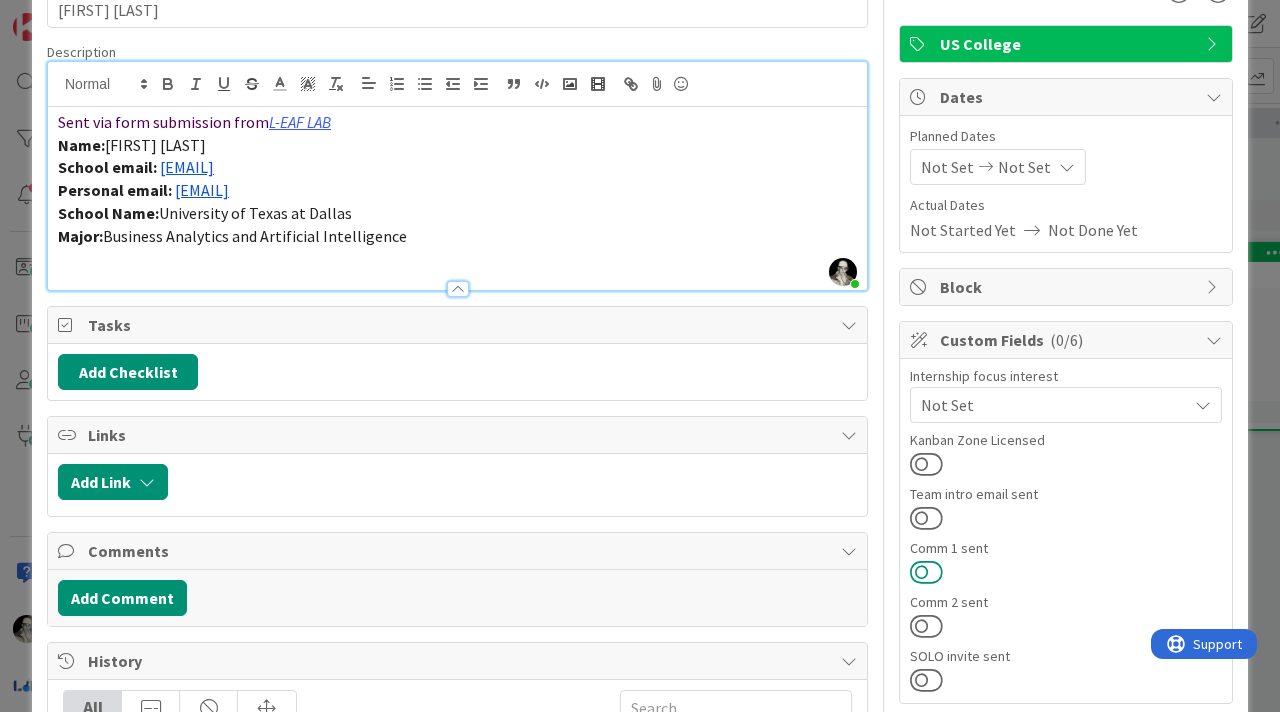scroll, scrollTop: 129, scrollLeft: 0, axis: vertical 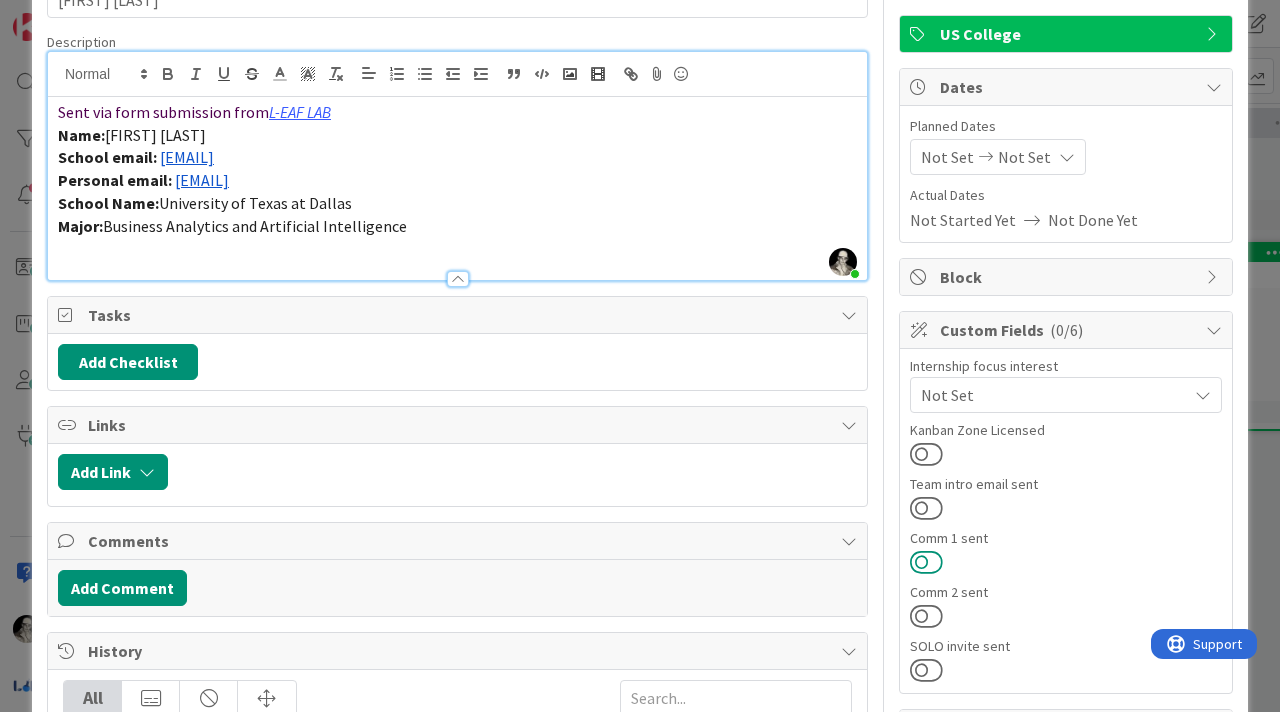 click at bounding box center (926, 562) 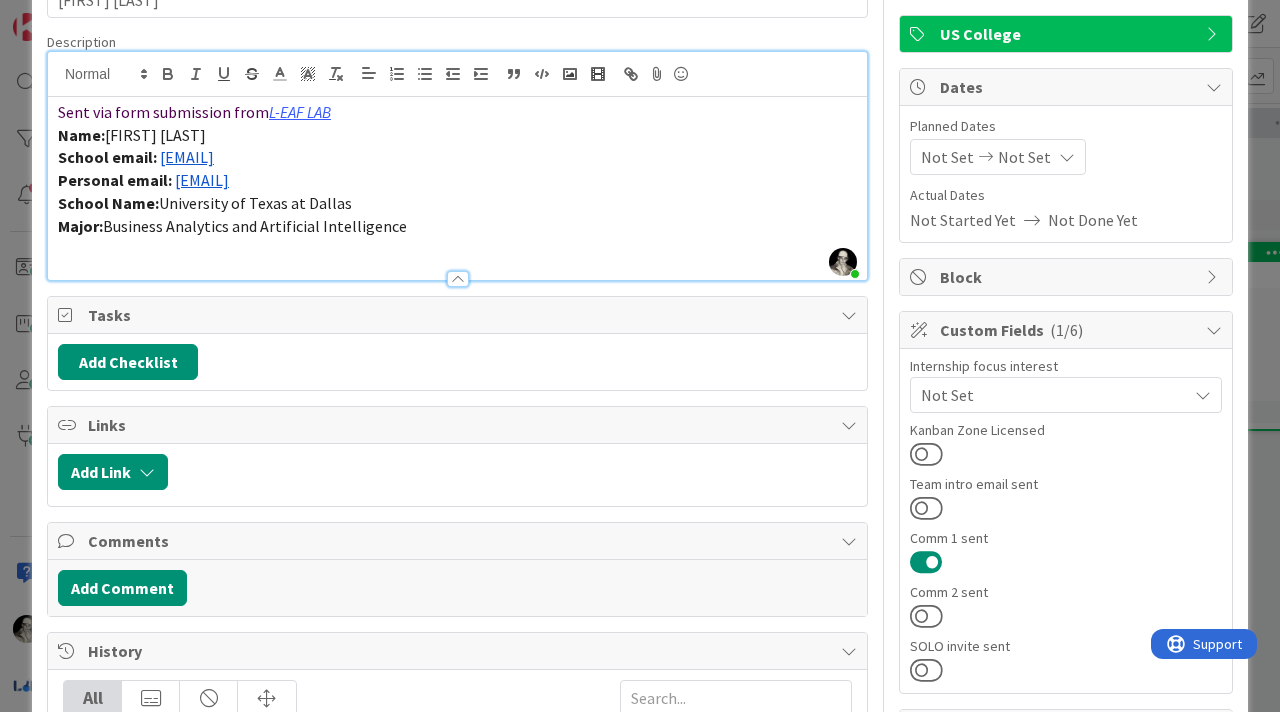 scroll, scrollTop: 0, scrollLeft: 0, axis: both 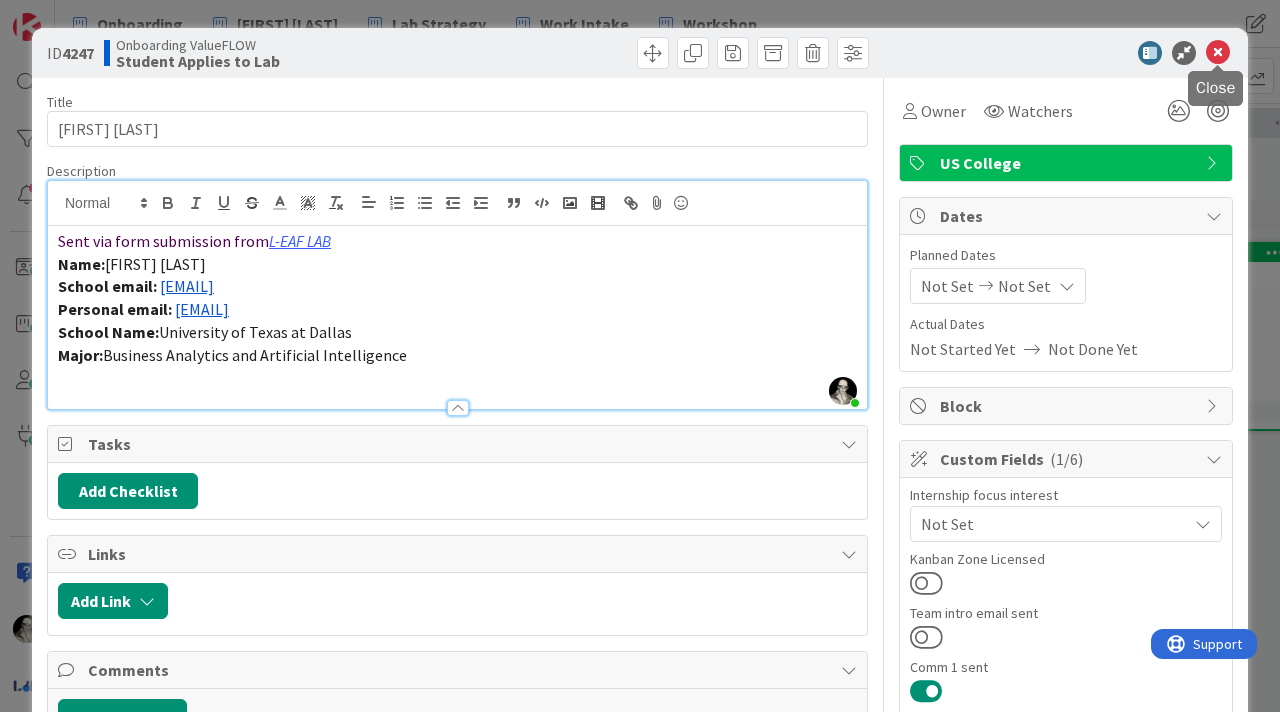 click at bounding box center (1218, 53) 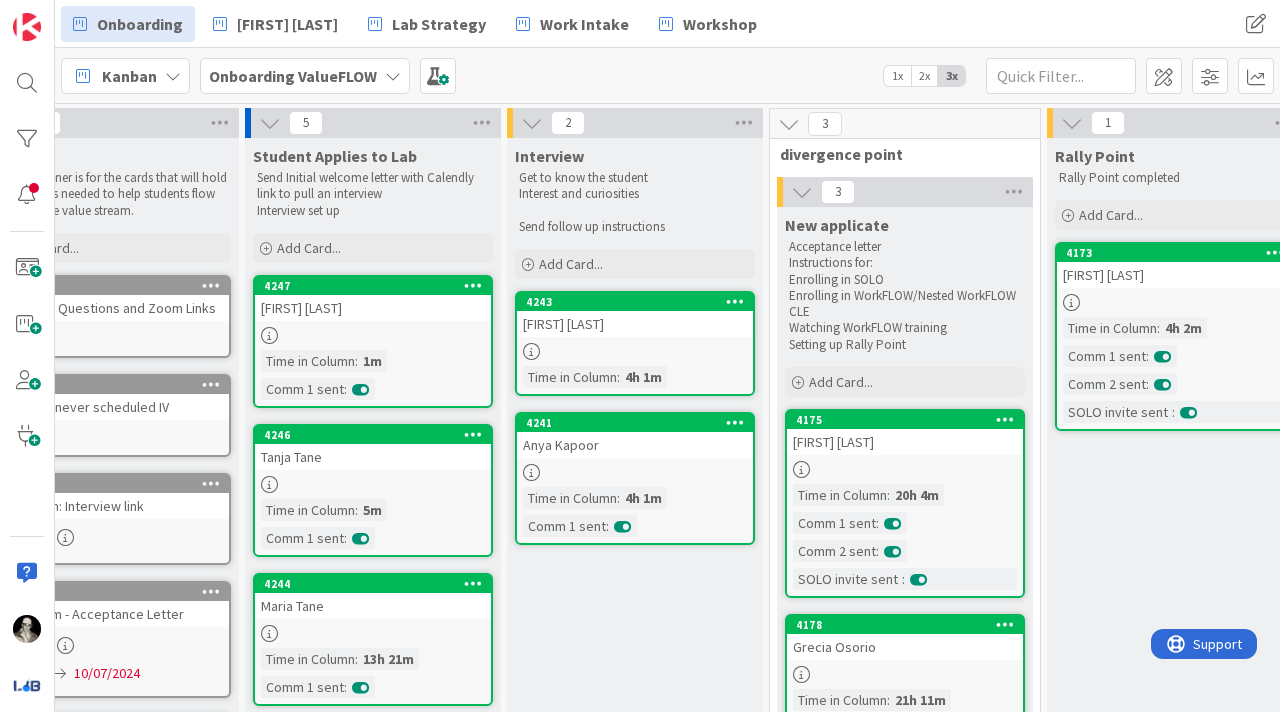 scroll, scrollTop: 0, scrollLeft: 0, axis: both 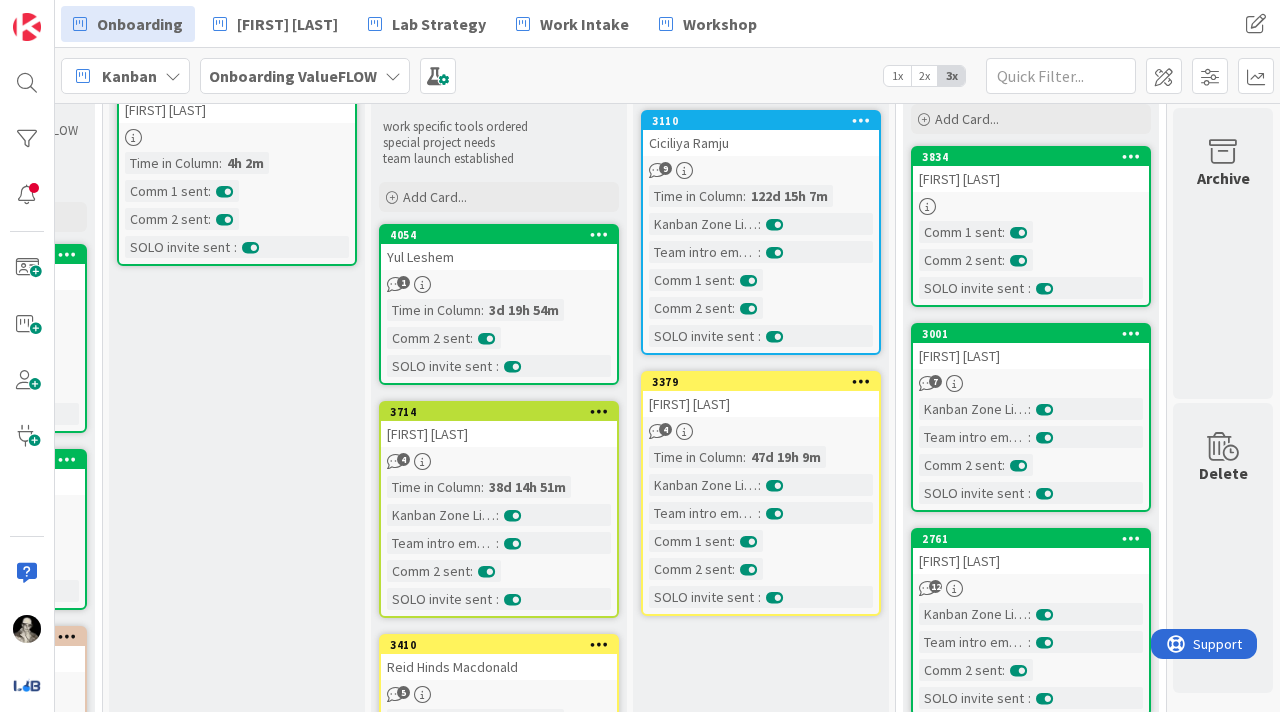 click on "[FIRST] [LAST]" at bounding box center (499, 434) 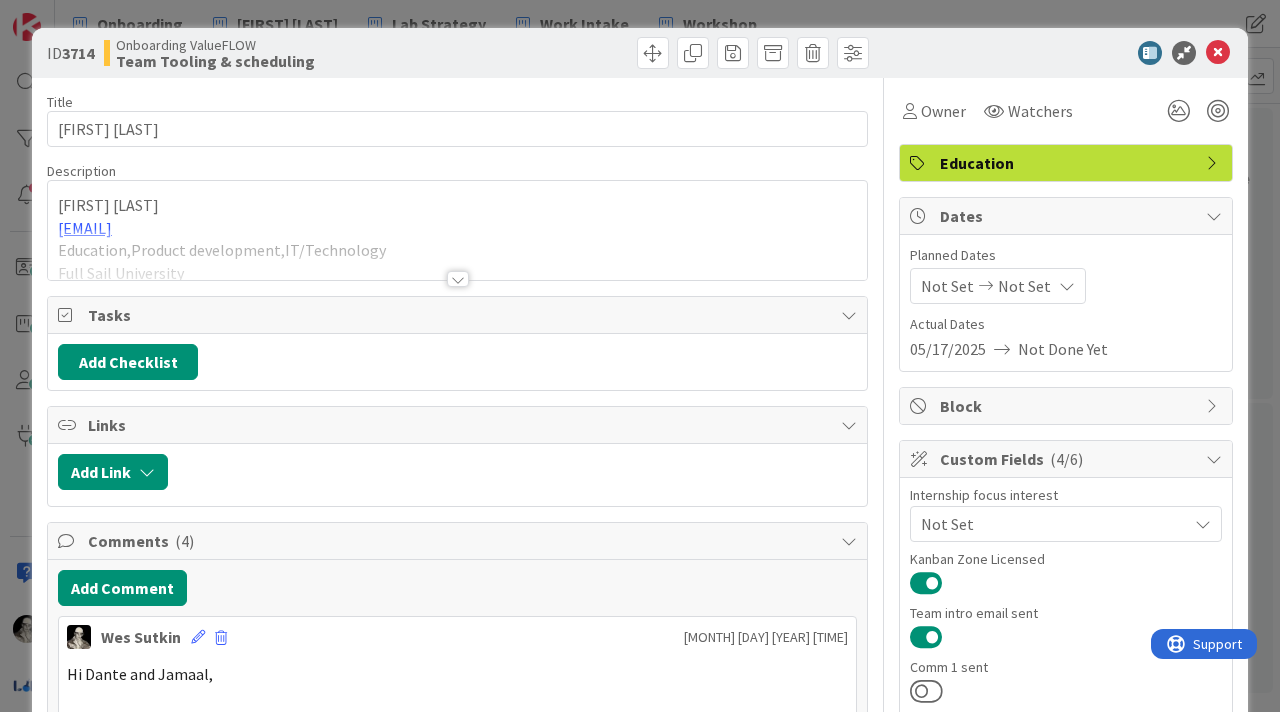 scroll, scrollTop: 0, scrollLeft: 0, axis: both 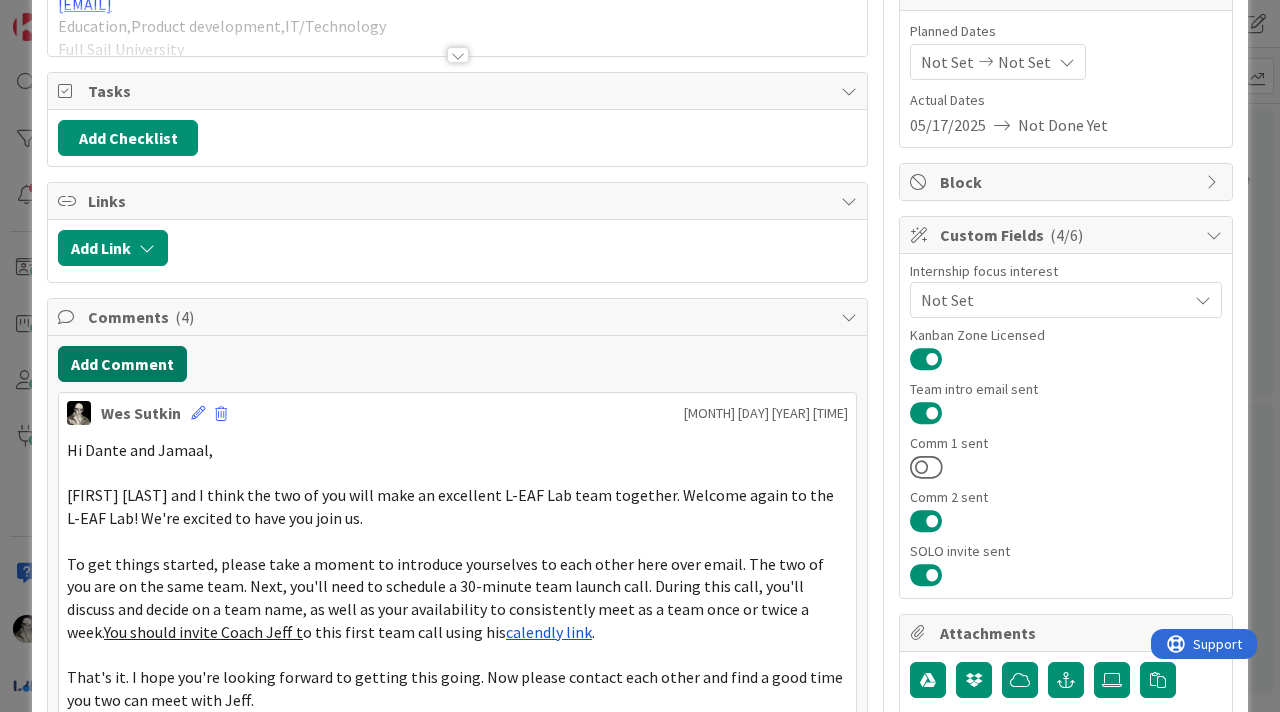 click on "Add Comment" at bounding box center (122, 364) 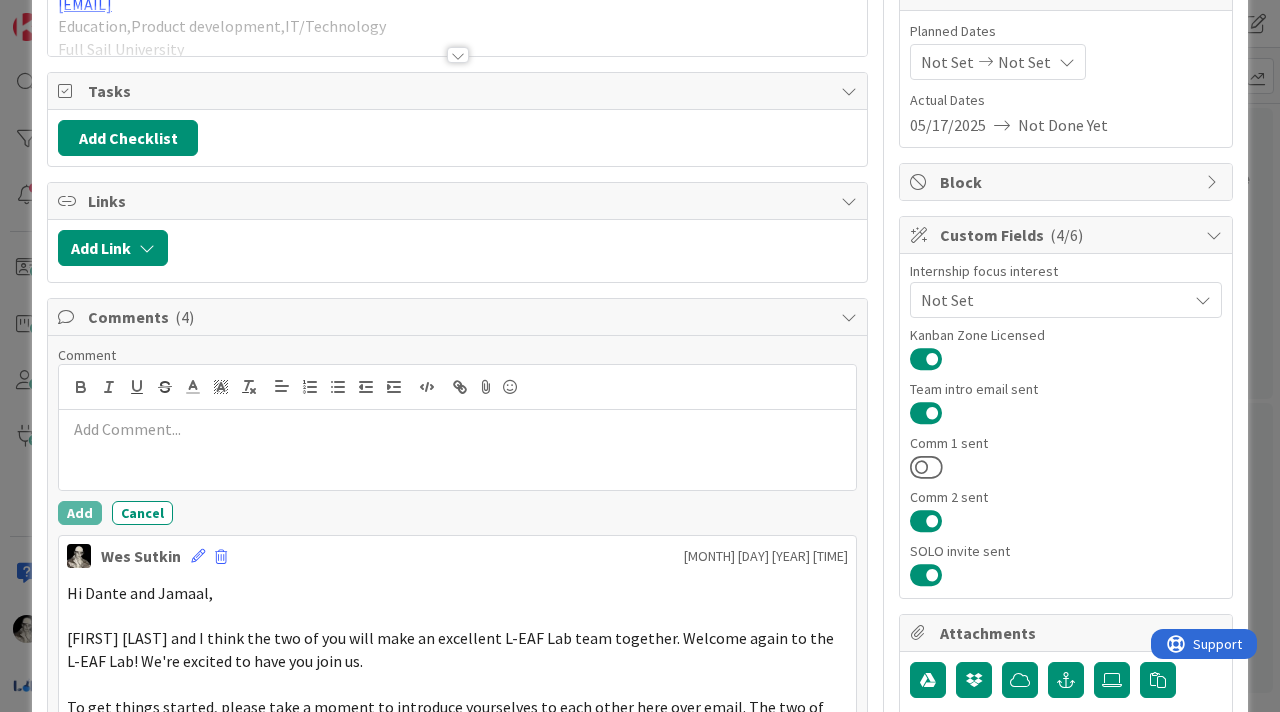 click at bounding box center [457, 429] 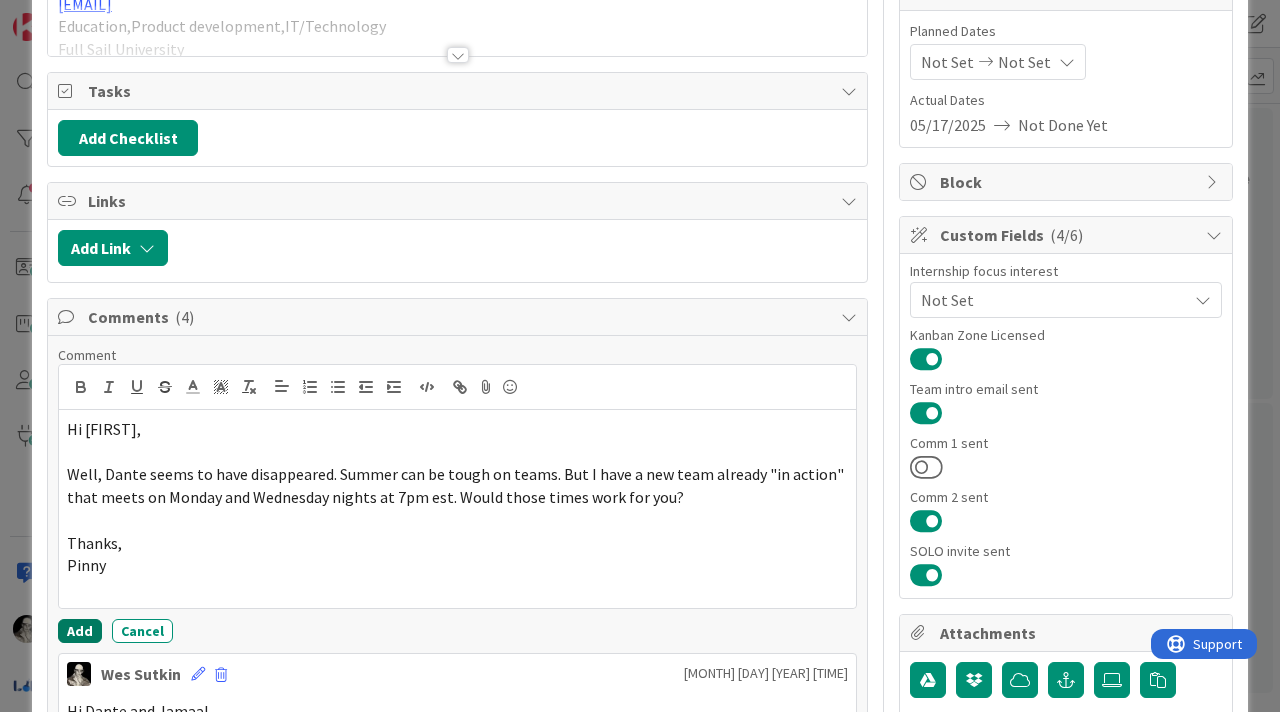 click on "Add" at bounding box center [80, 631] 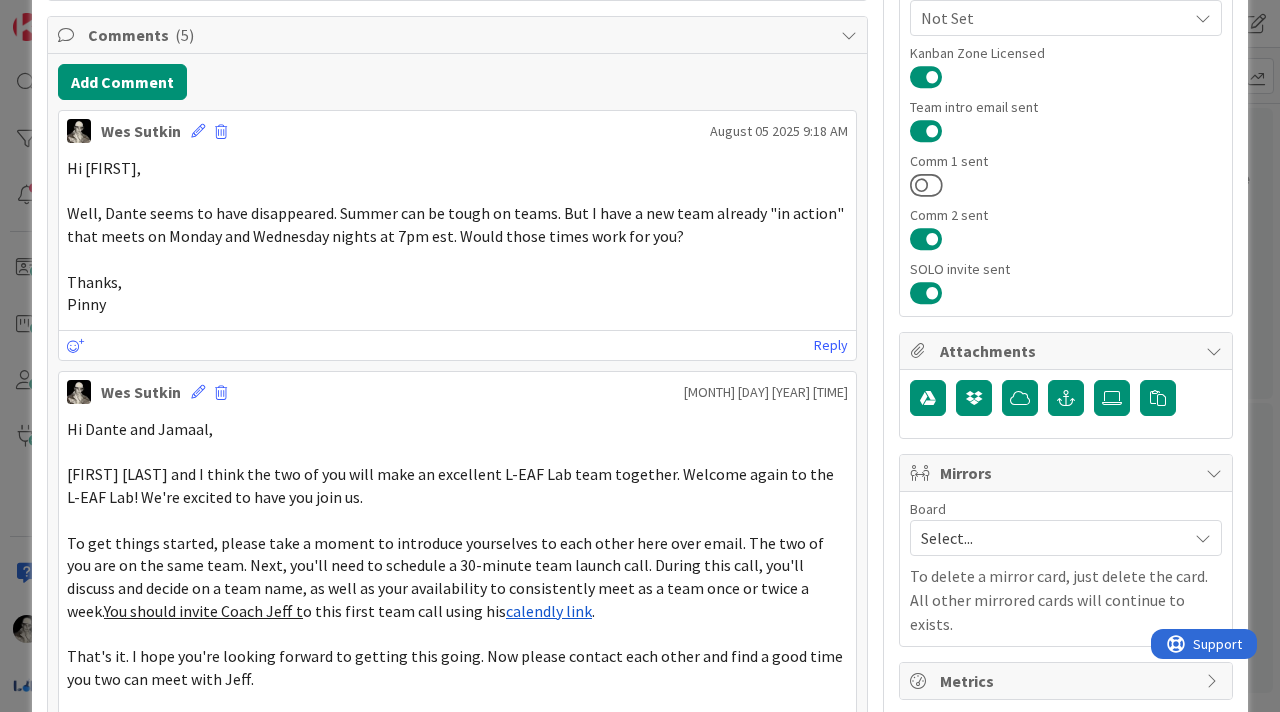 scroll, scrollTop: 0, scrollLeft: 0, axis: both 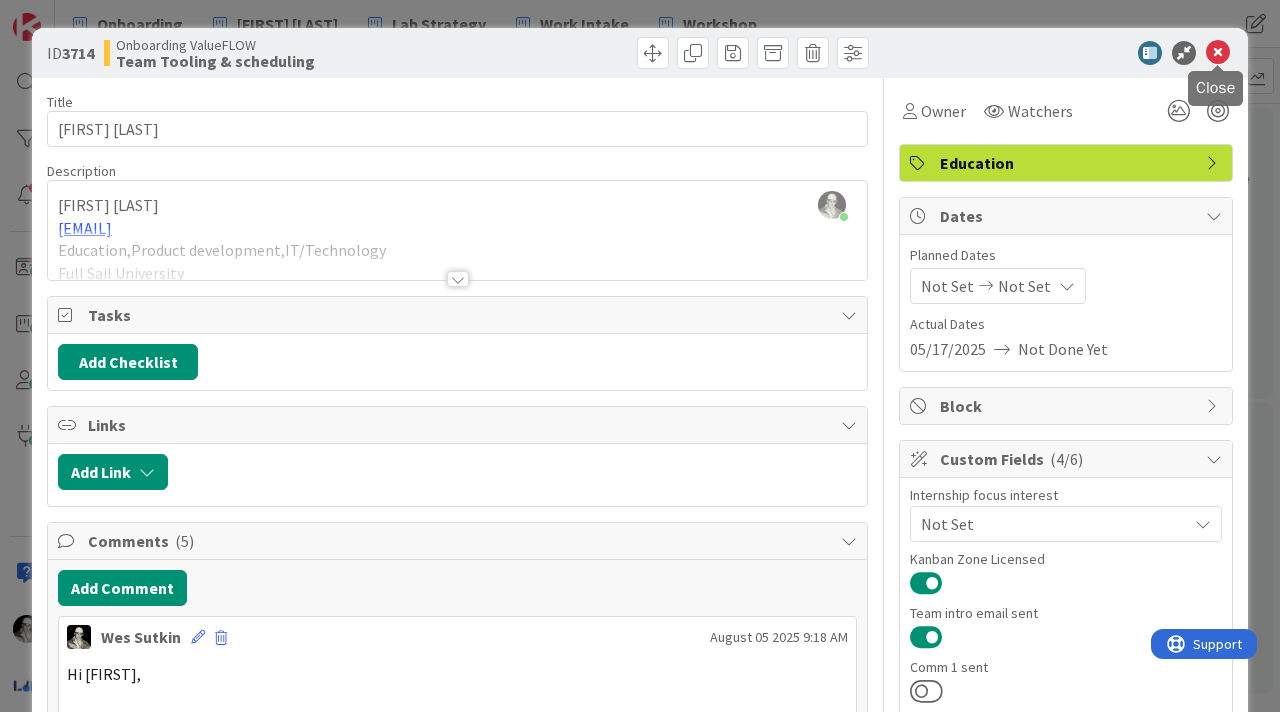 click at bounding box center [1218, 53] 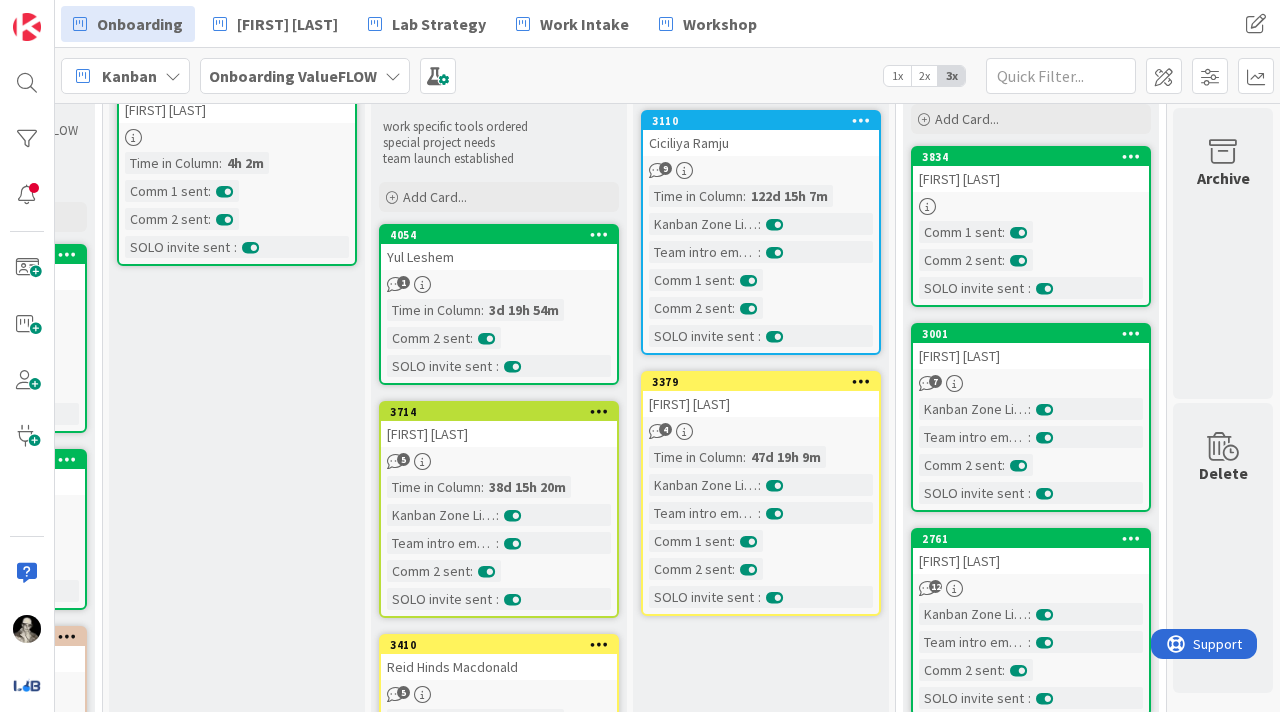 scroll, scrollTop: 0, scrollLeft: 0, axis: both 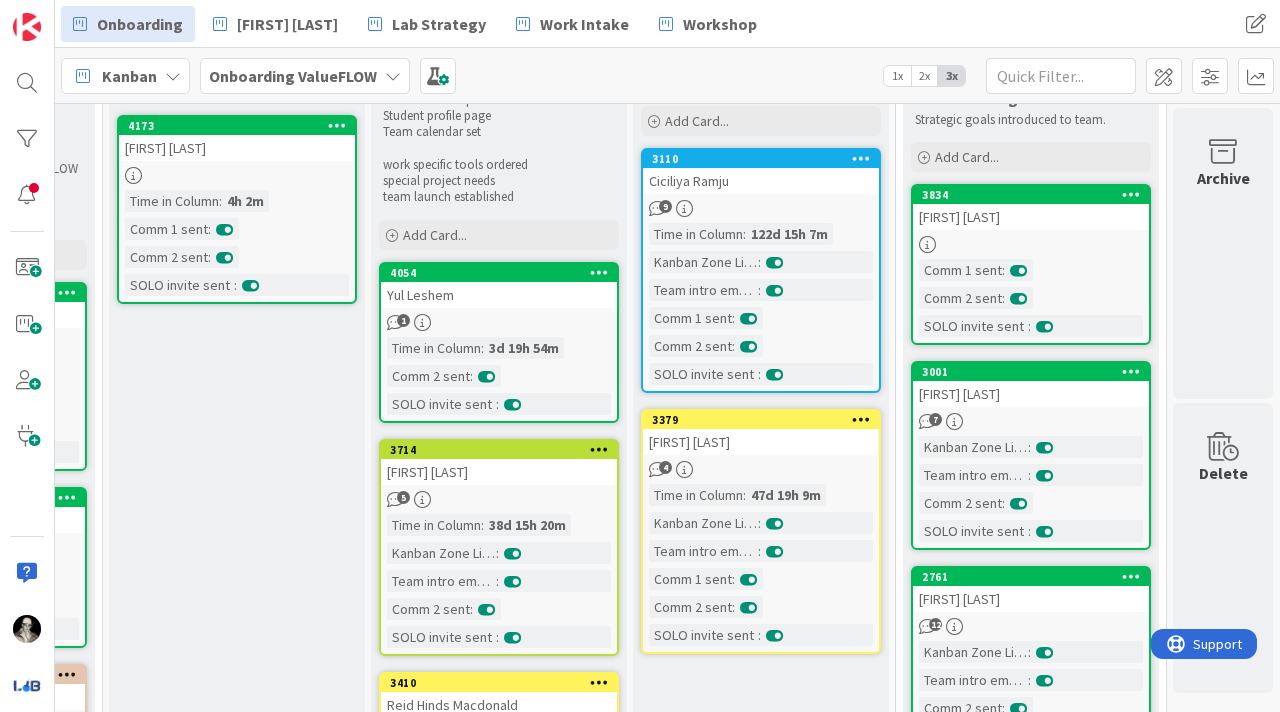 click on "Ciciliya Ramju" at bounding box center [761, 181] 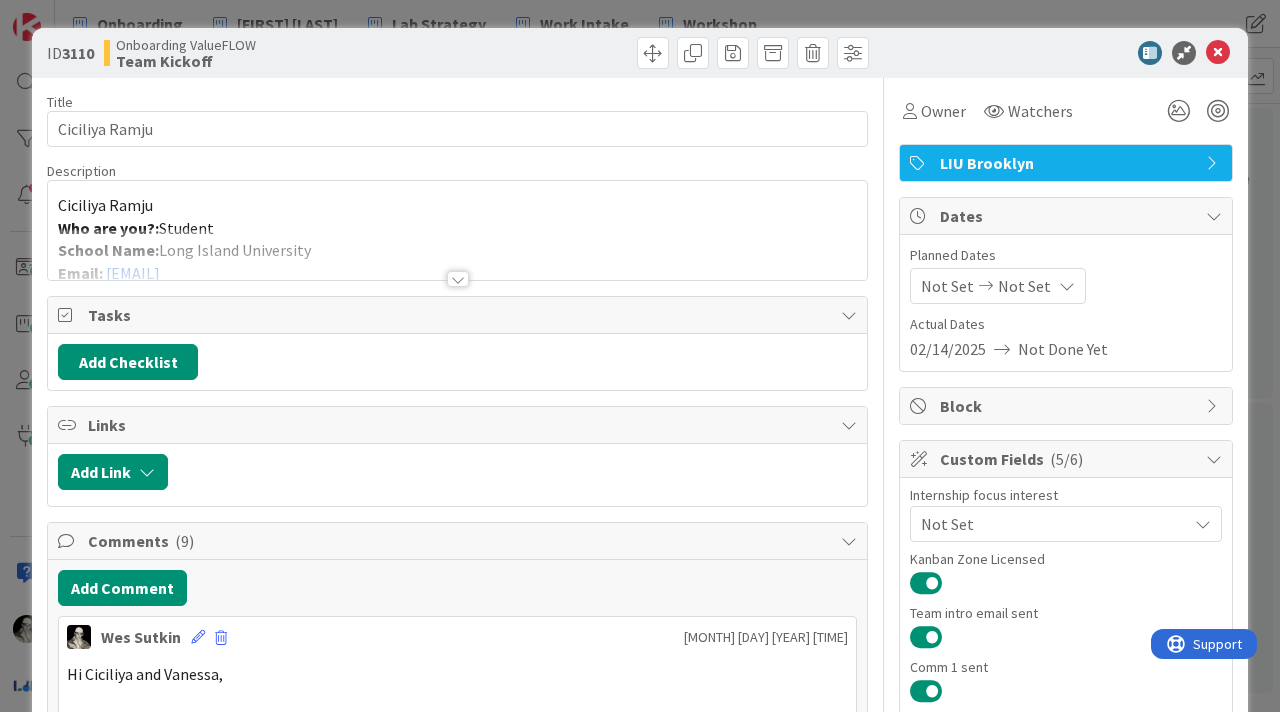 scroll, scrollTop: 0, scrollLeft: 0, axis: both 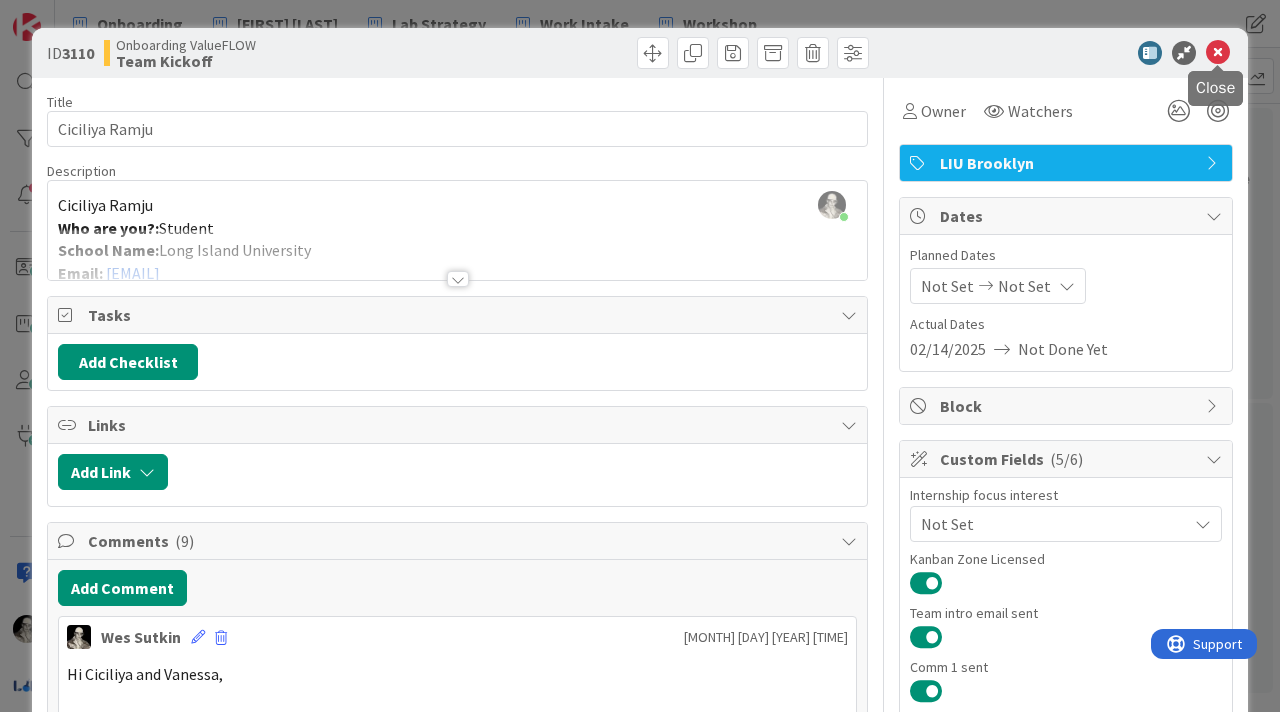 click at bounding box center (1218, 53) 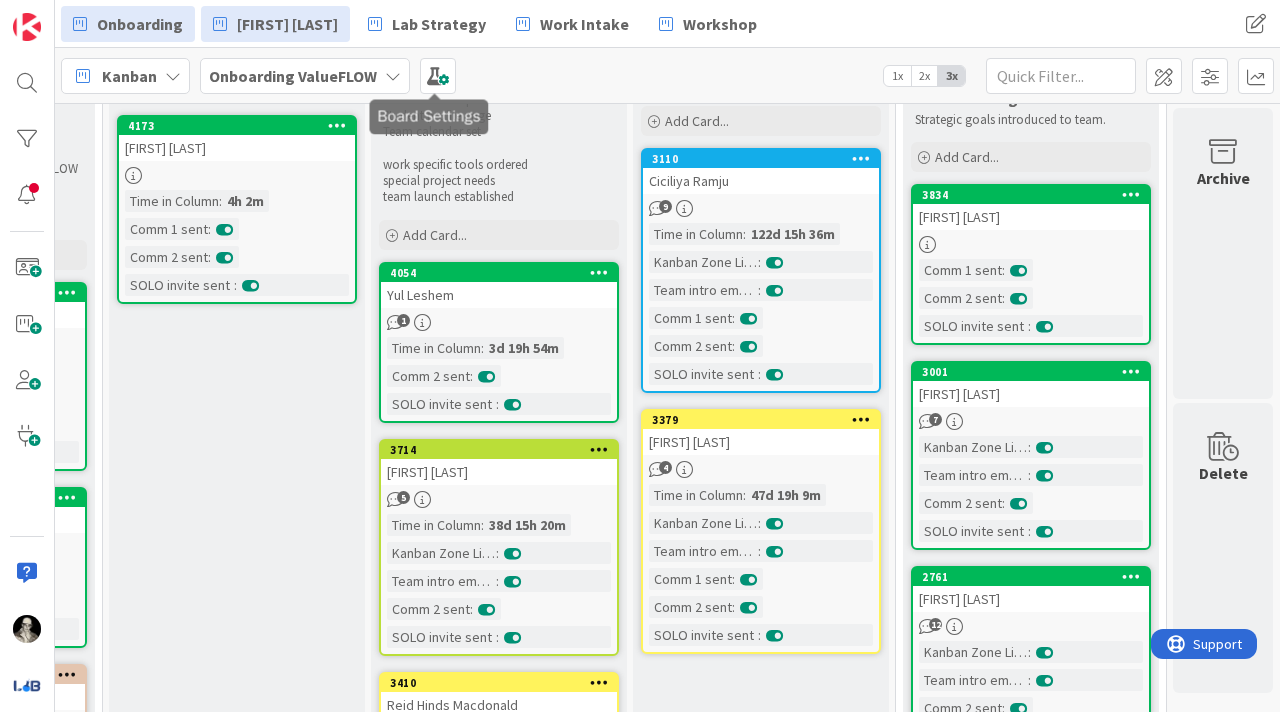 scroll, scrollTop: 0, scrollLeft: 0, axis: both 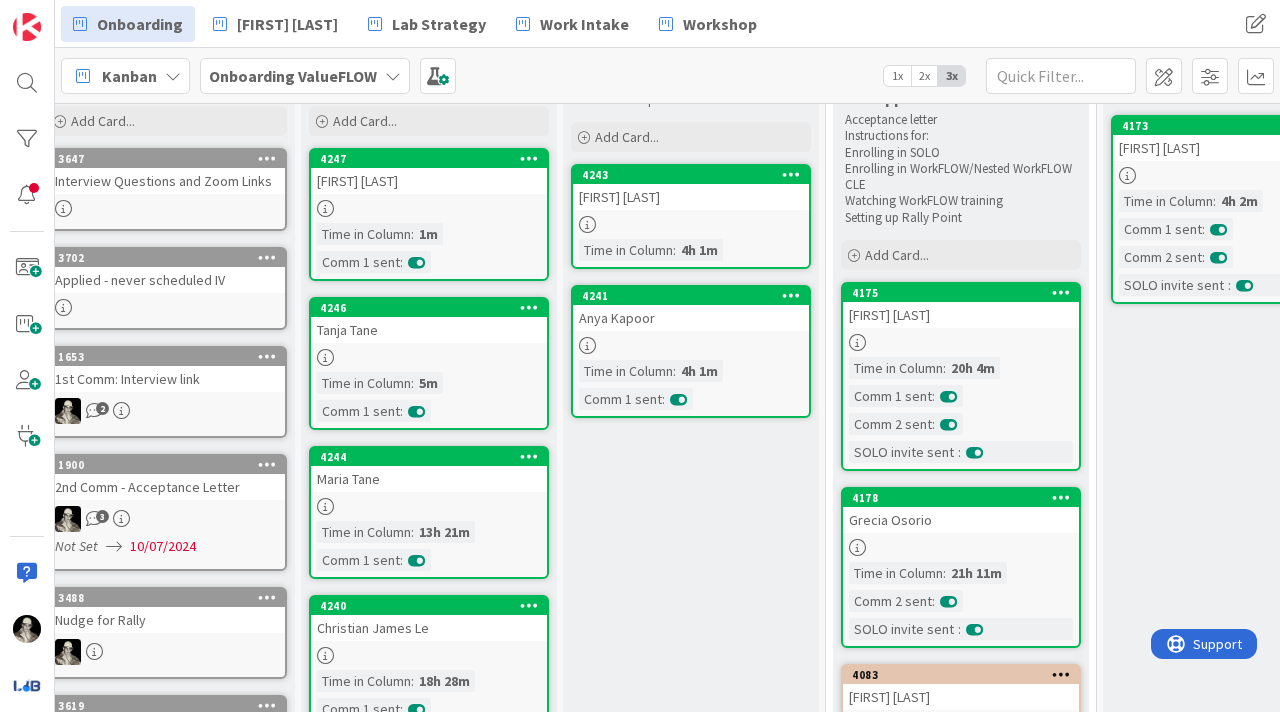 click at bounding box center [529, 158] 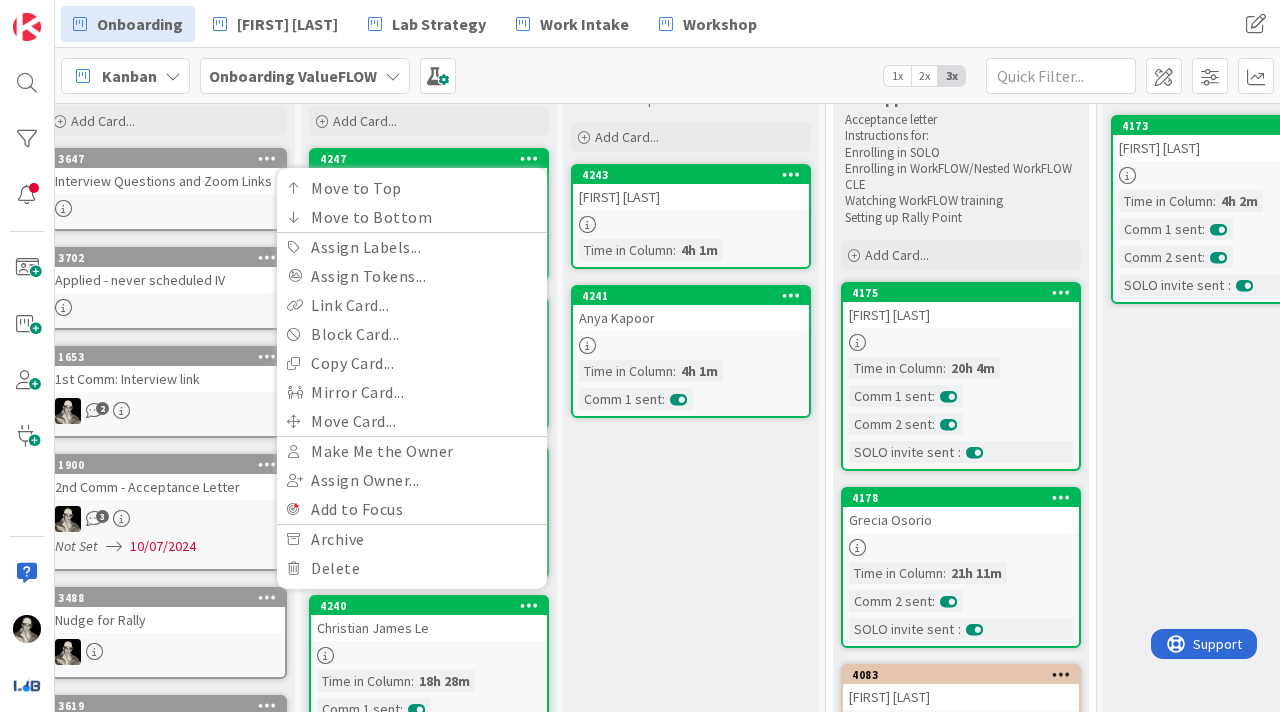 click at bounding box center [529, 158] 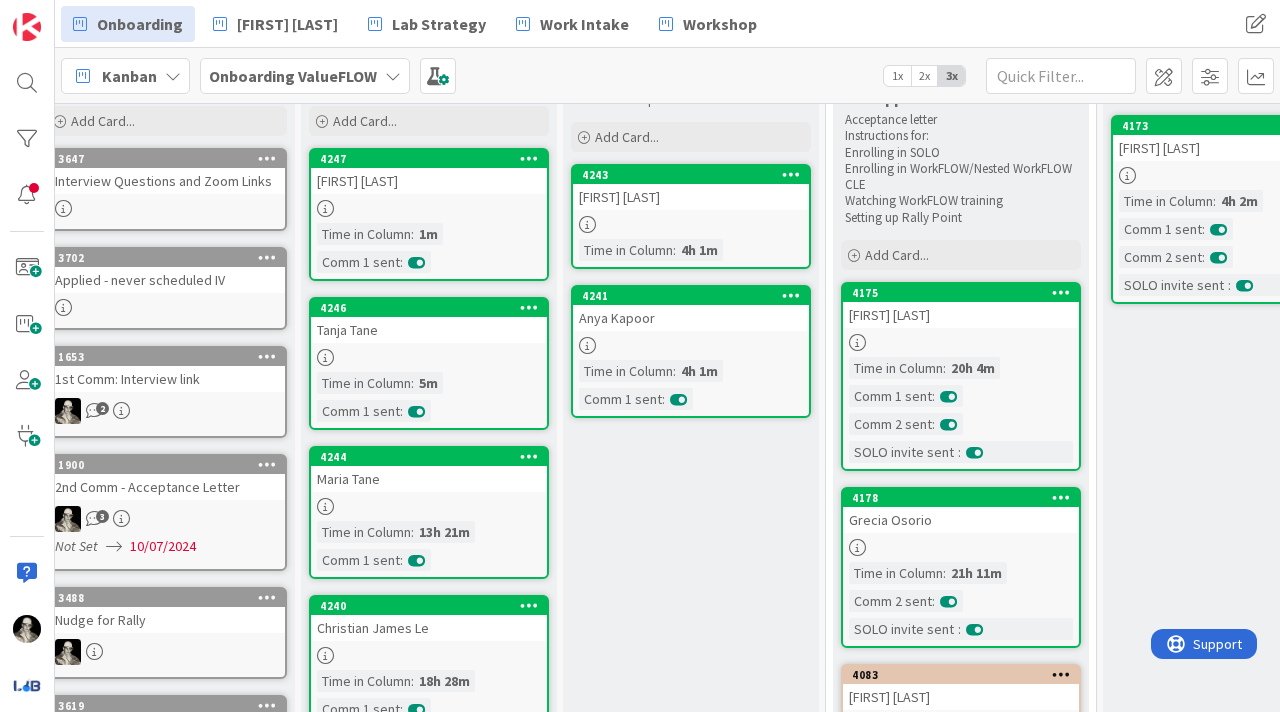 click at bounding box center (529, 158) 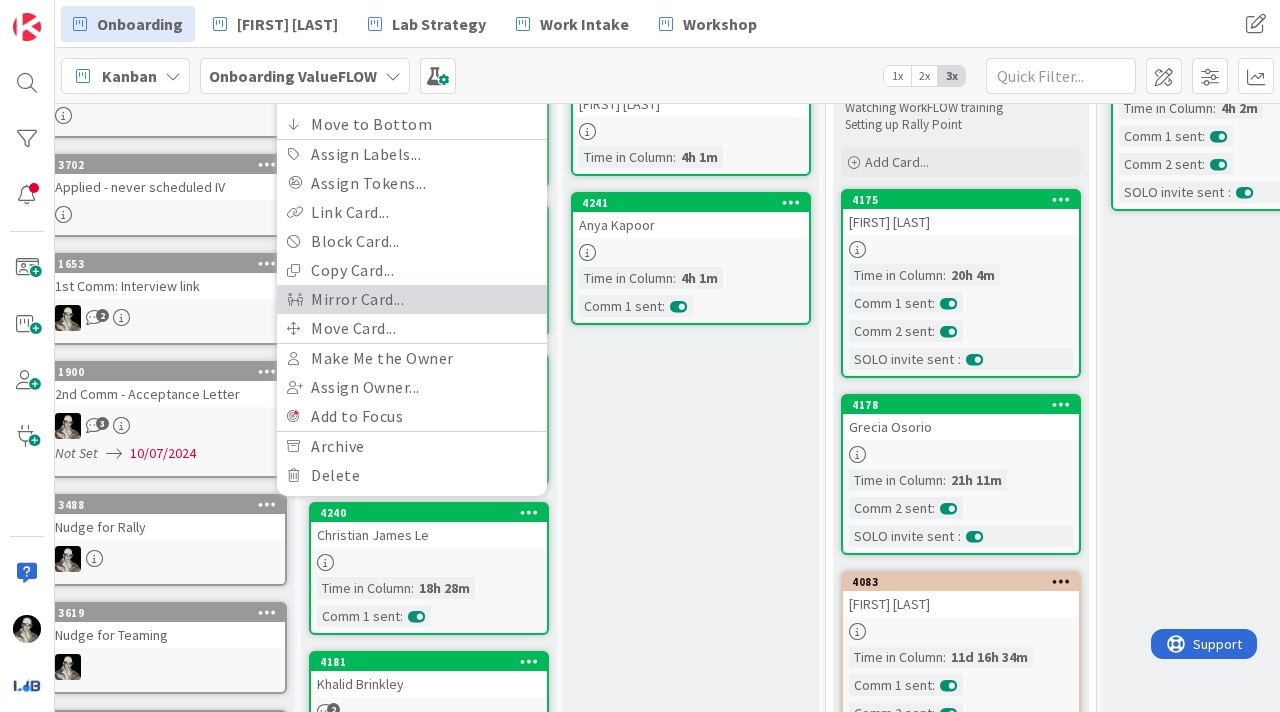 scroll, scrollTop: 216, scrollLeft: 23, axis: both 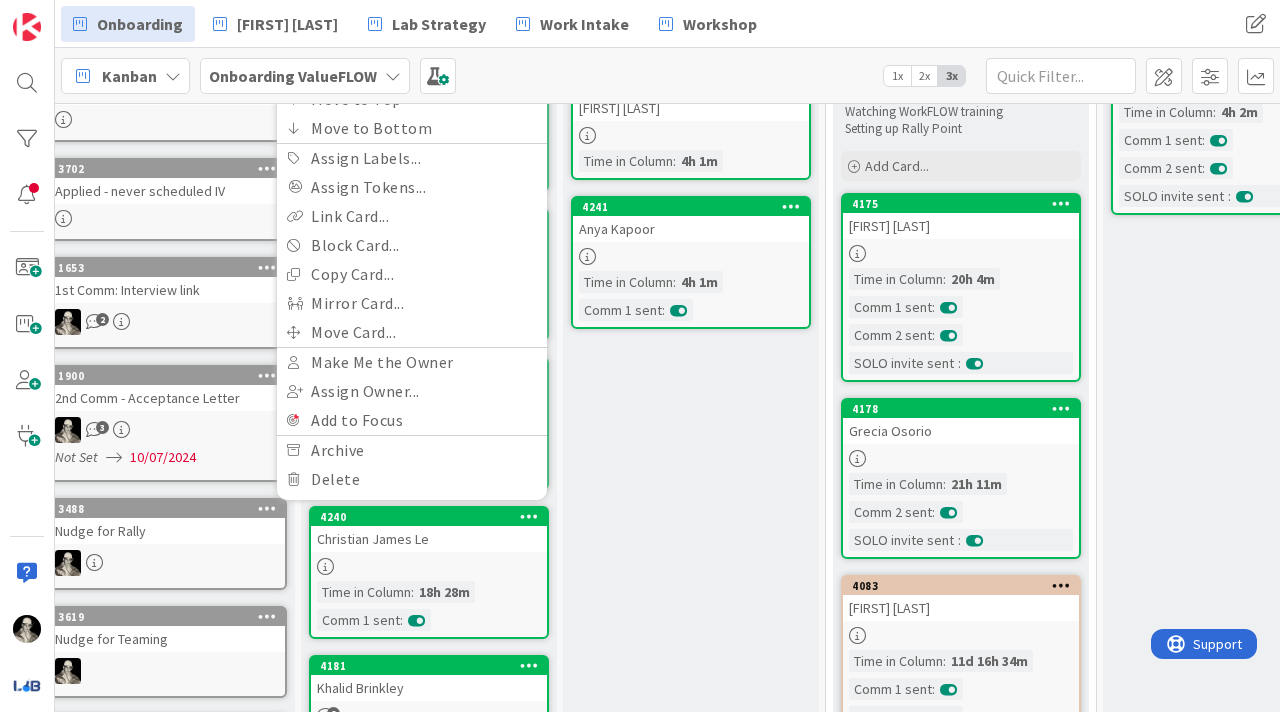 click on "Interview Get to know the student Interest and curiosities Send follow up instructions Add Card... 4243 [FIRST] [LAST] Time in Column : 4h 1m 4241 [FIRST] [LAST] Time in Column : 4h 1m Comm 1 sent :" at bounding box center [691, 2004] 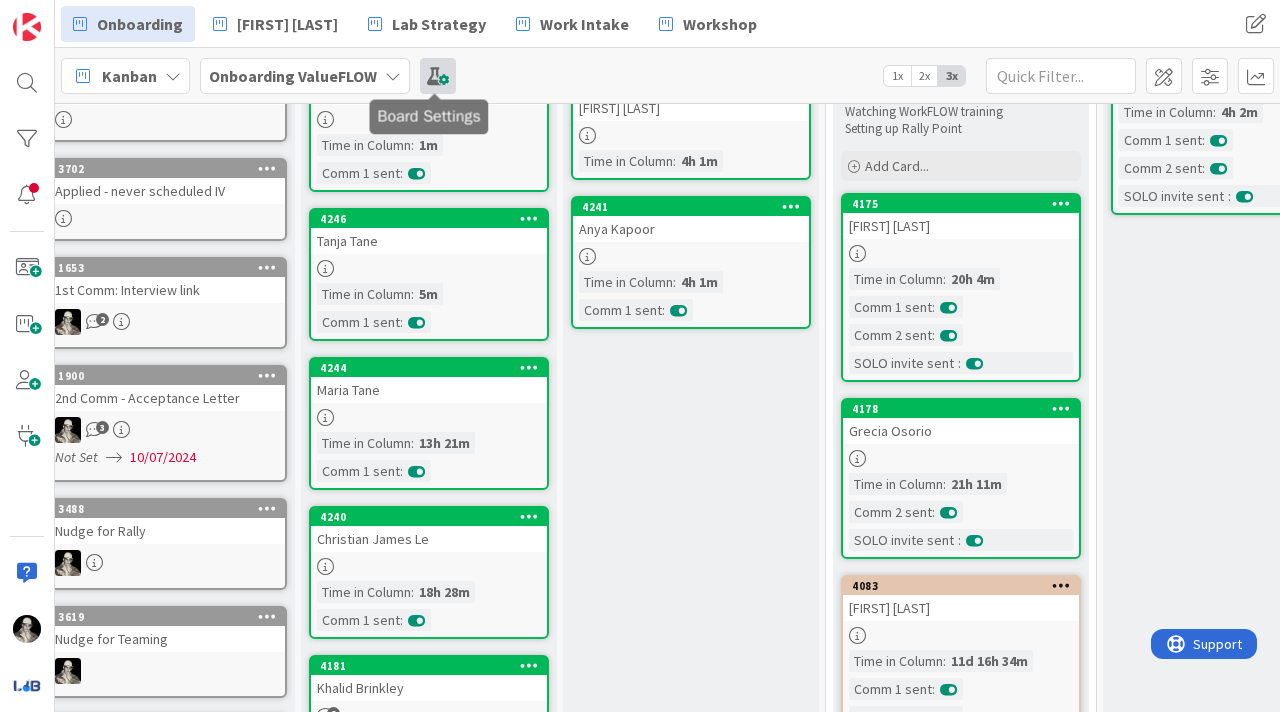 click at bounding box center [438, 76] 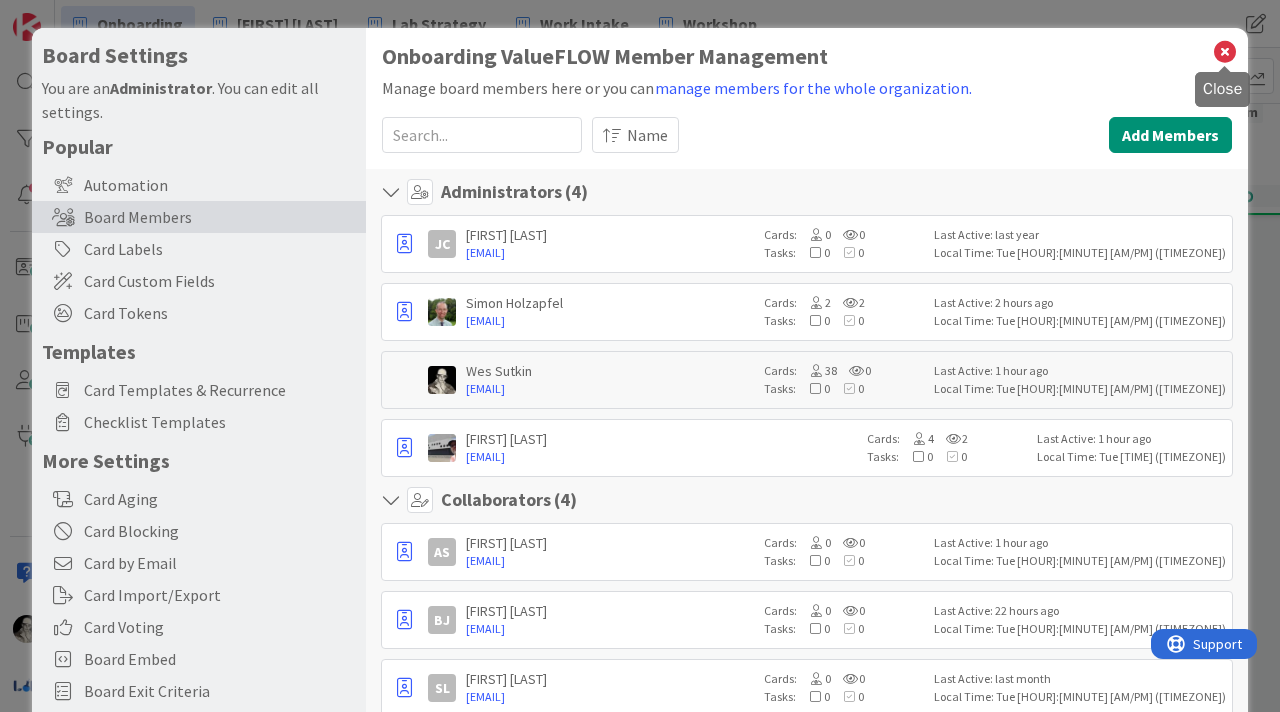 click at bounding box center [1225, 52] 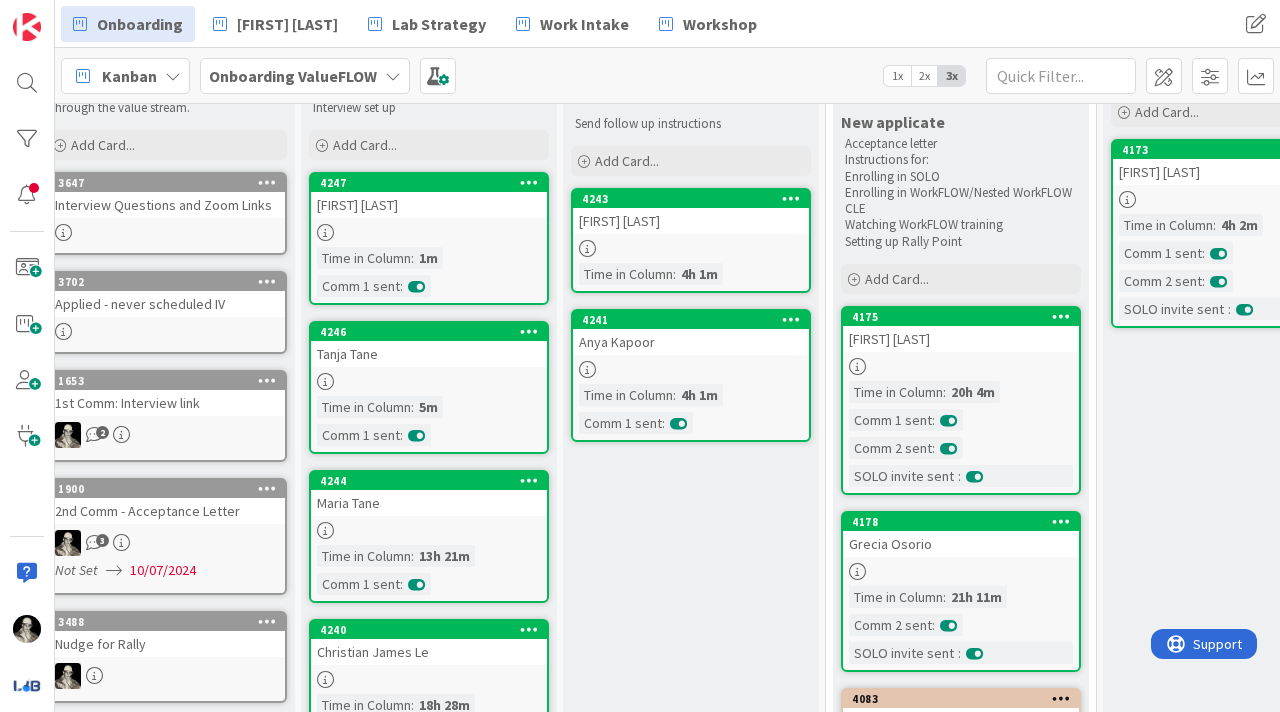 scroll, scrollTop: 97, scrollLeft: 23, axis: both 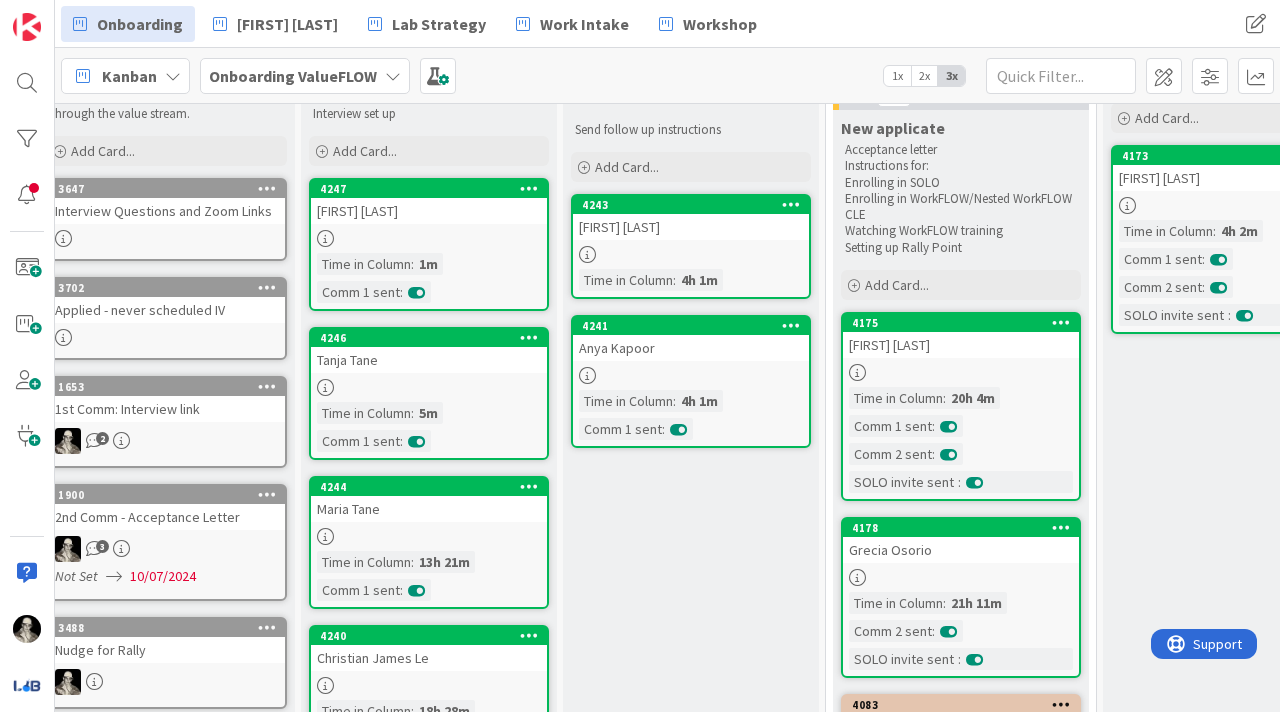 click at bounding box center [429, 238] 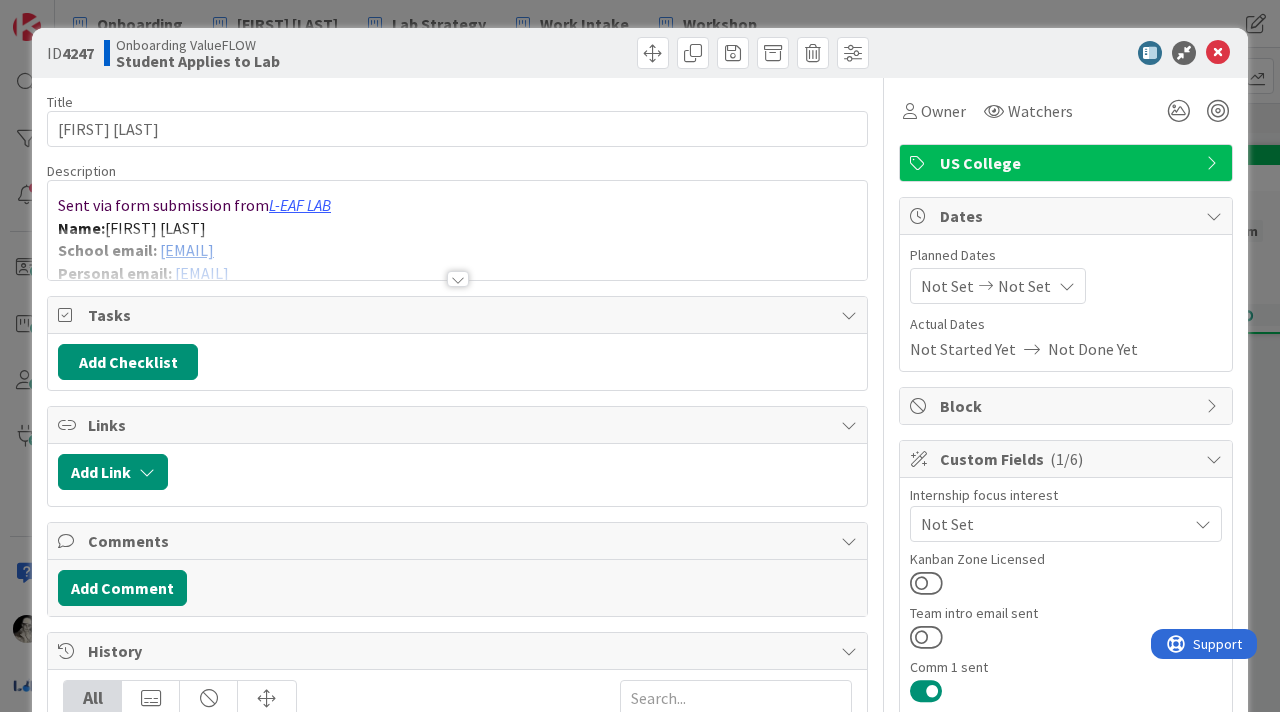 scroll, scrollTop: 0, scrollLeft: 0, axis: both 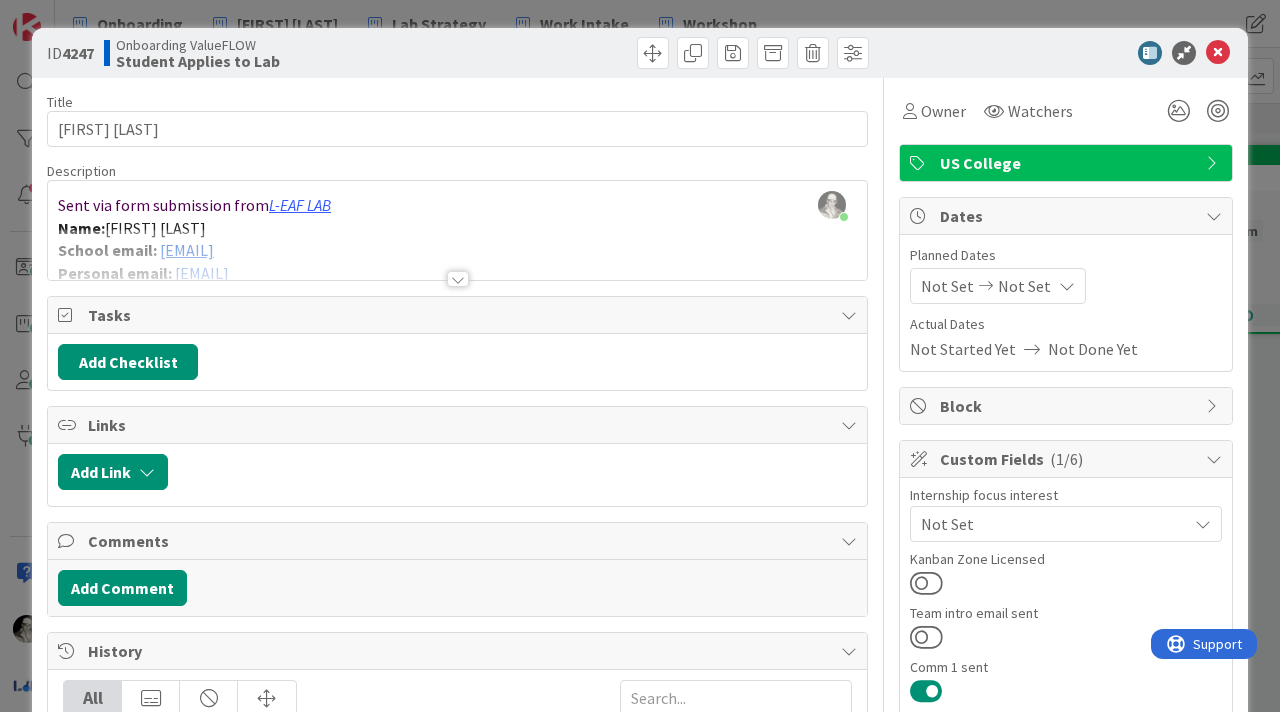 click at bounding box center (1214, 163) 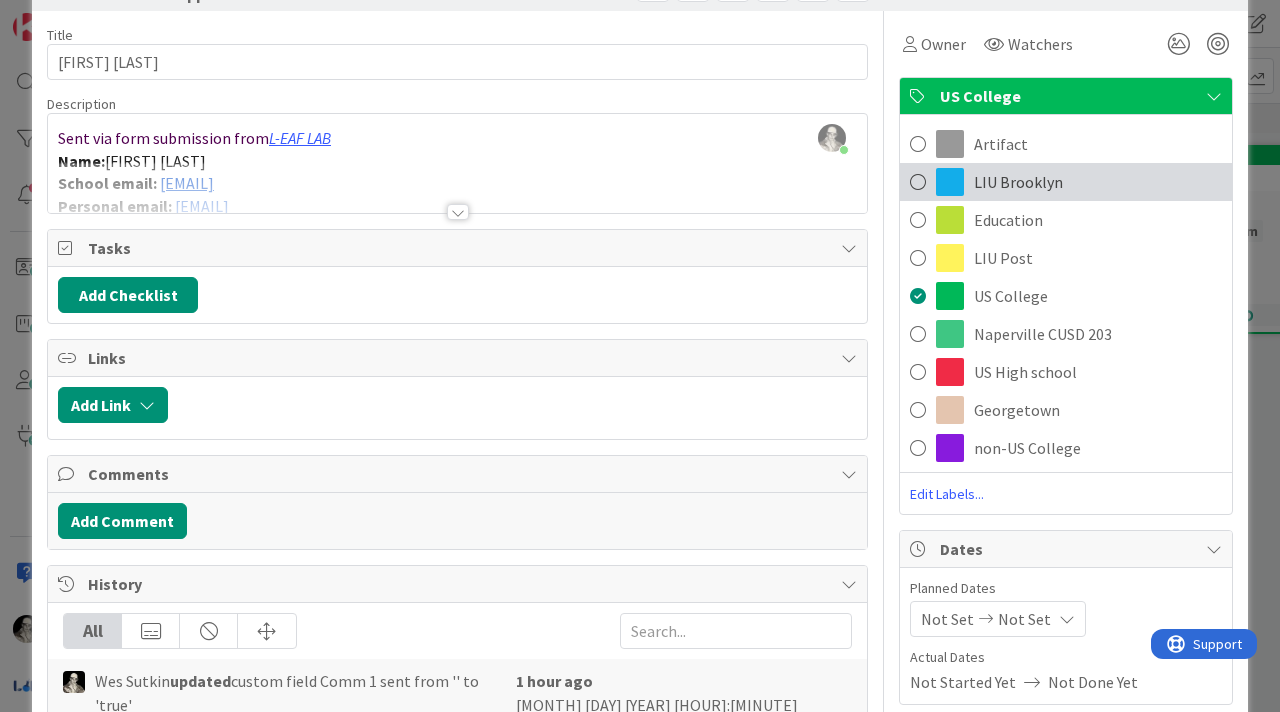 scroll, scrollTop: 63, scrollLeft: 0, axis: vertical 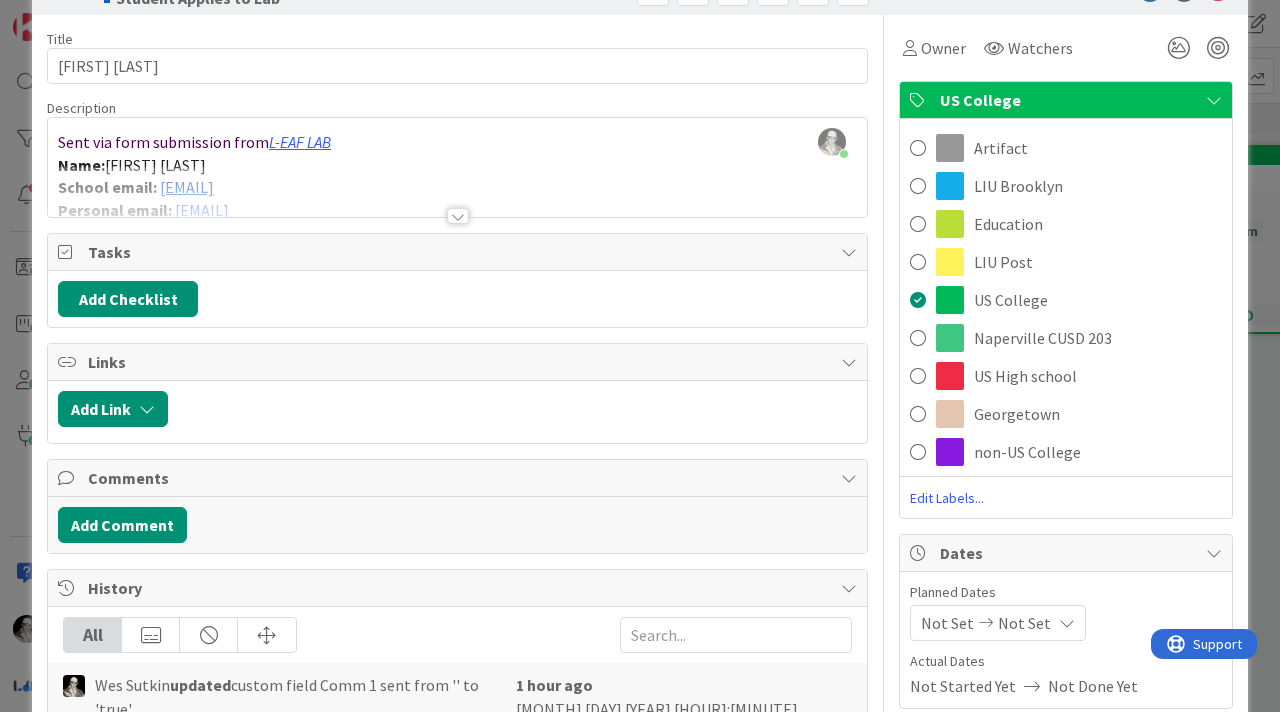 click on "Edit Labels..." at bounding box center [1066, 498] 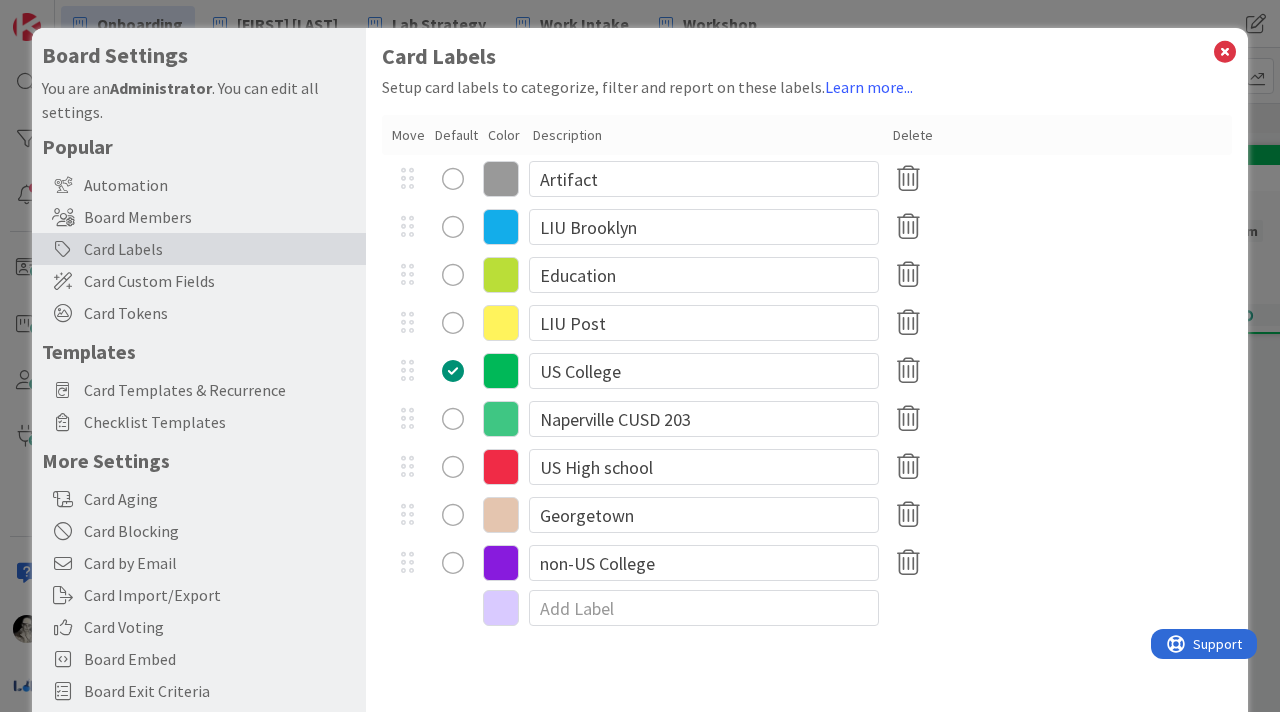 scroll, scrollTop: 0, scrollLeft: 0, axis: both 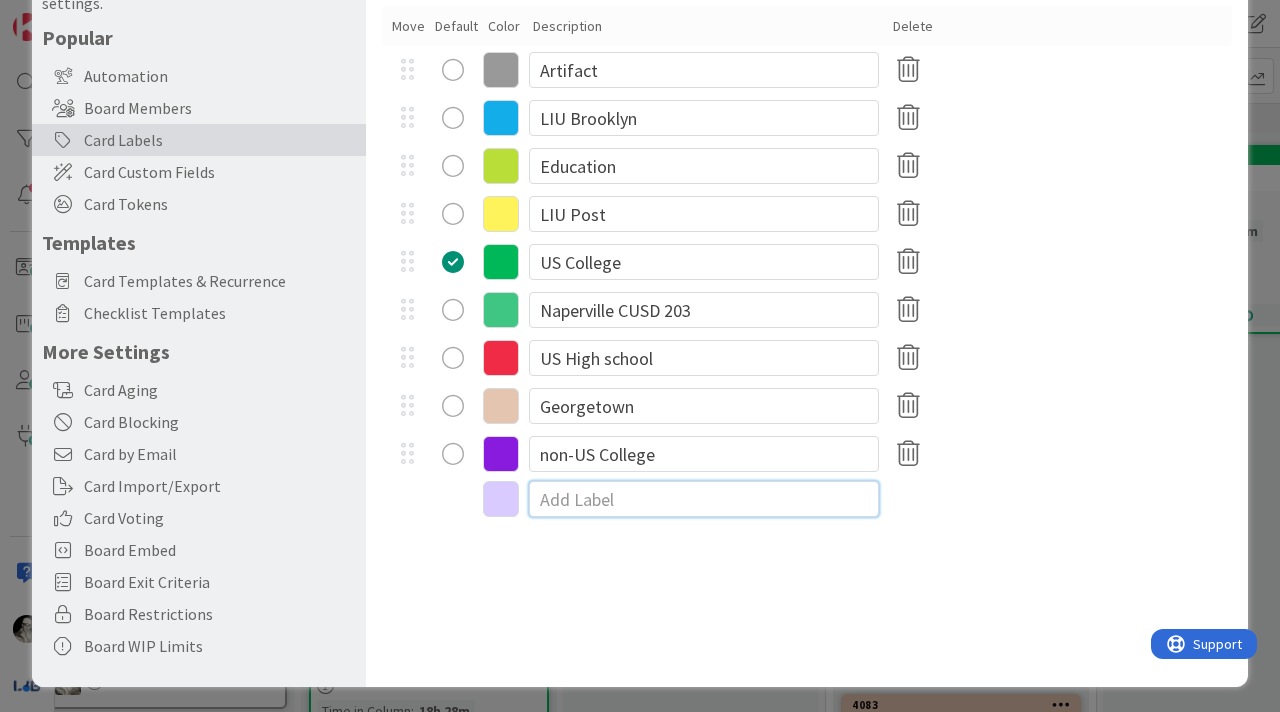 click at bounding box center [704, 499] 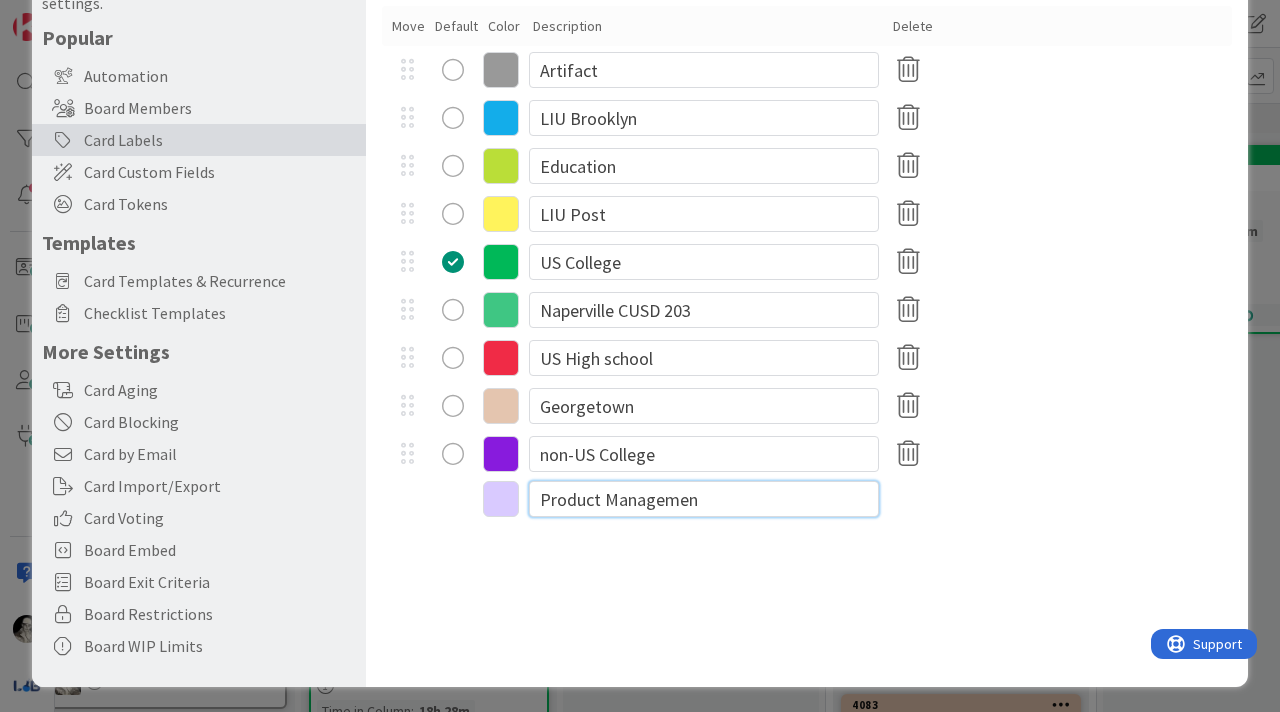 type on "Product Management" 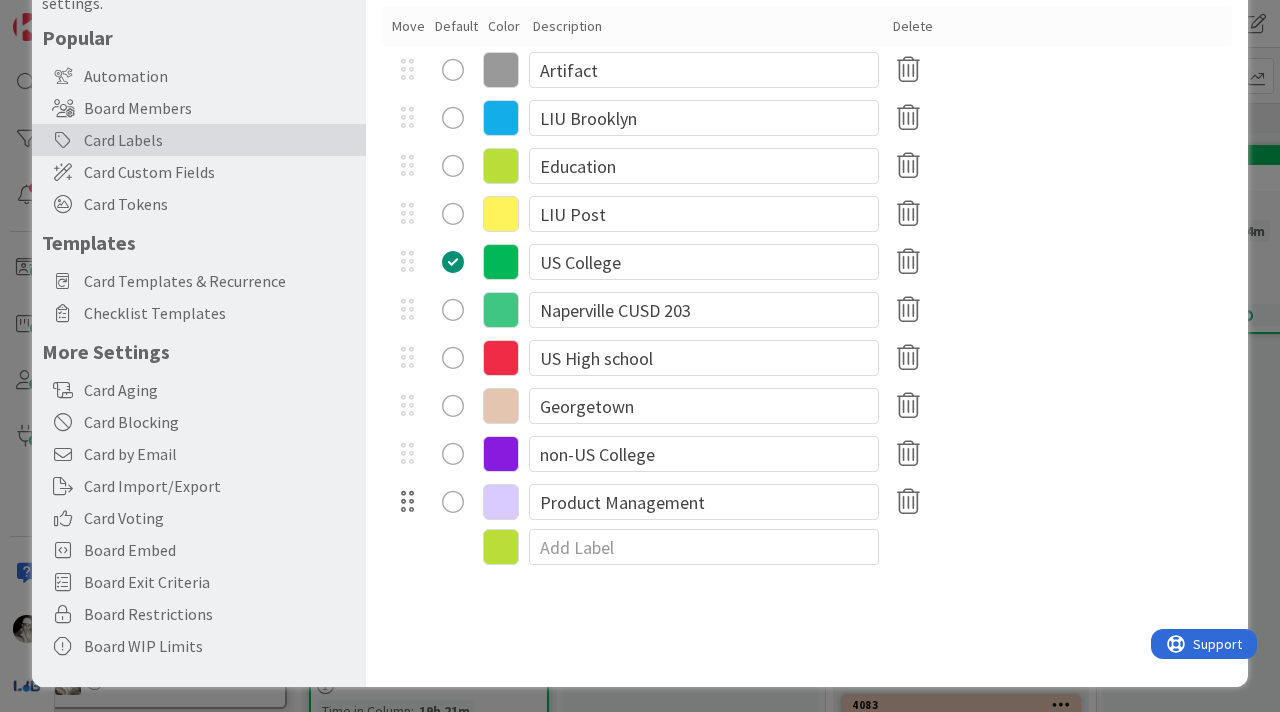 click at bounding box center (407, 502) 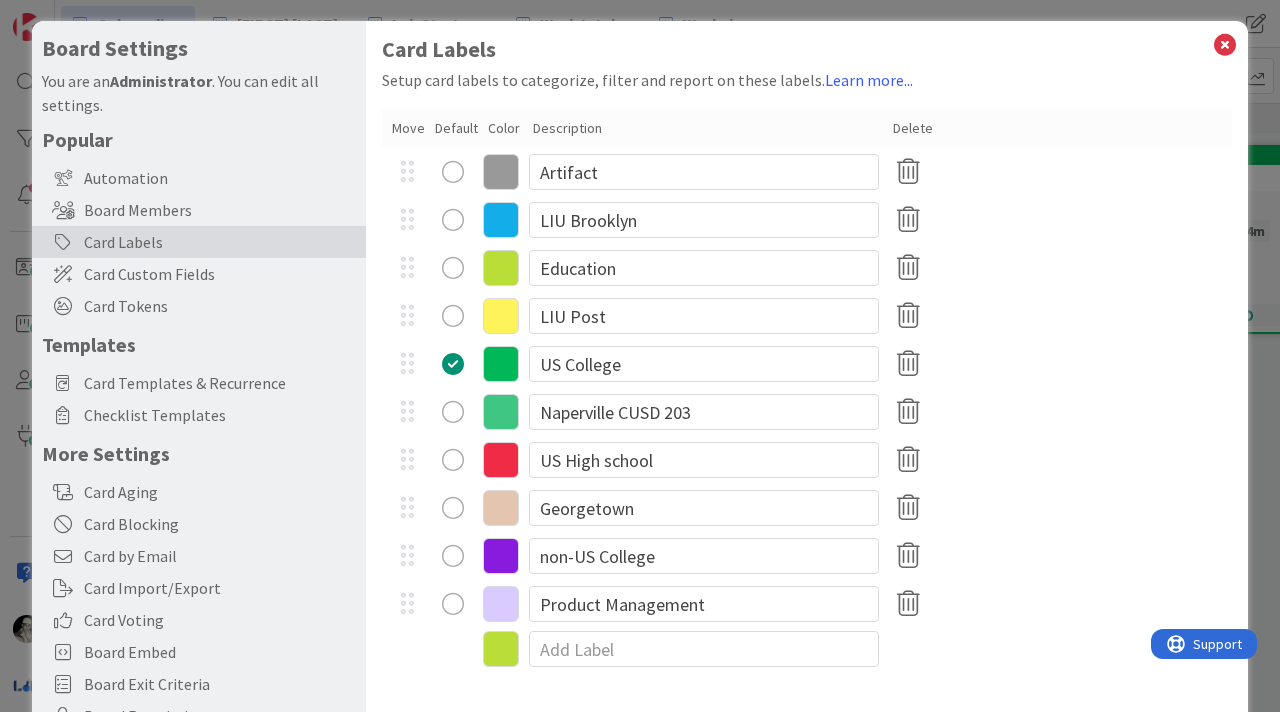 scroll, scrollTop: 0, scrollLeft: 0, axis: both 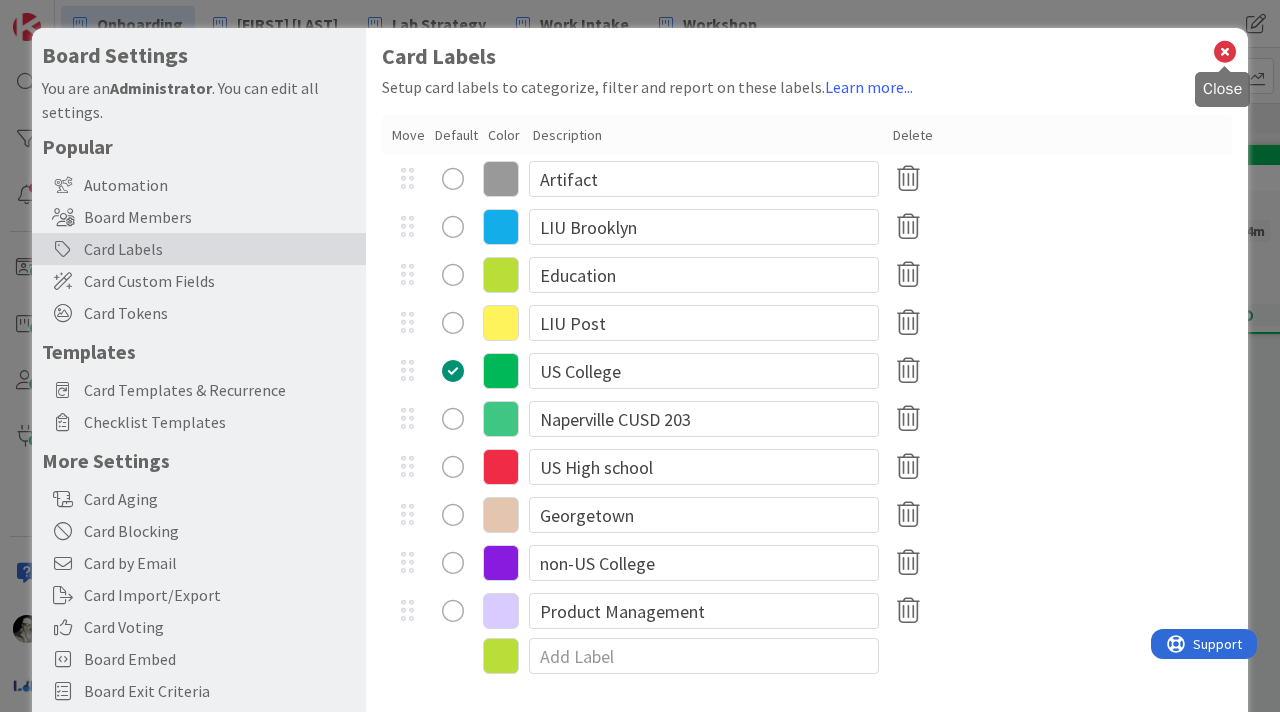 click at bounding box center (1225, 52) 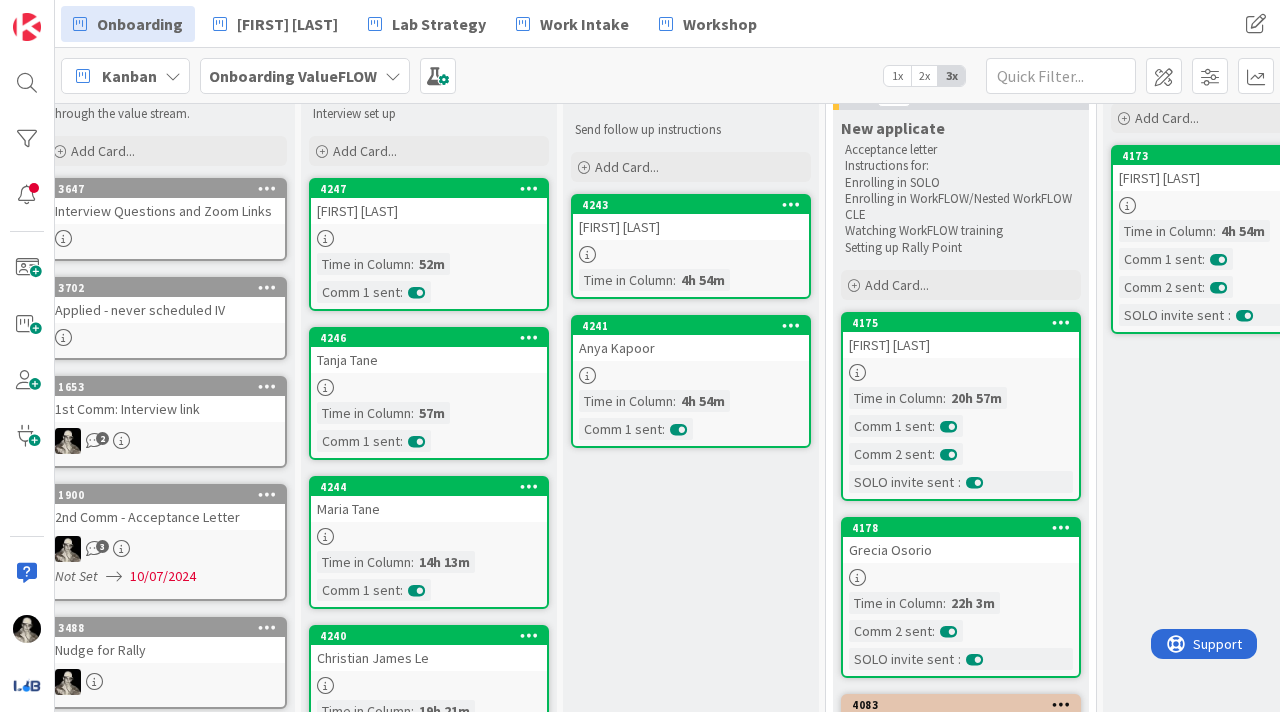 click at bounding box center (529, 188) 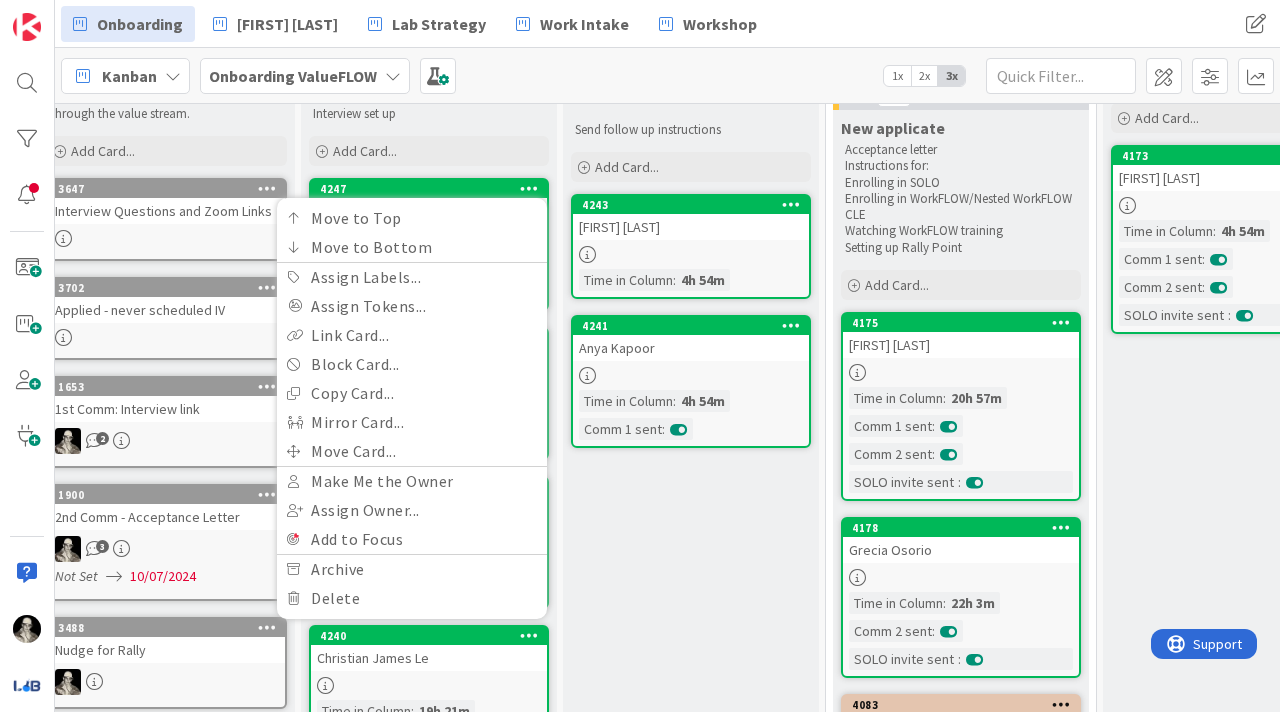 click at bounding box center [529, 188] 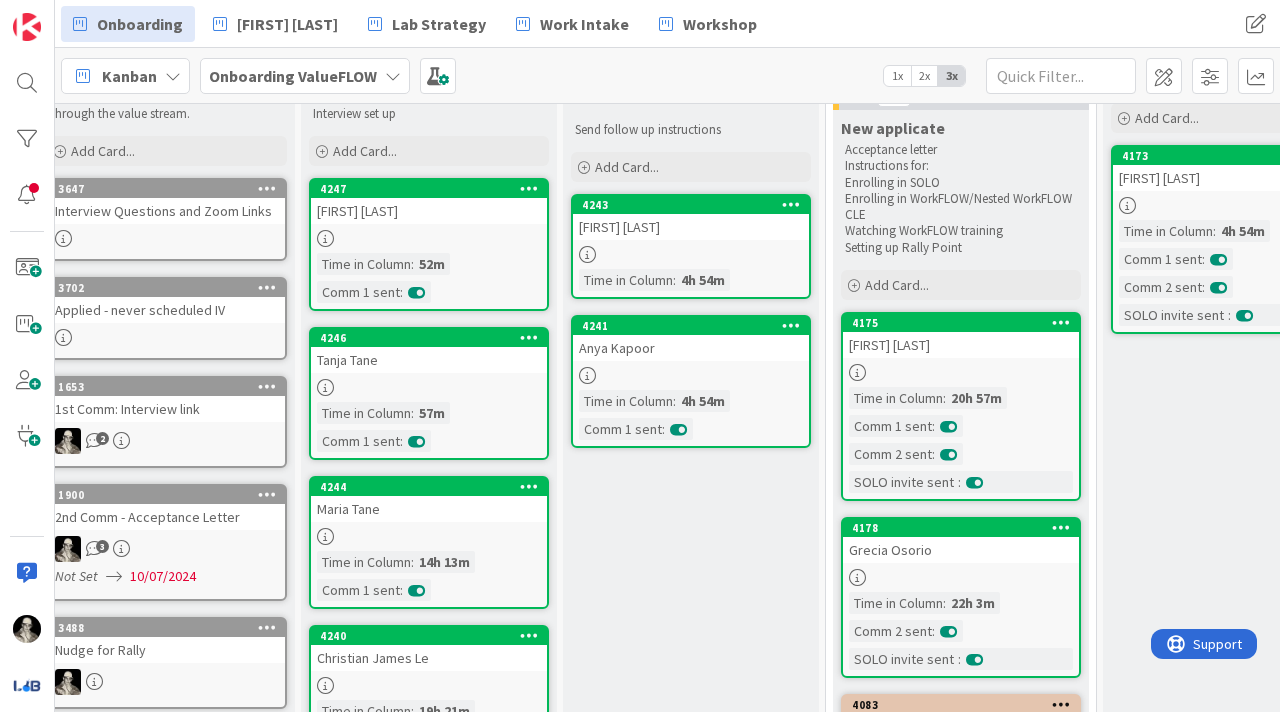 click on "Move to Top Move to Bottom Assign Labels... Assign Tokens... Link Card... Block Card... Copy Card... Mirror Card... Move Card... Make Me the Owner Assign Owner... Add to Focus Archive Delete [FIRST] [LAST] Time in Column : [TIME] Comm [NUMBER] sent :" at bounding box center (429, 244) 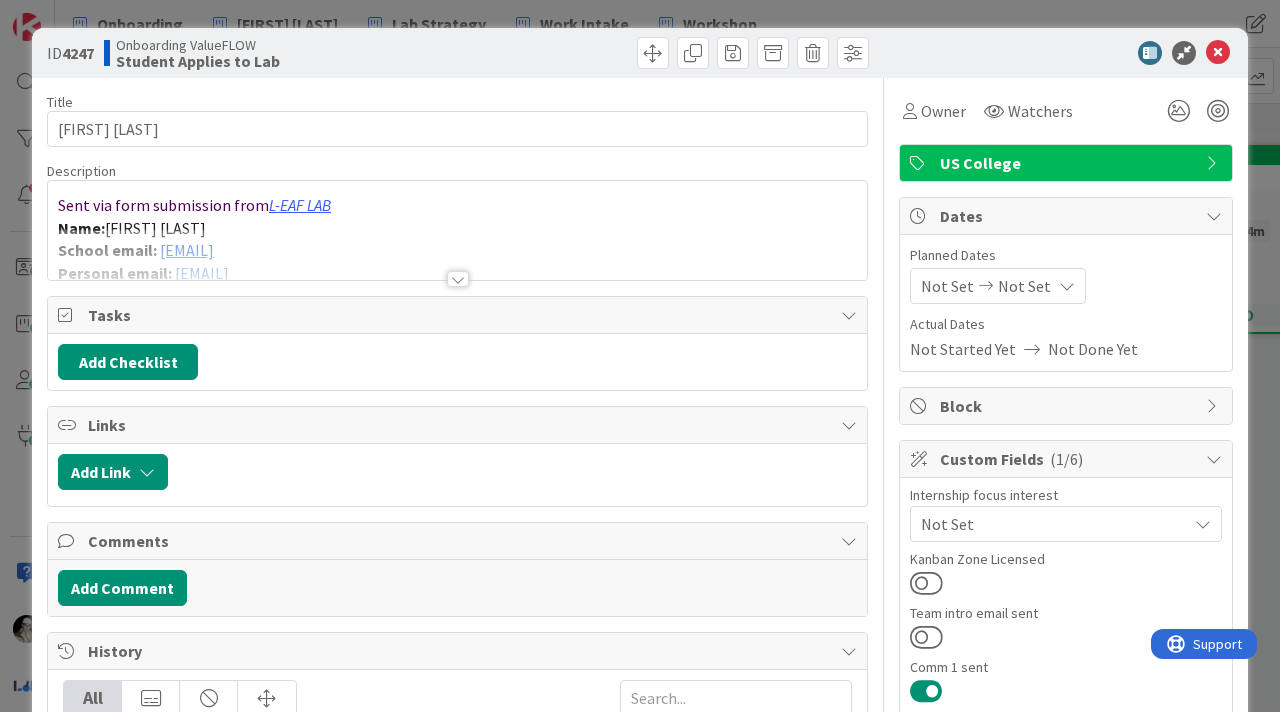 scroll, scrollTop: 0, scrollLeft: 0, axis: both 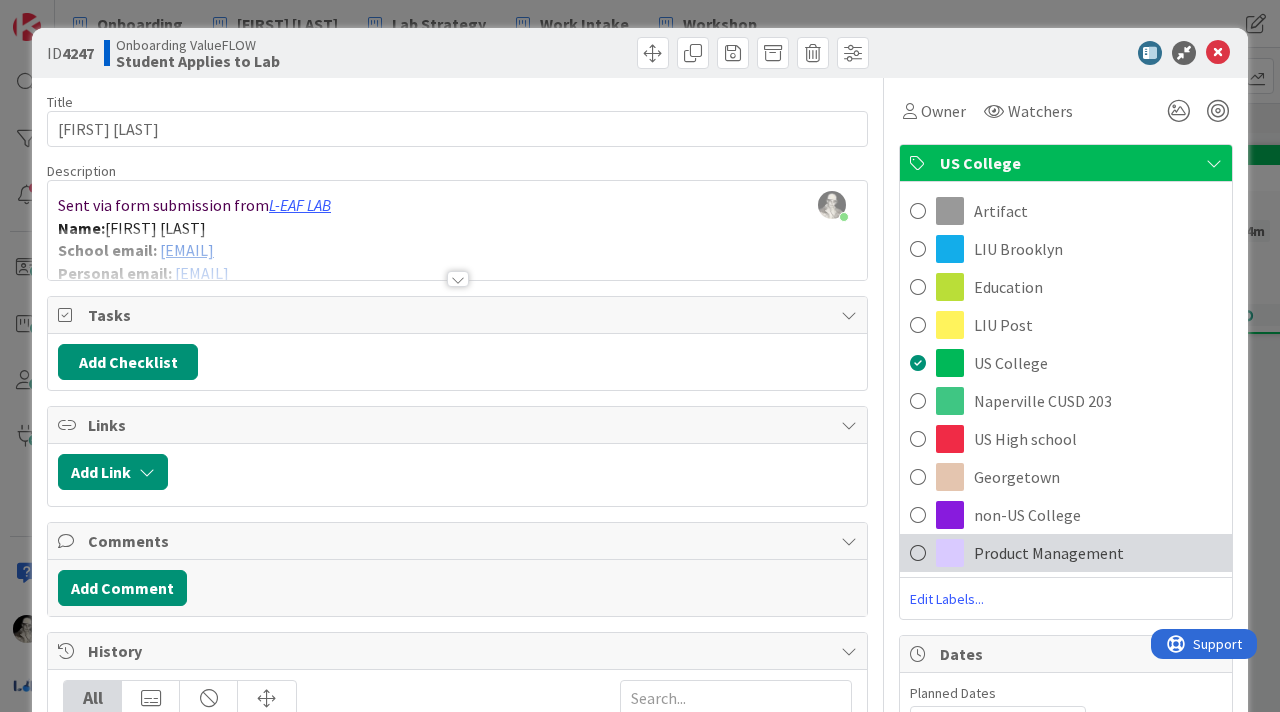 click on "Product Management" at bounding box center [1049, 553] 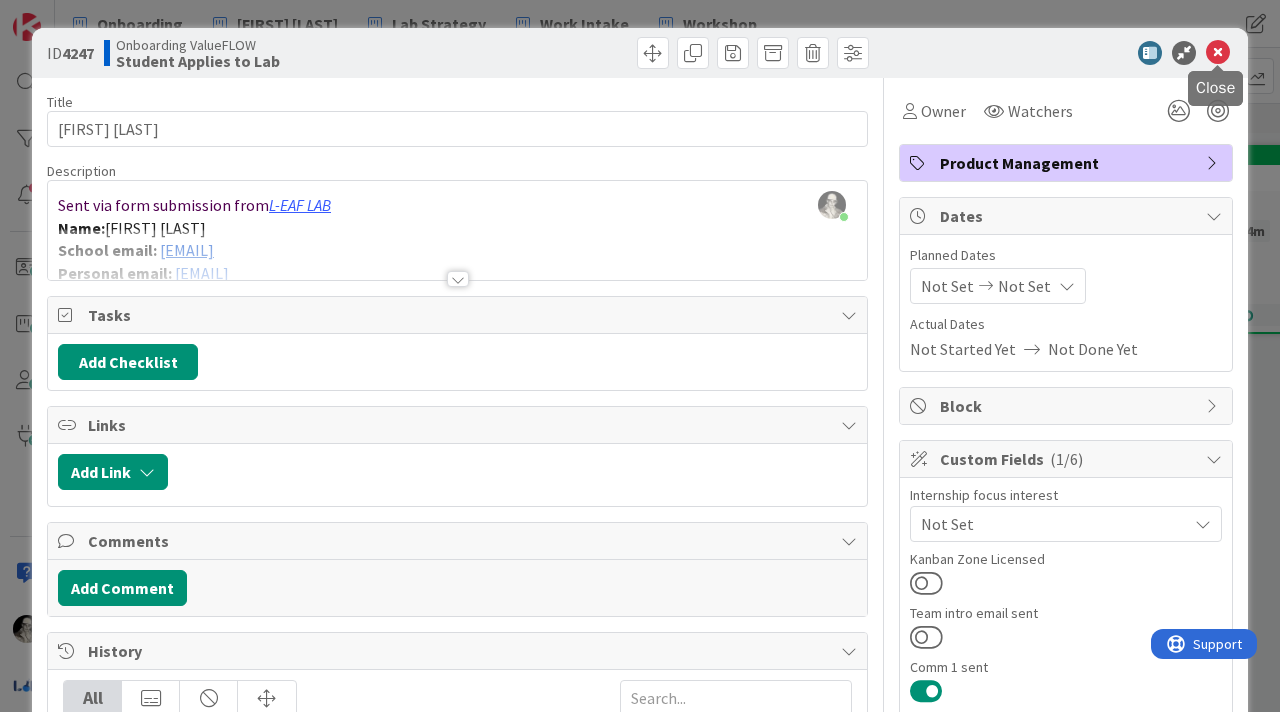 click at bounding box center [1218, 53] 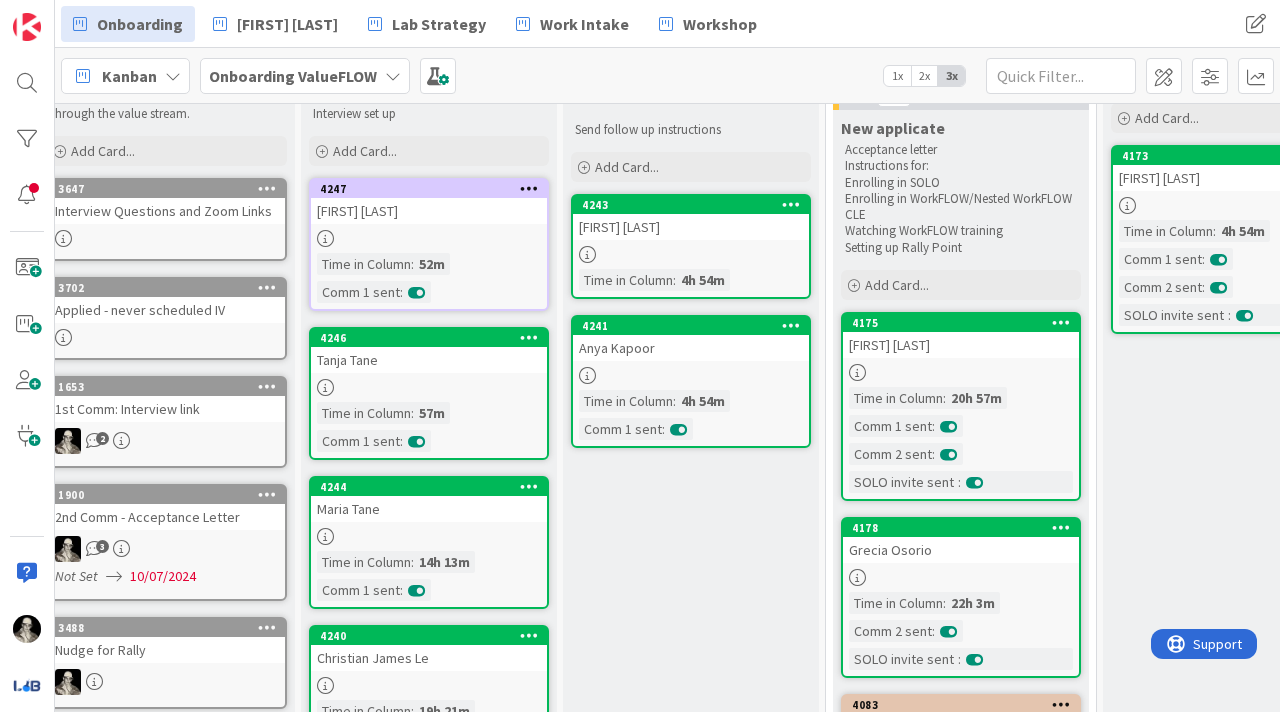 scroll, scrollTop: 0, scrollLeft: 0, axis: both 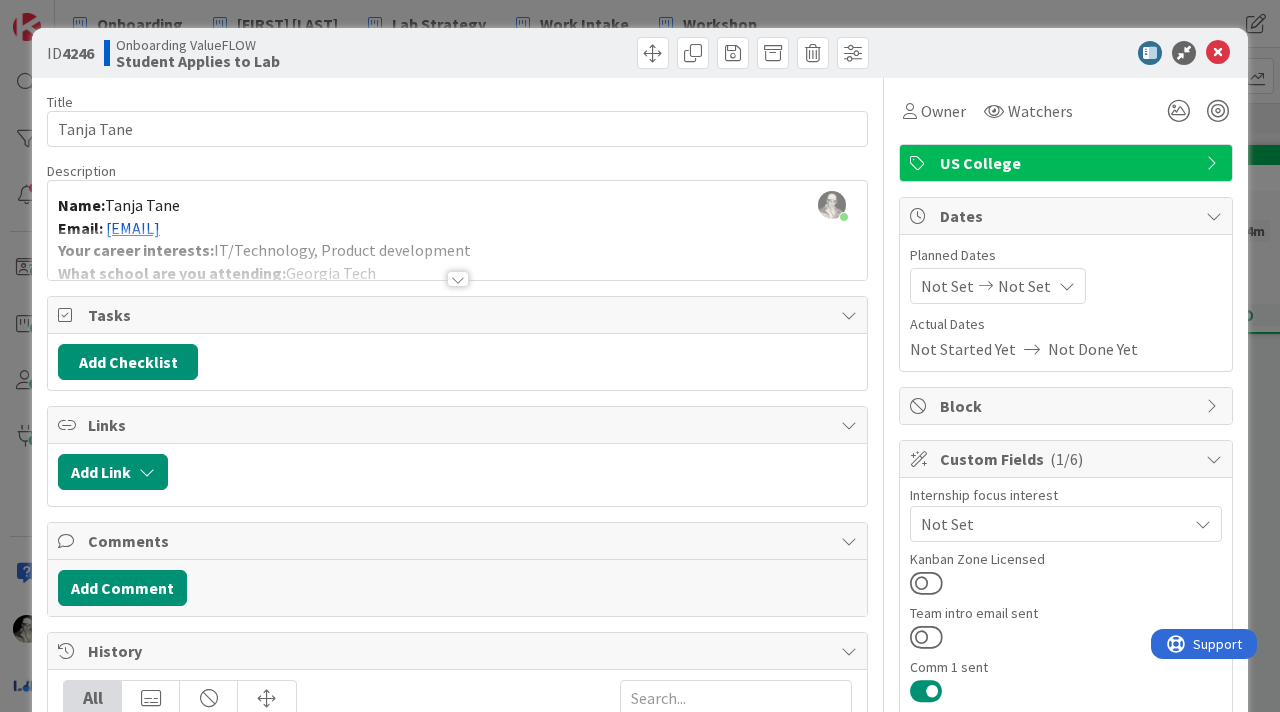 click on "US College" at bounding box center (1066, 163) 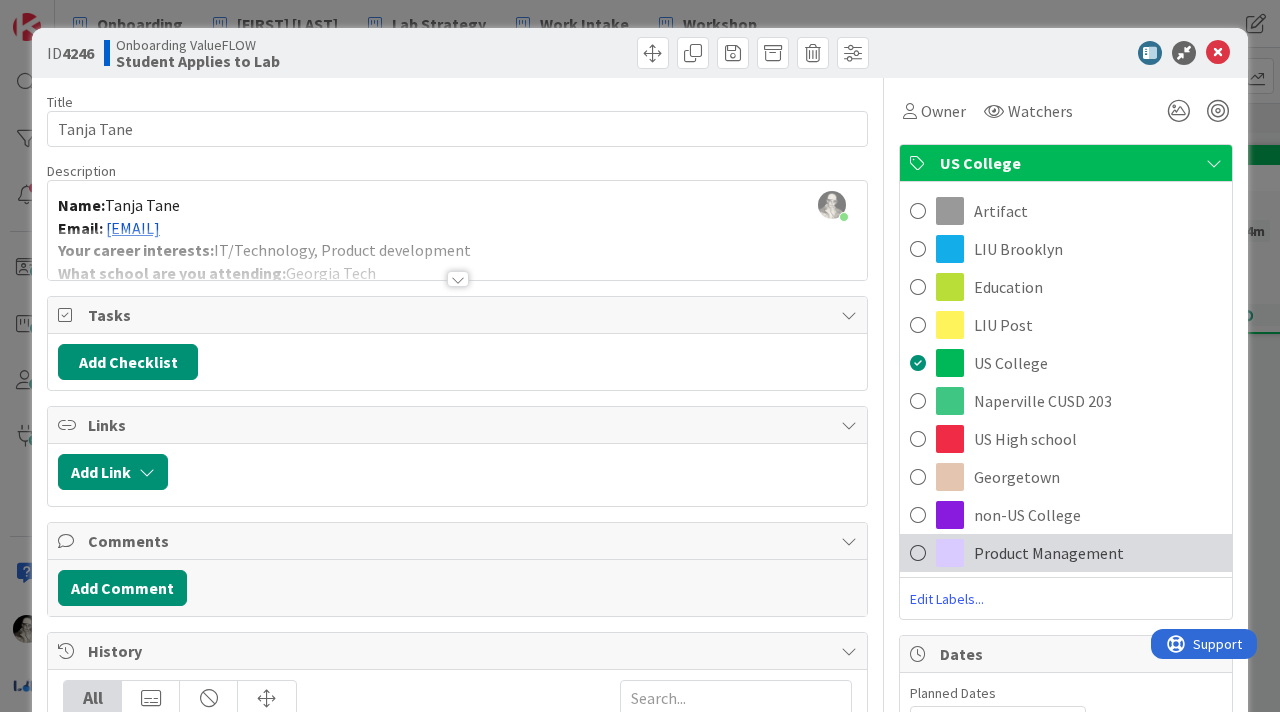 click on "Product Management" at bounding box center (1066, 553) 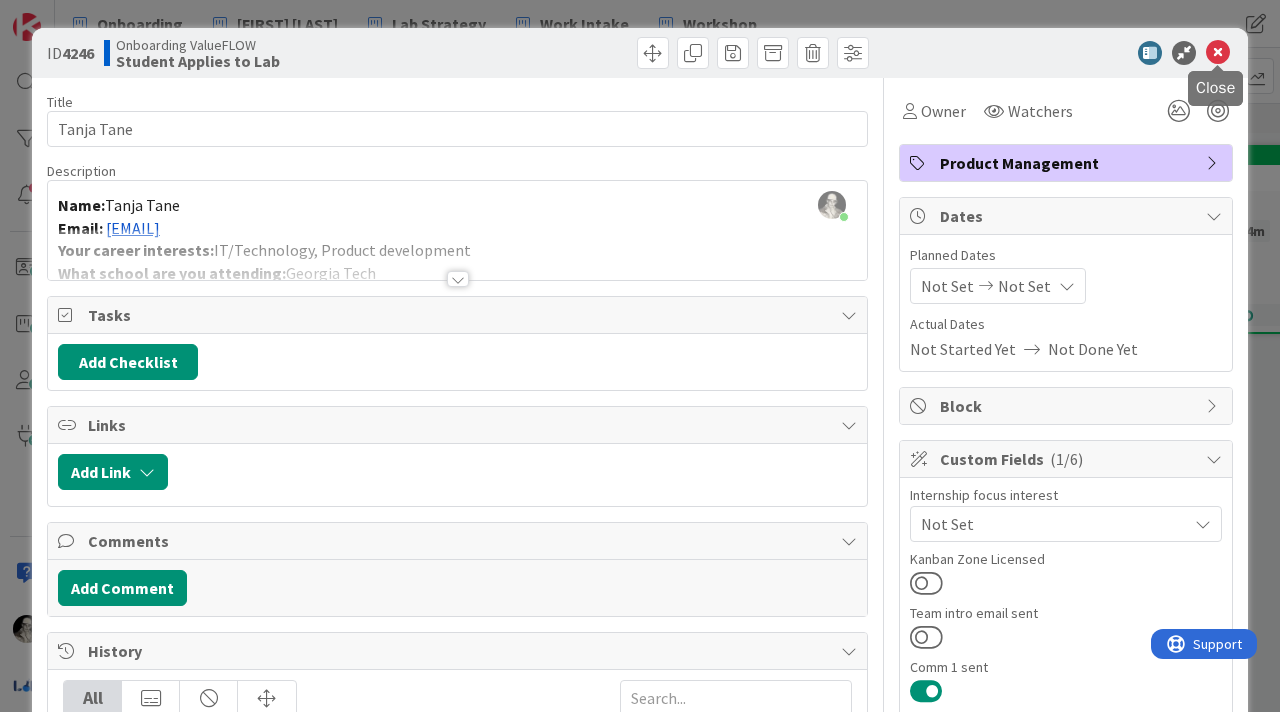 click at bounding box center (1218, 53) 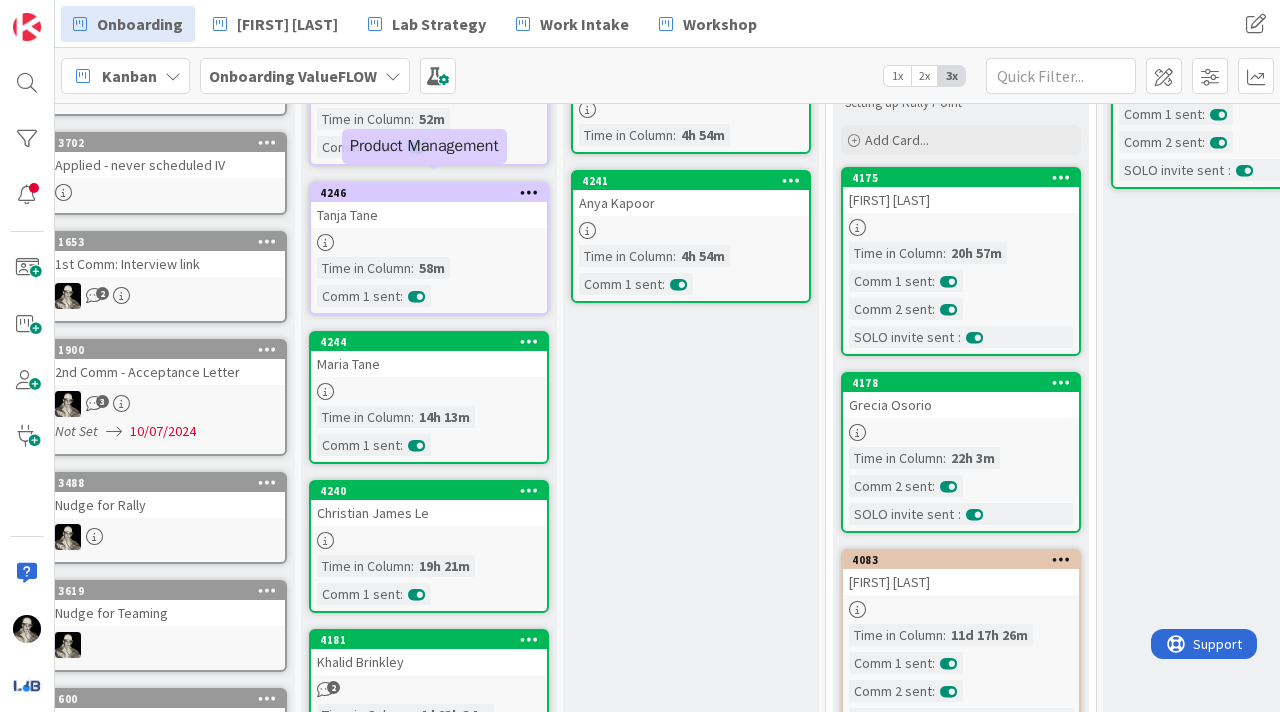 scroll, scrollTop: 276, scrollLeft: 23, axis: both 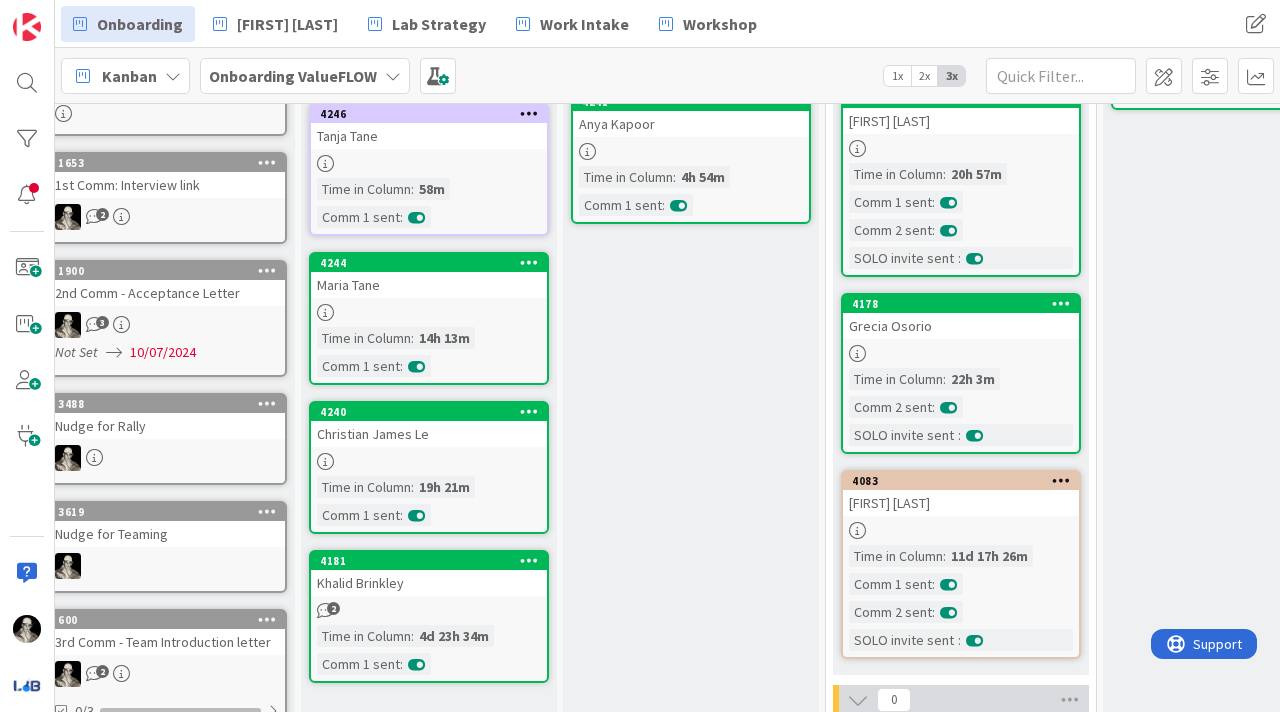 click on "Maria Tane" at bounding box center [429, 285] 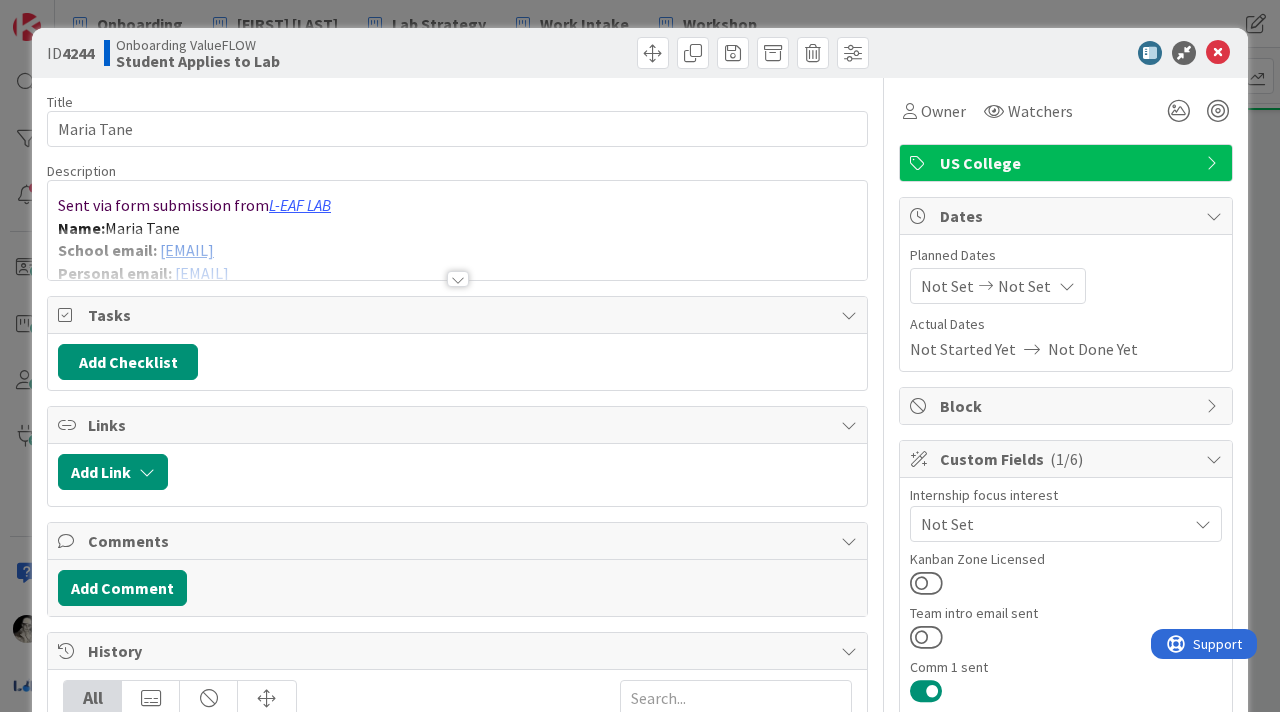 scroll, scrollTop: 0, scrollLeft: 0, axis: both 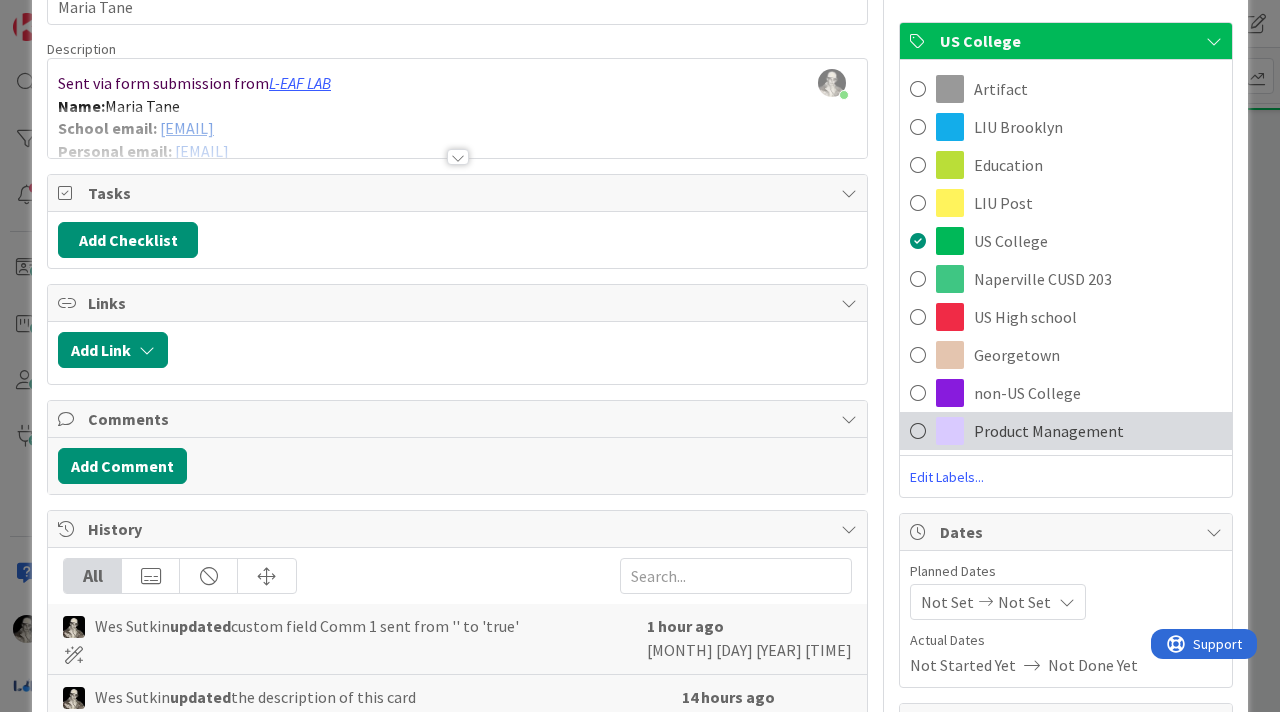 click on "Product Management" at bounding box center (1049, 431) 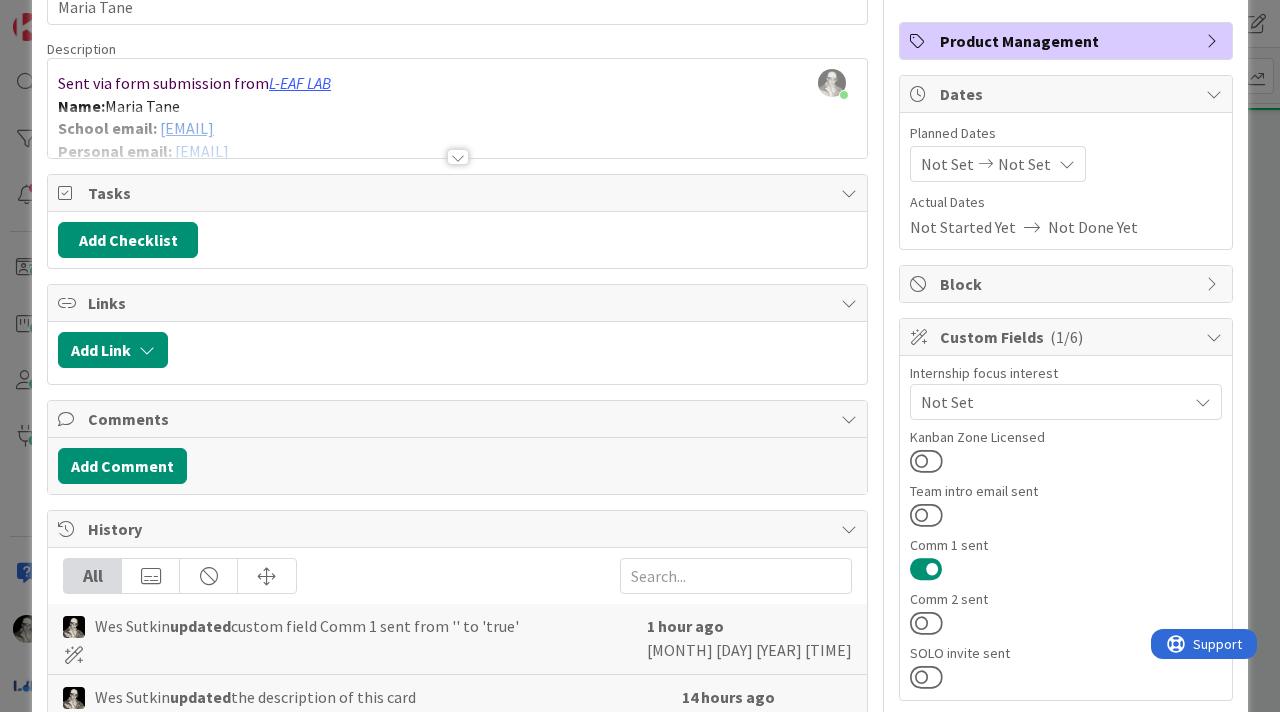 scroll, scrollTop: 0, scrollLeft: 0, axis: both 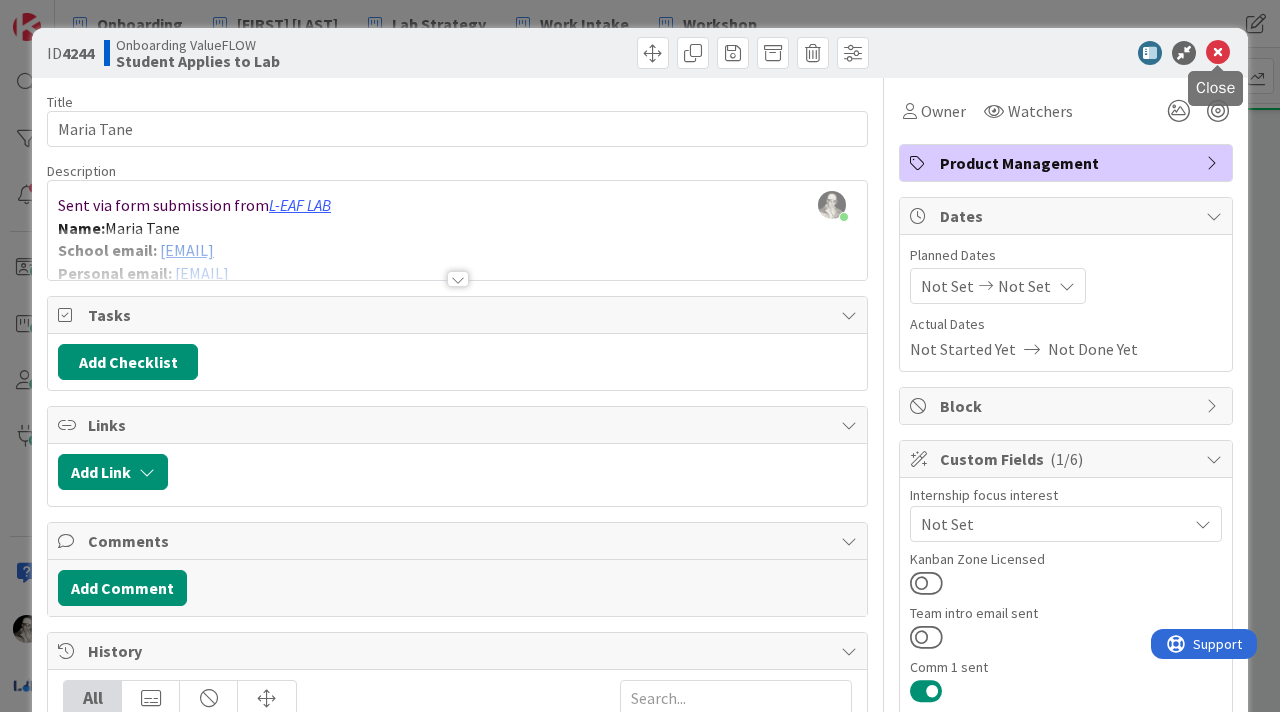 click at bounding box center [1218, 53] 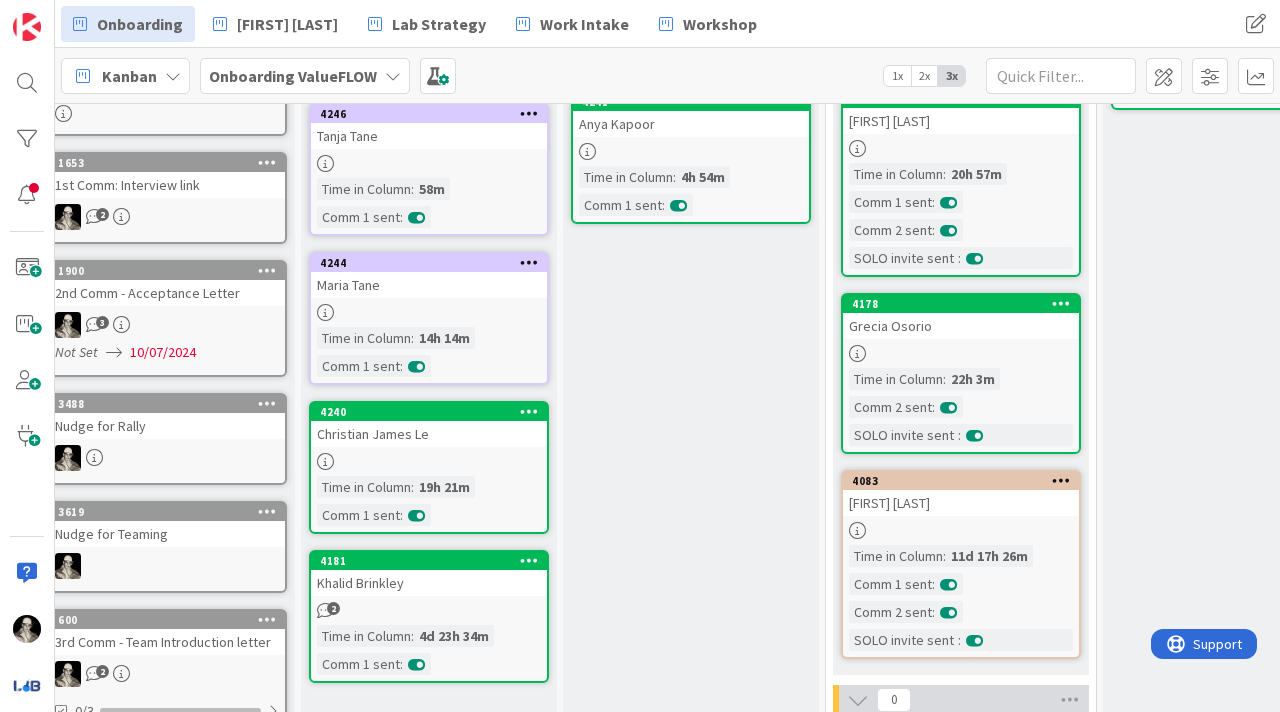 scroll, scrollTop: 0, scrollLeft: 0, axis: both 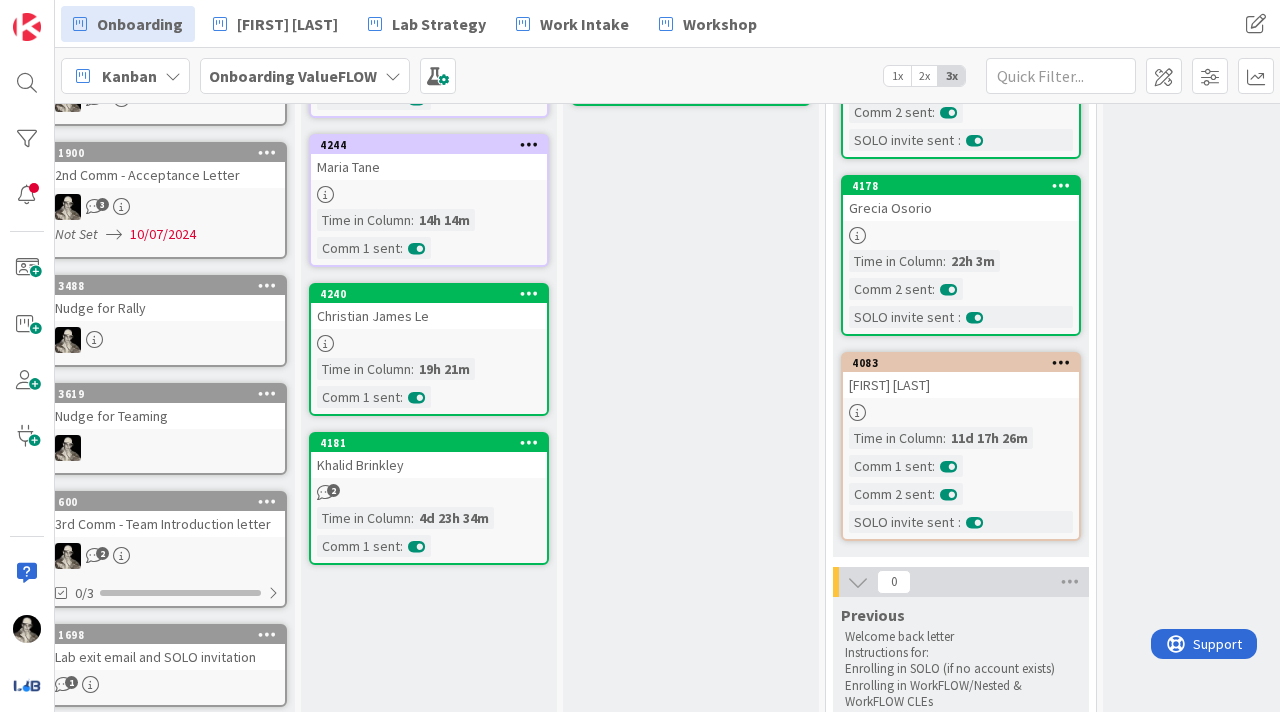 click at bounding box center (429, 343) 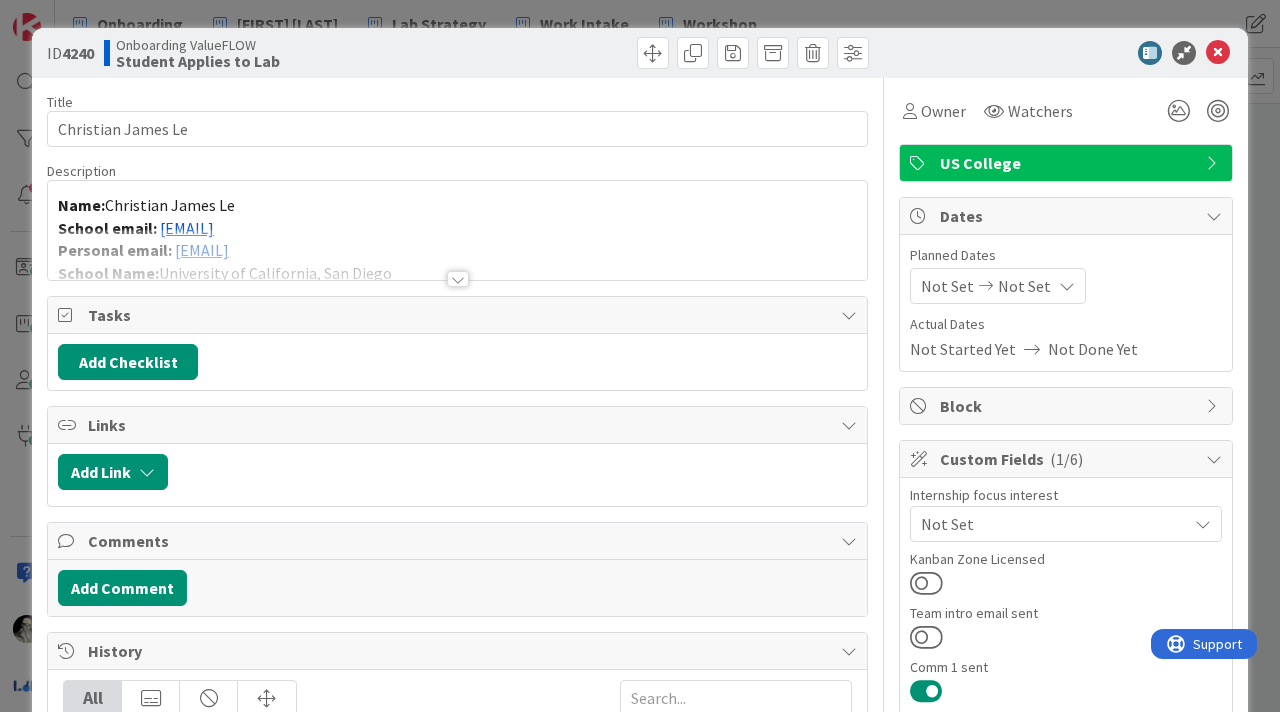 scroll, scrollTop: 0, scrollLeft: 0, axis: both 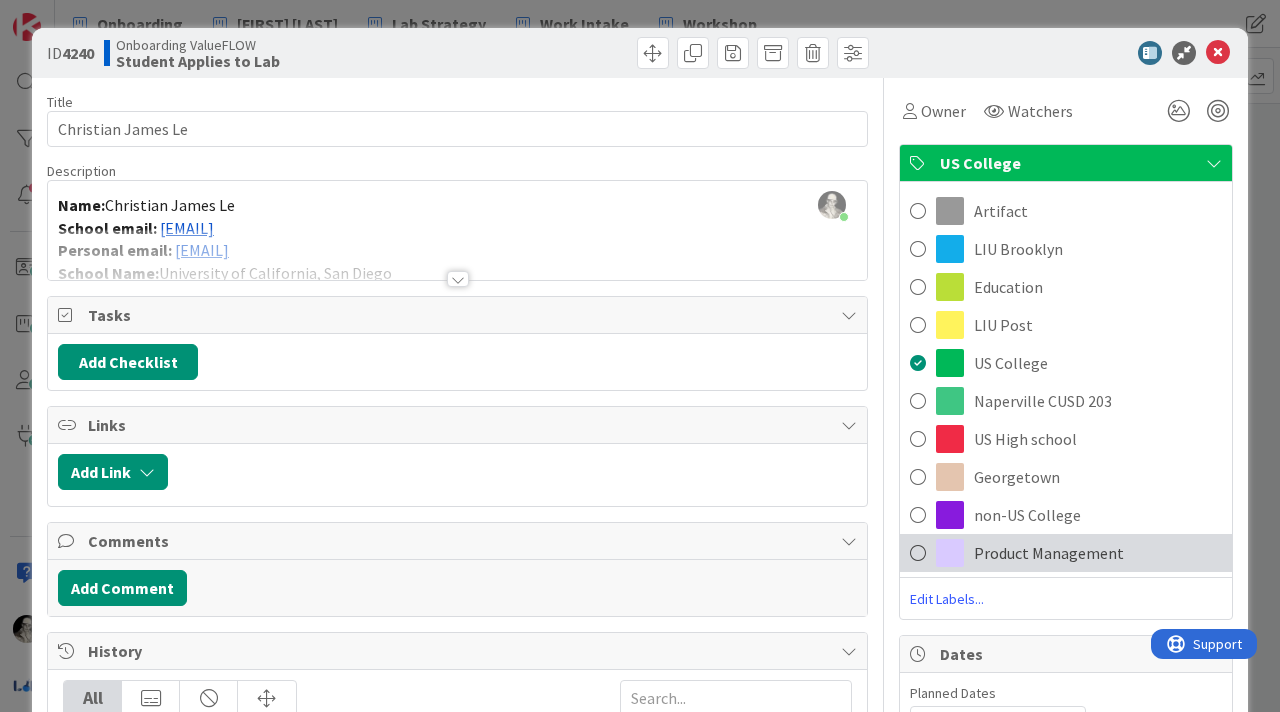 click on "Product Management" at bounding box center (1049, 553) 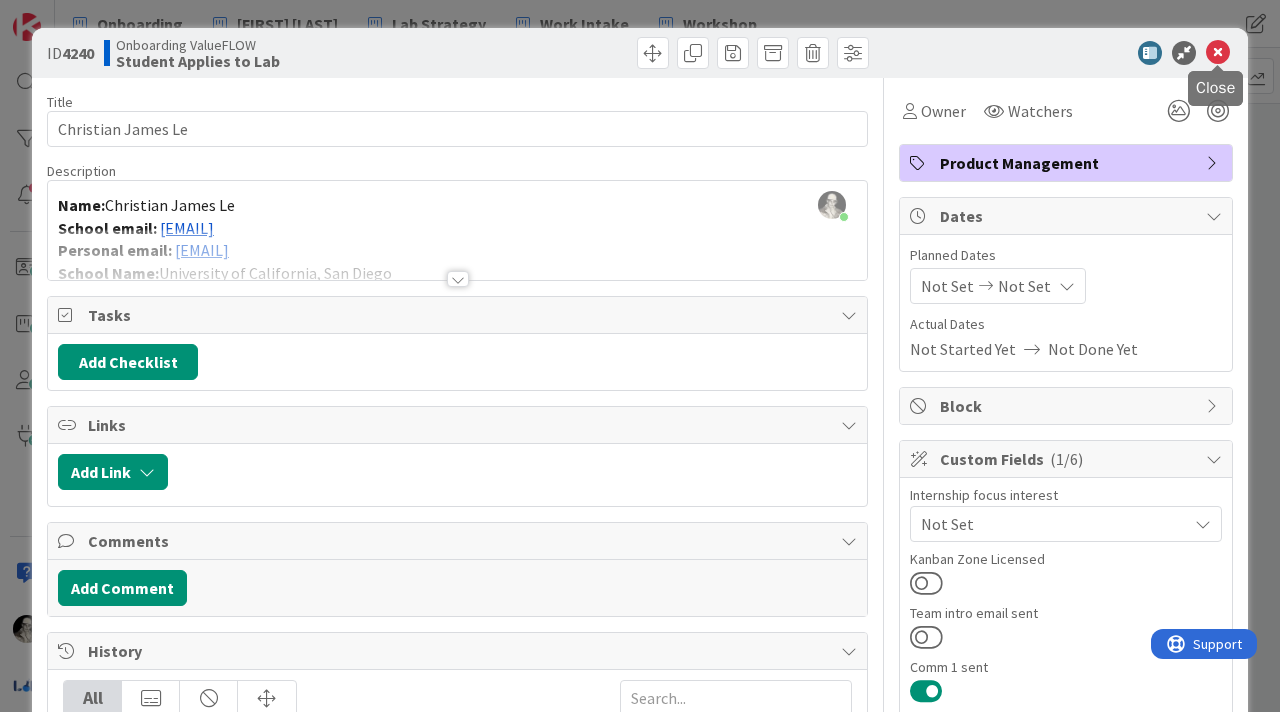 click at bounding box center [1218, 53] 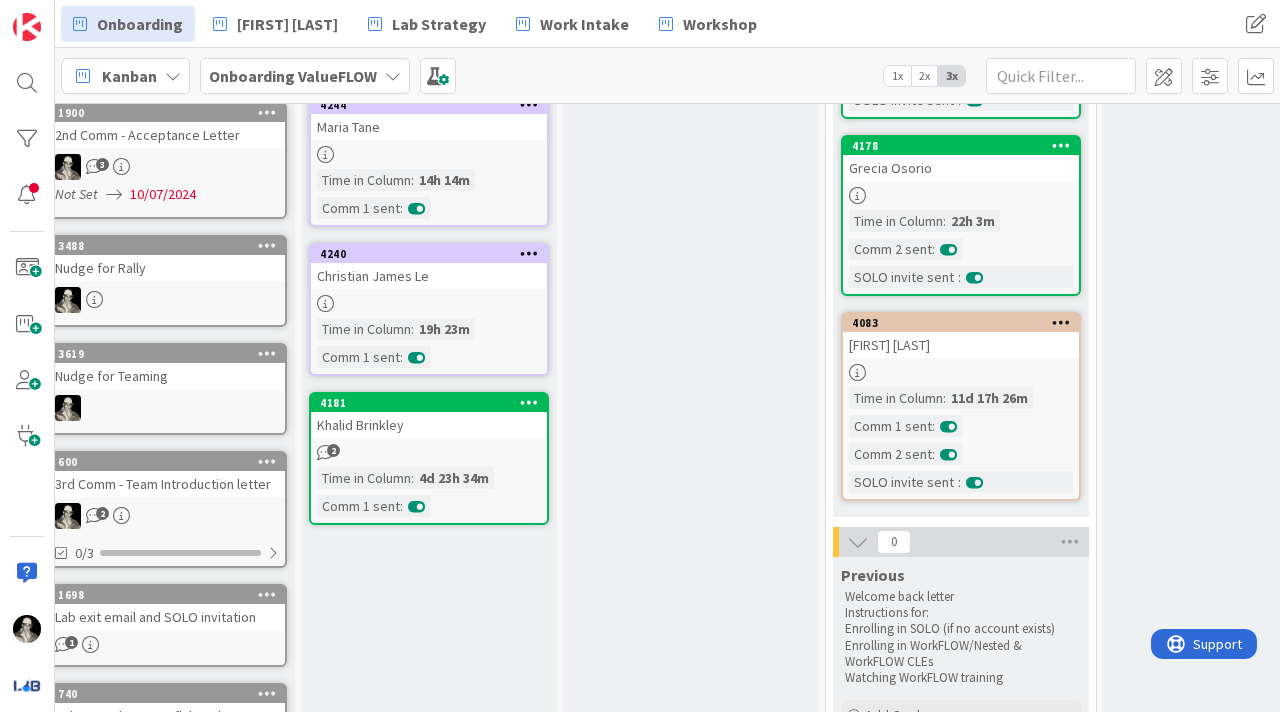 scroll, scrollTop: 535, scrollLeft: 23, axis: both 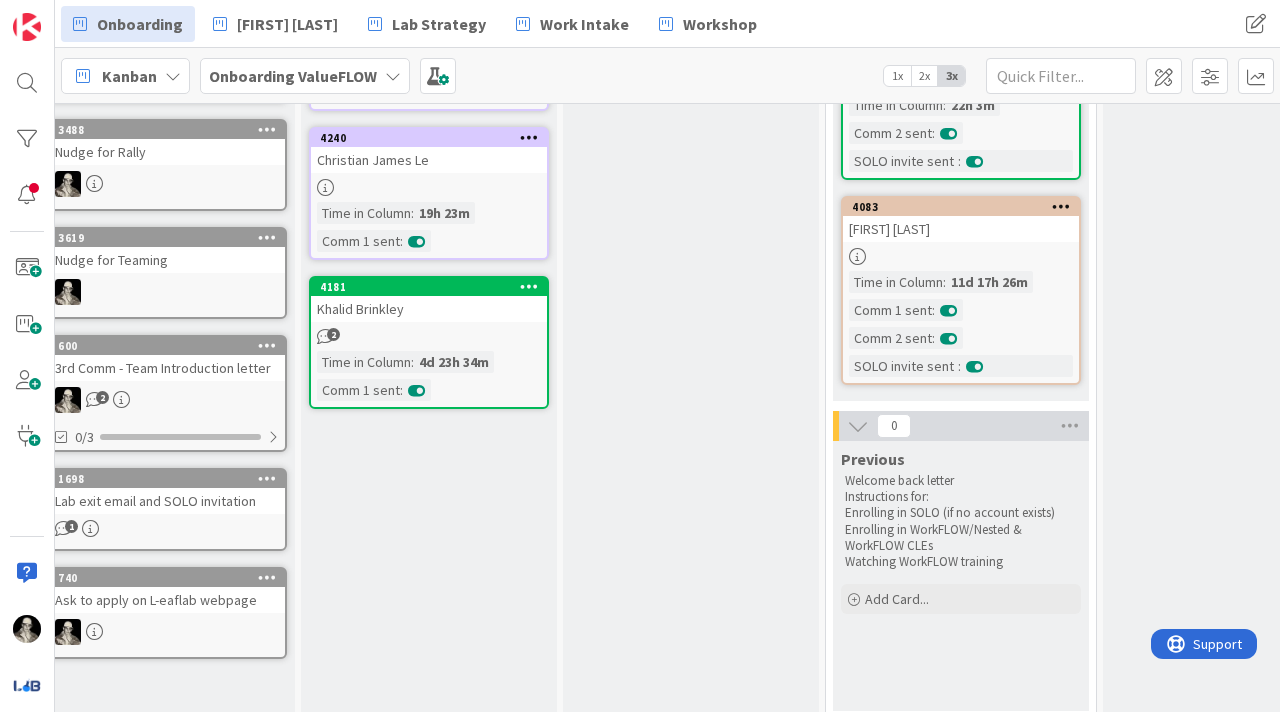 click on "Khalid Brinkley" at bounding box center (429, 309) 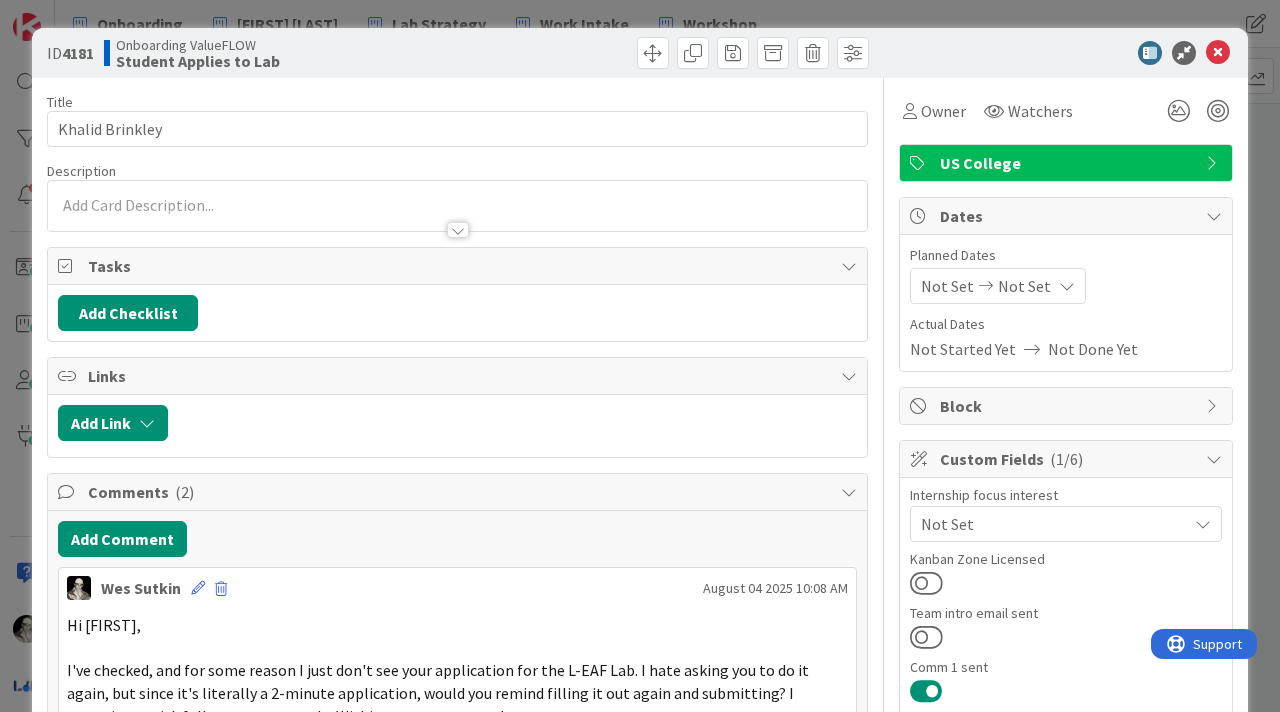 scroll, scrollTop: 0, scrollLeft: 0, axis: both 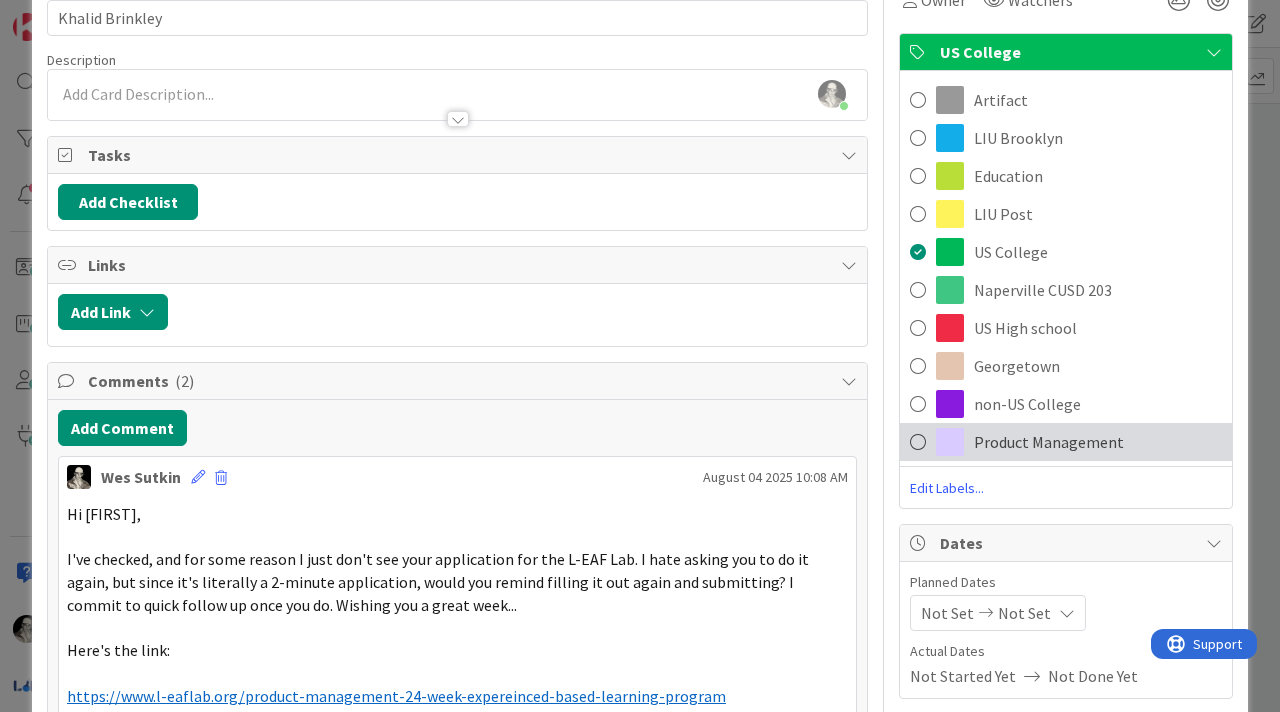 click on "Product Management" at bounding box center (1049, 442) 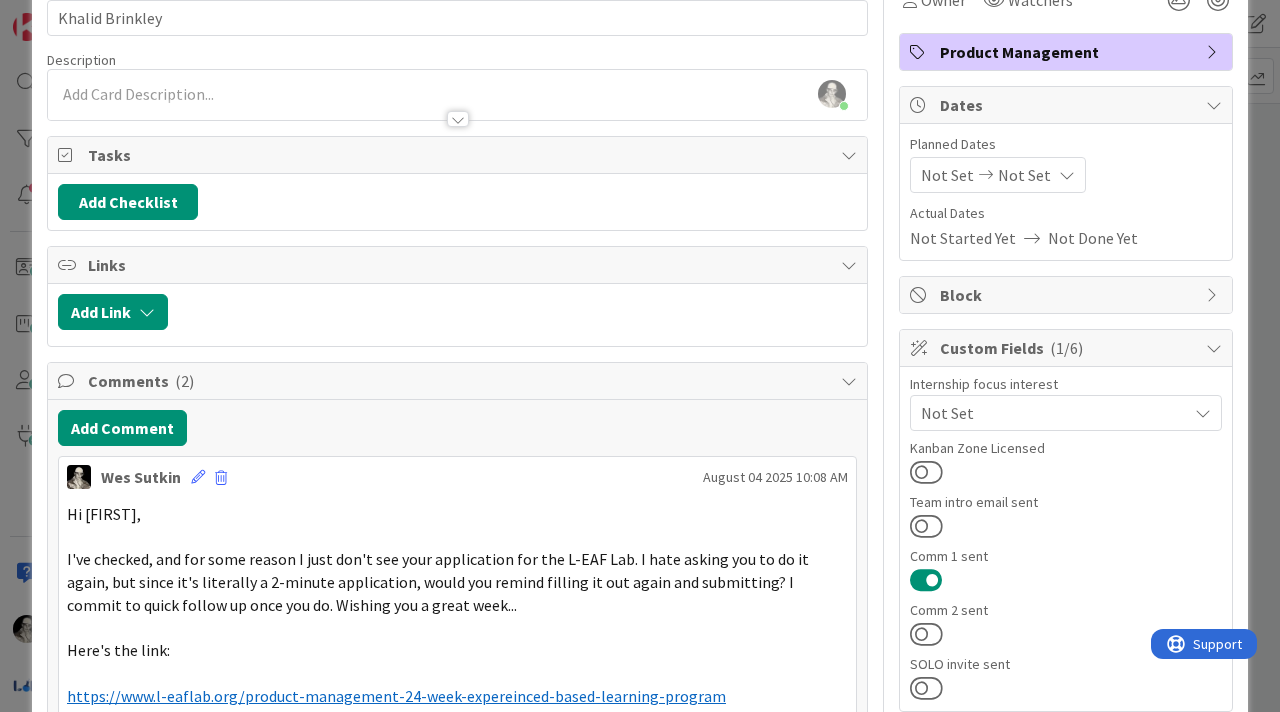 scroll, scrollTop: 0, scrollLeft: 0, axis: both 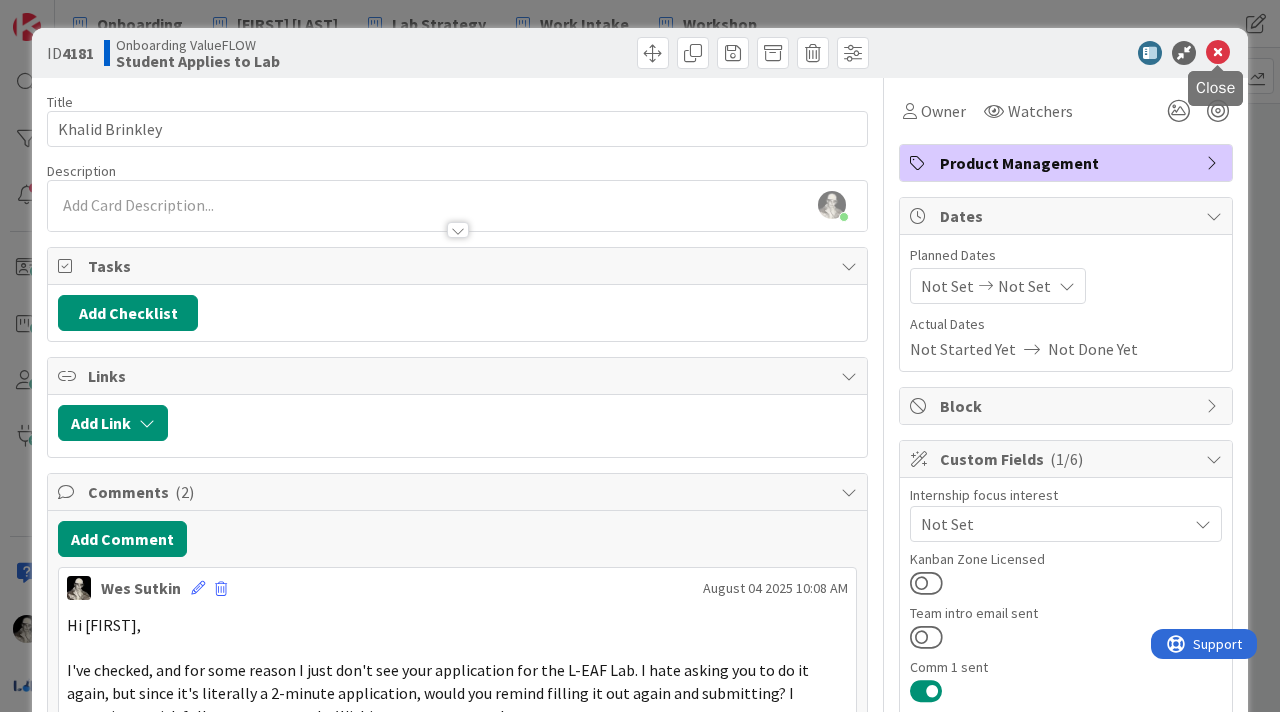 click at bounding box center (1218, 53) 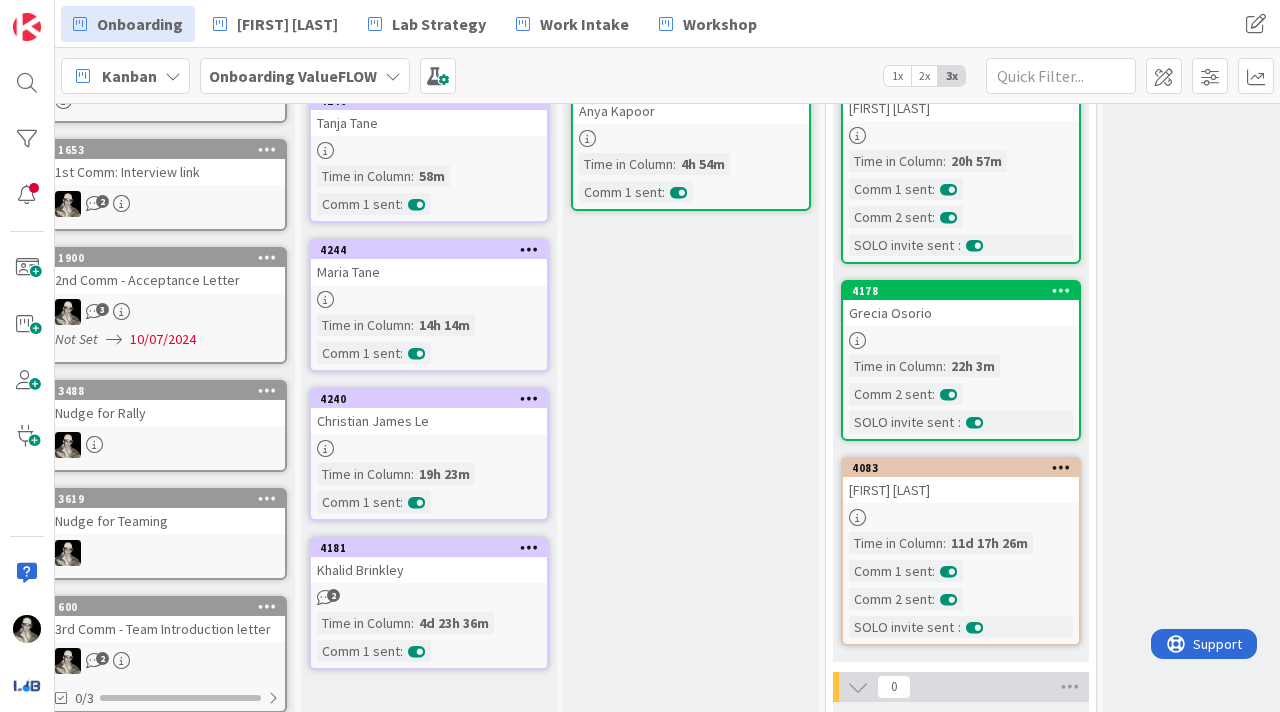 scroll, scrollTop: 289, scrollLeft: 23, axis: both 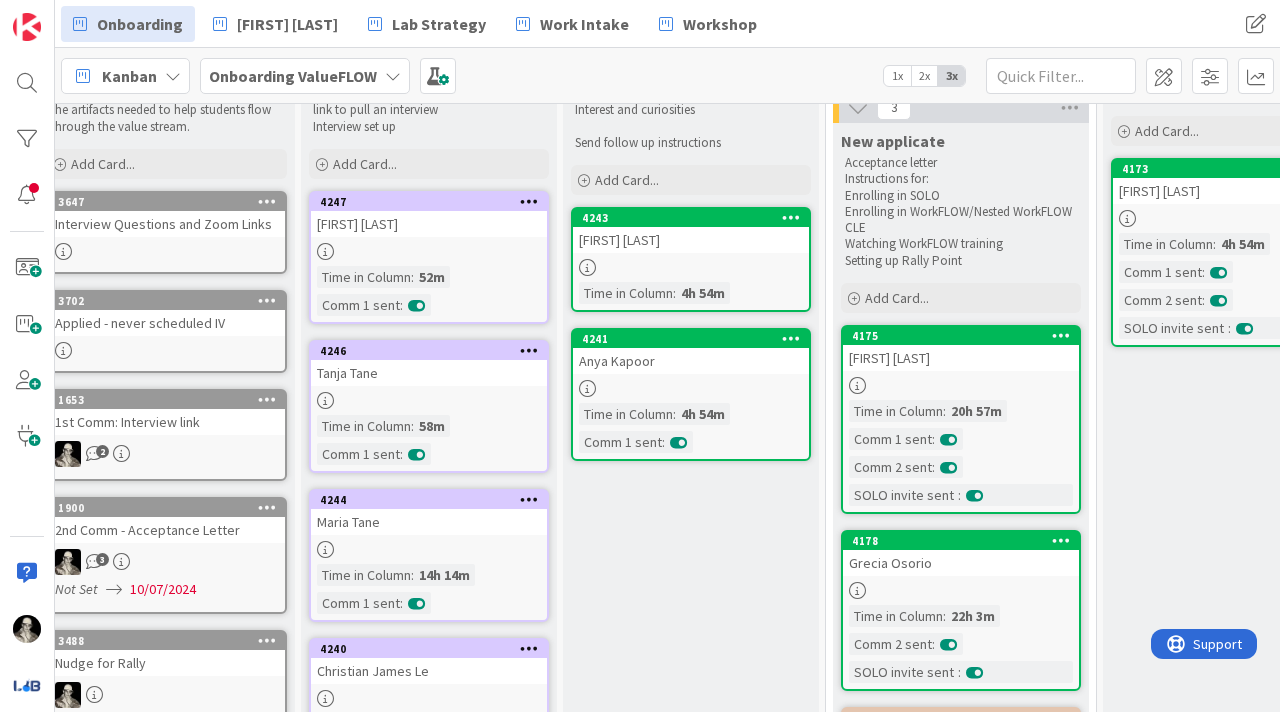 click on "[FIRST] [LAST]" at bounding box center (691, 240) 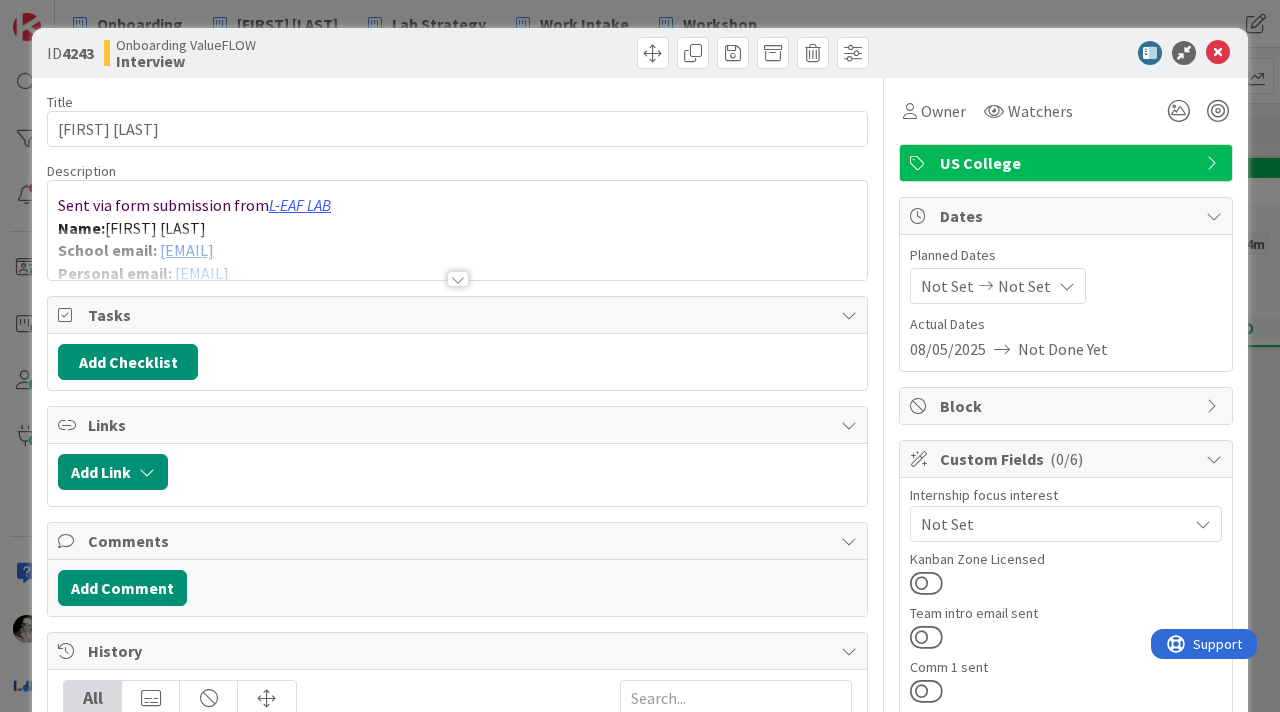 scroll, scrollTop: 0, scrollLeft: 0, axis: both 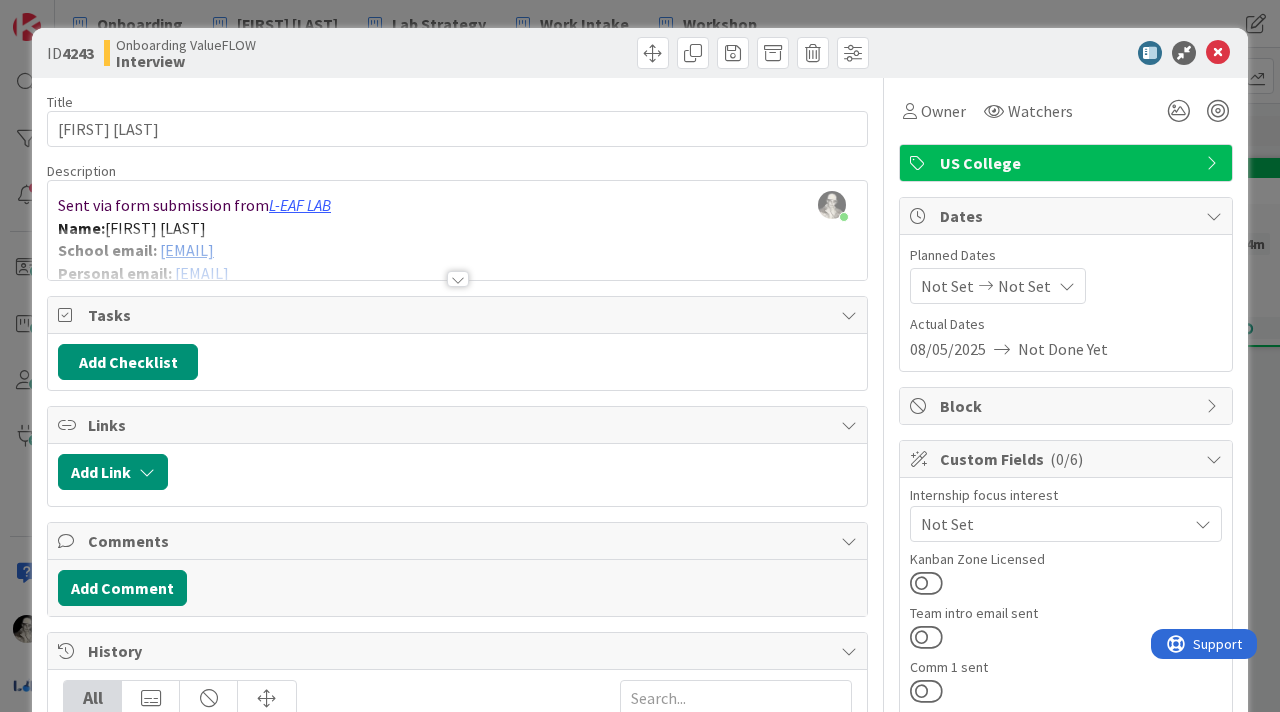 click on "US College" at bounding box center [1068, 163] 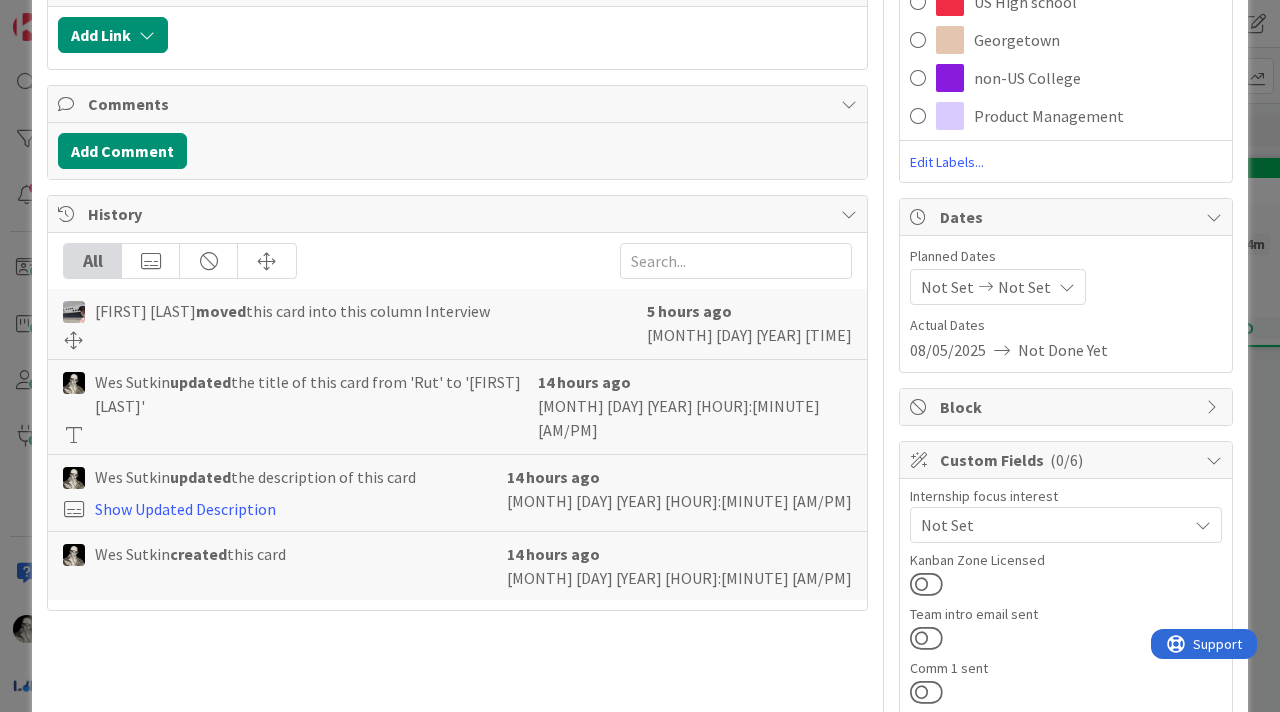 scroll, scrollTop: 435, scrollLeft: 0, axis: vertical 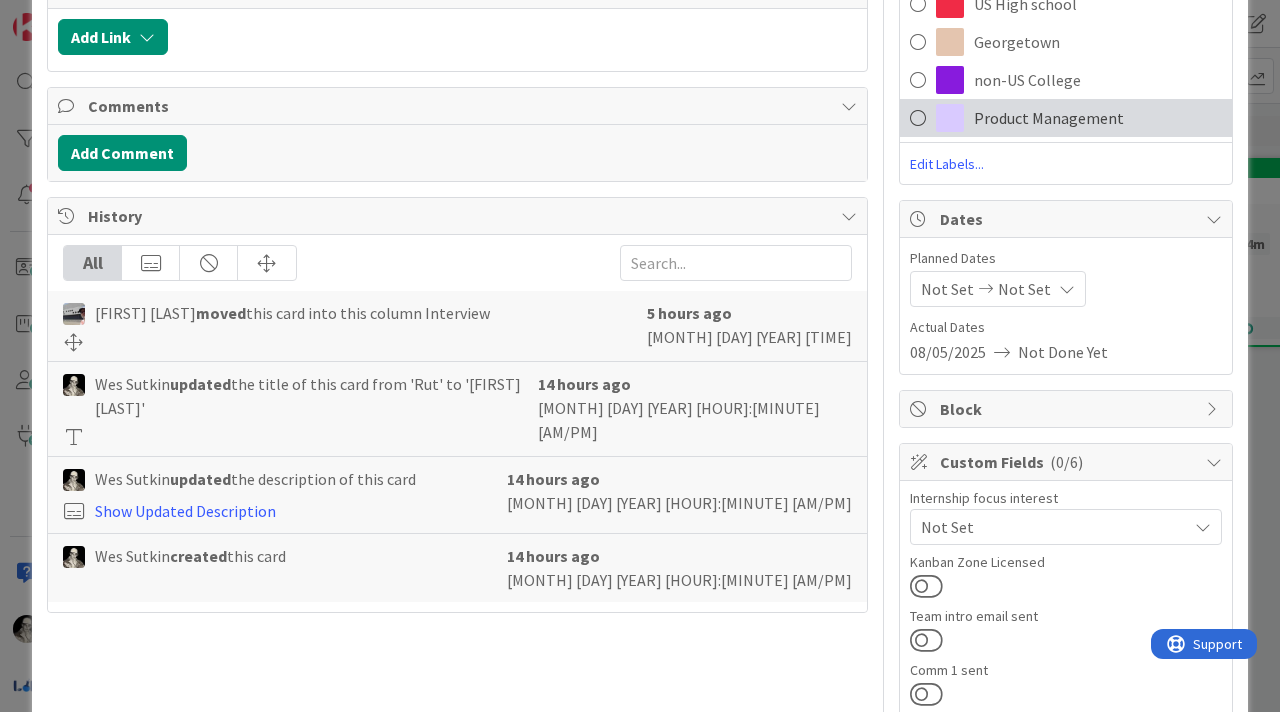 click on "Product Management" at bounding box center (1049, 118) 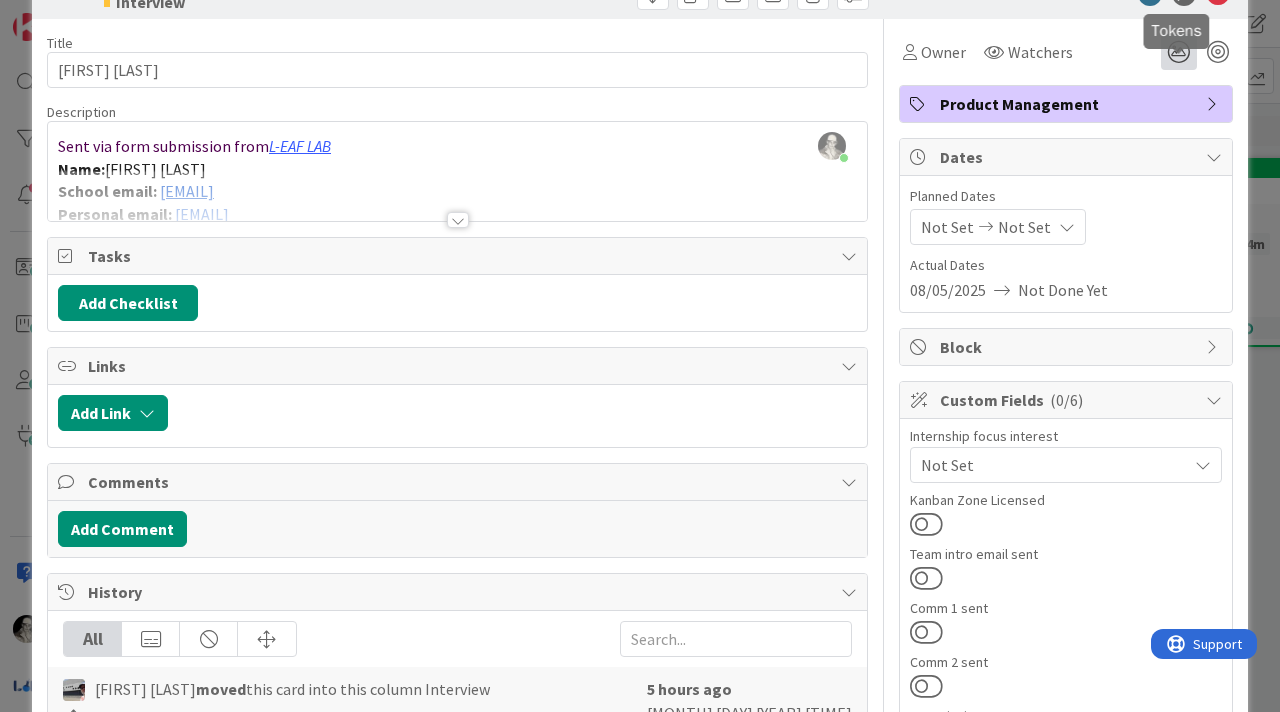 scroll, scrollTop: 0, scrollLeft: 0, axis: both 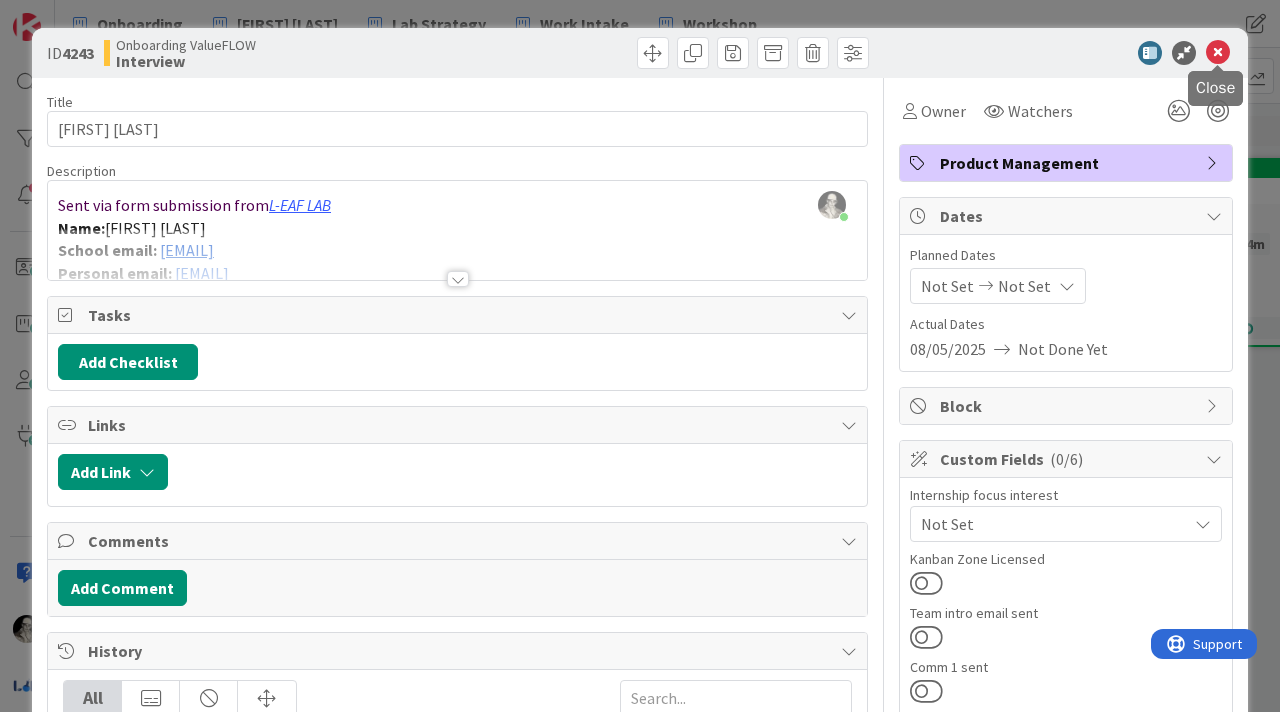 click at bounding box center (1218, 53) 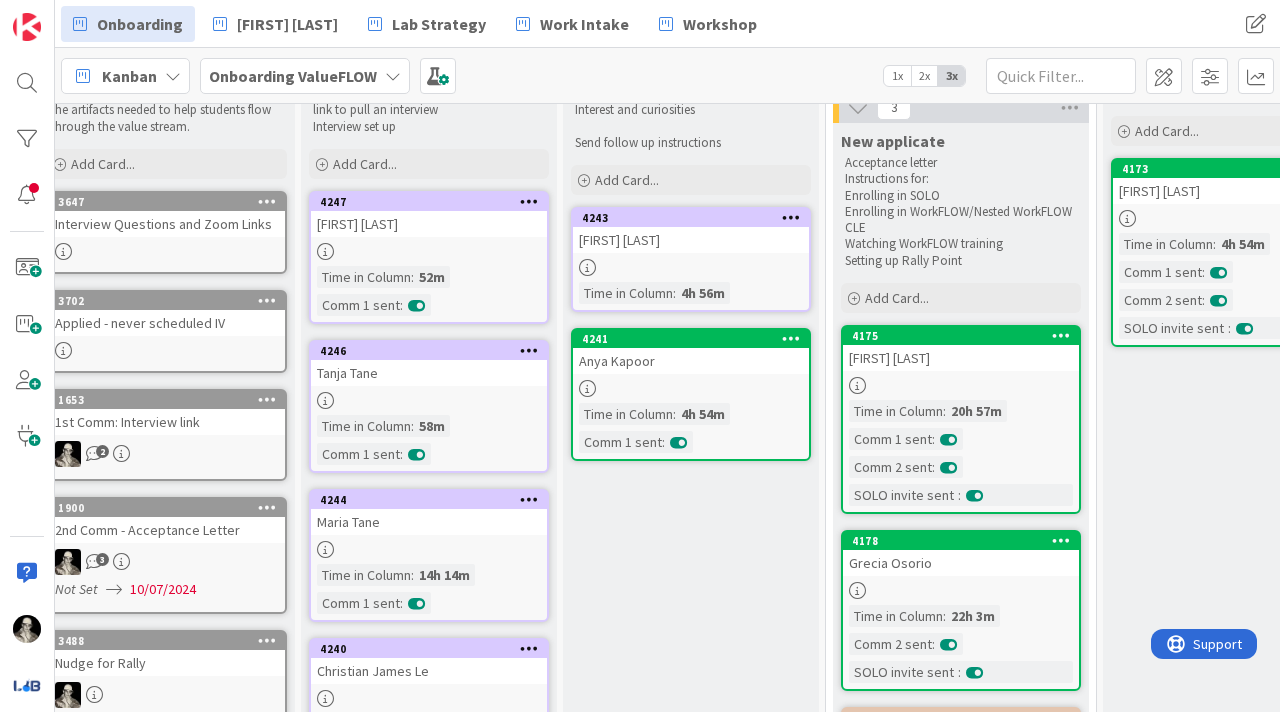 scroll, scrollTop: 0, scrollLeft: 0, axis: both 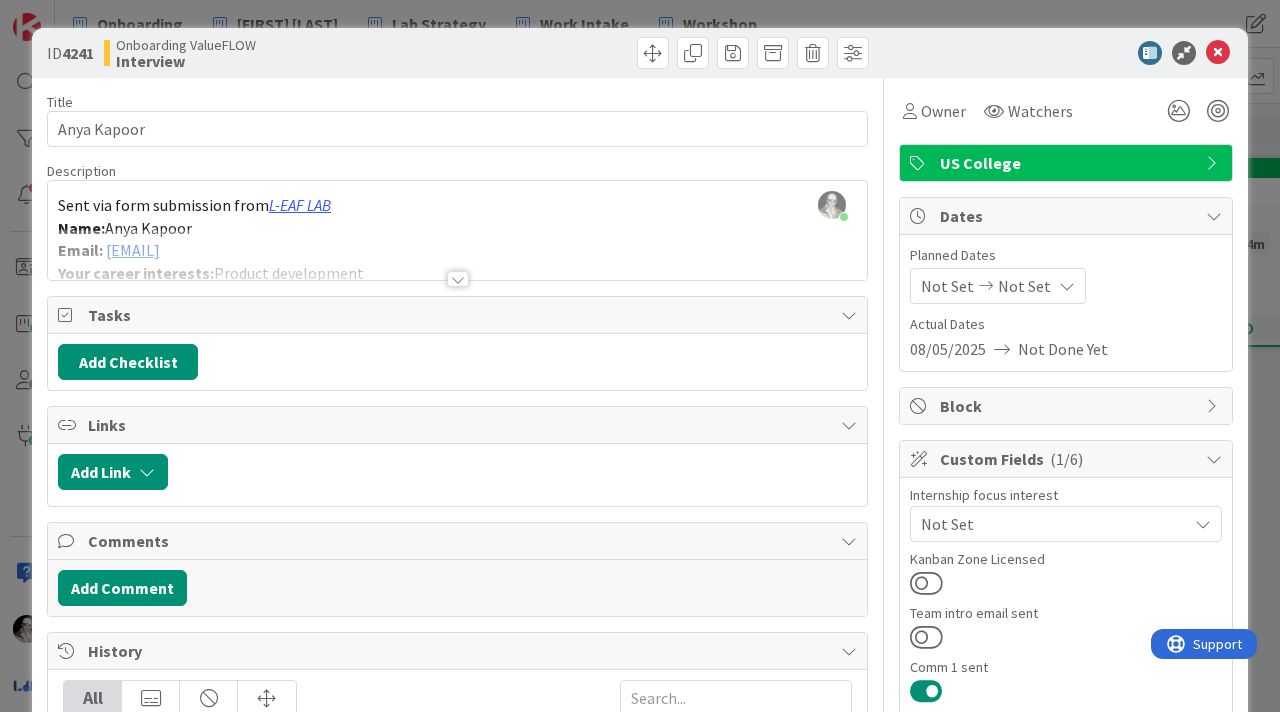 click on "US College" at bounding box center (1068, 163) 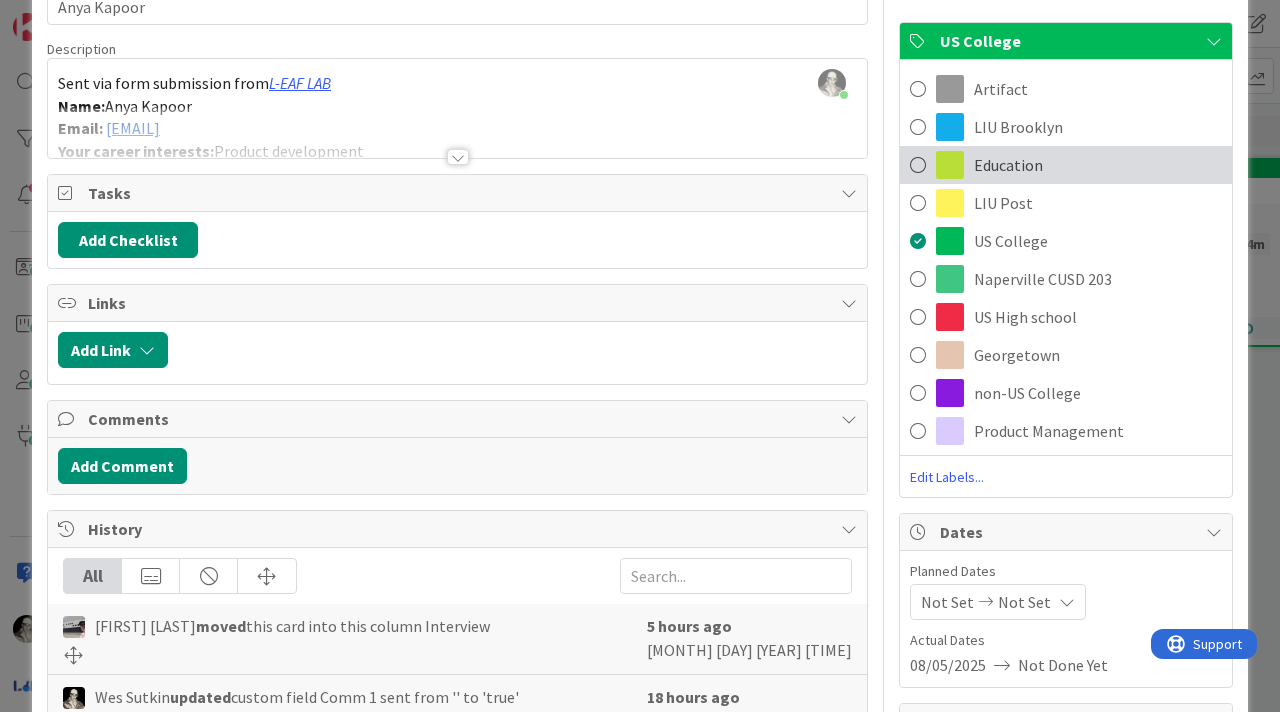 scroll, scrollTop: 138, scrollLeft: 0, axis: vertical 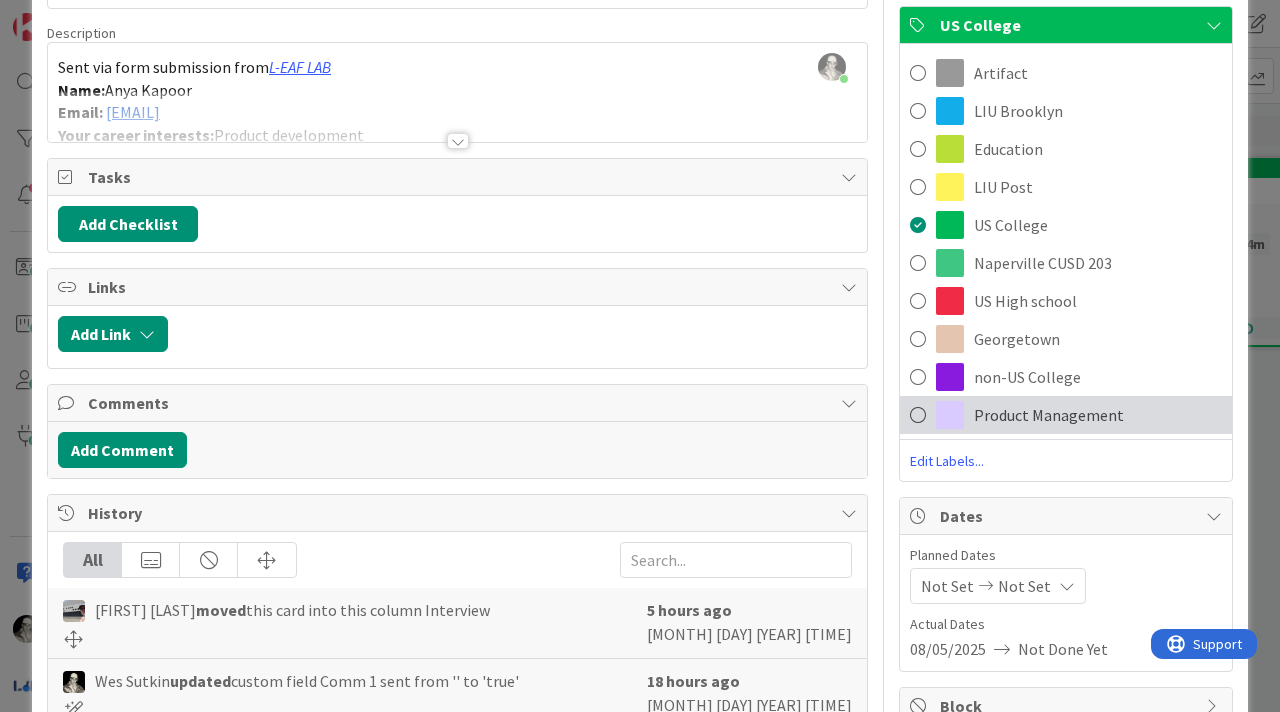click on "Product Management" at bounding box center [1049, 415] 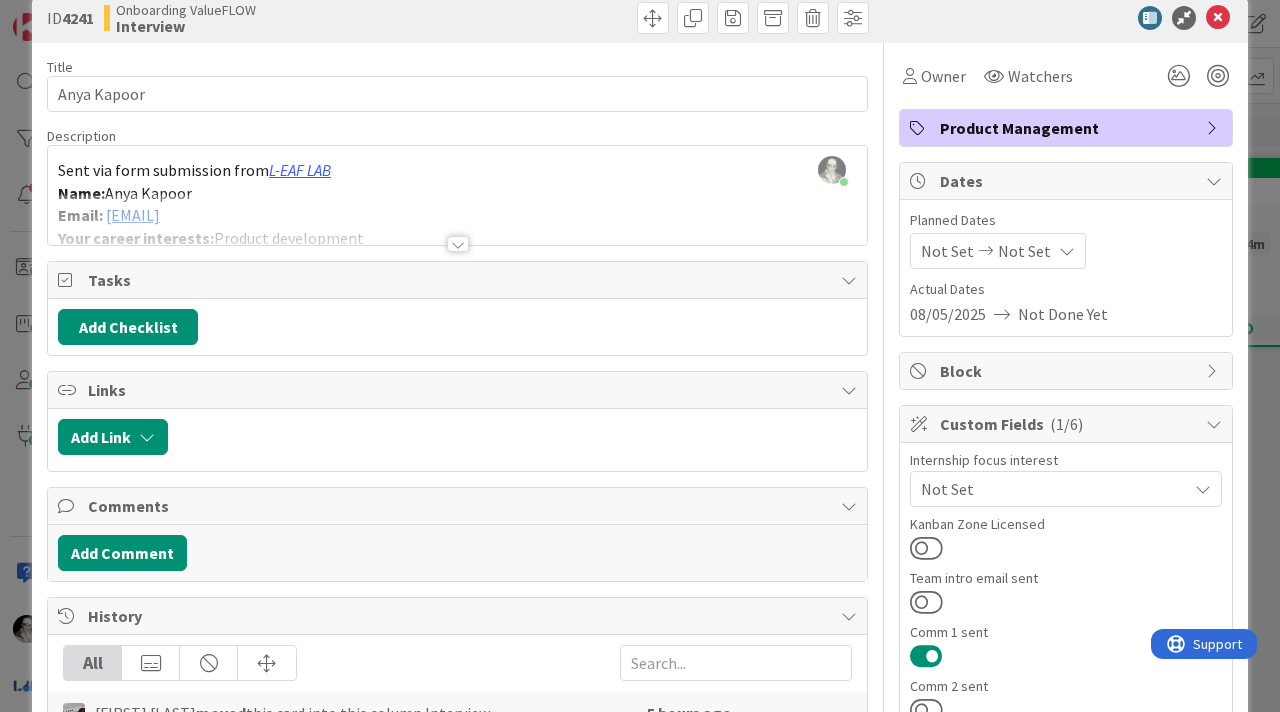 scroll, scrollTop: 0, scrollLeft: 0, axis: both 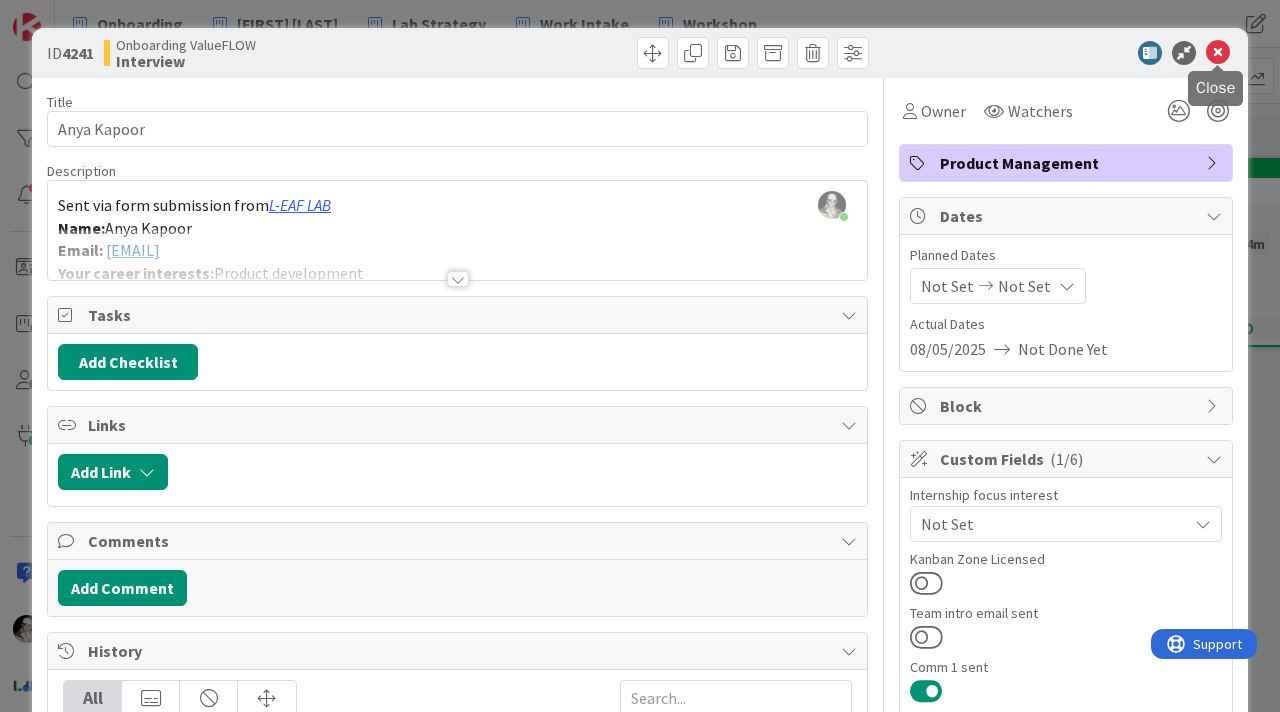click at bounding box center (1218, 53) 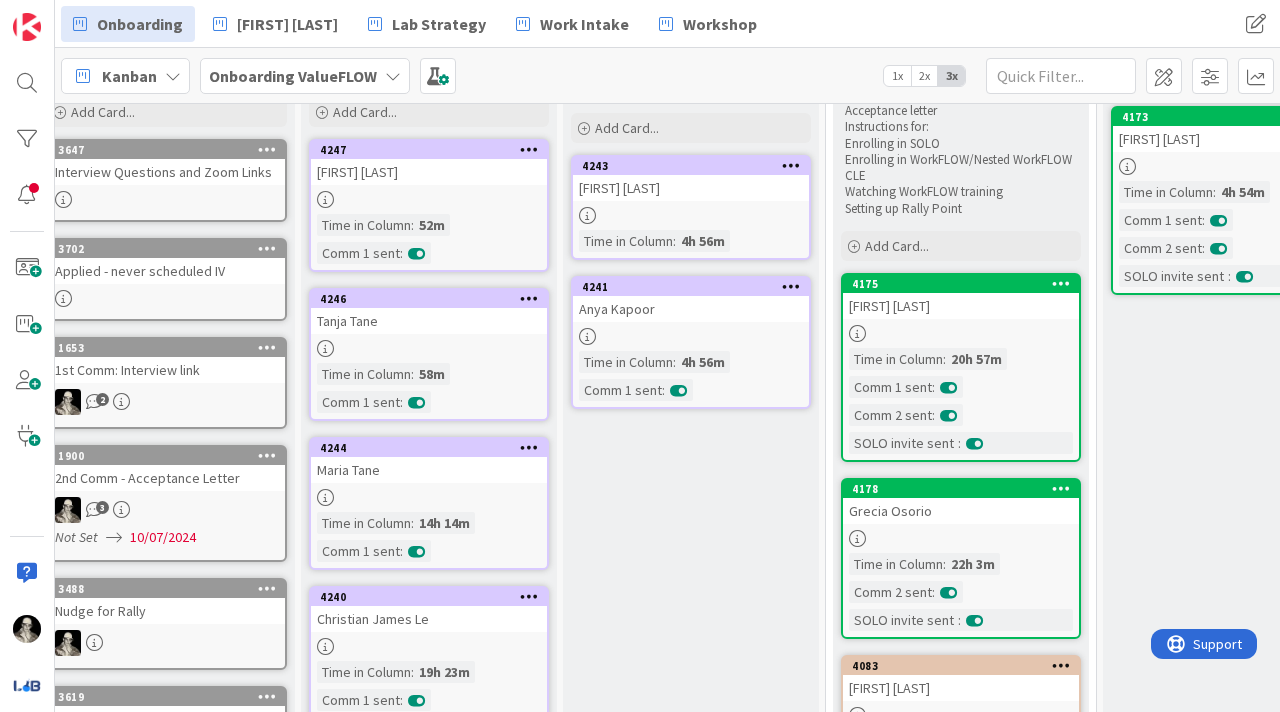 scroll, scrollTop: 137, scrollLeft: 23, axis: both 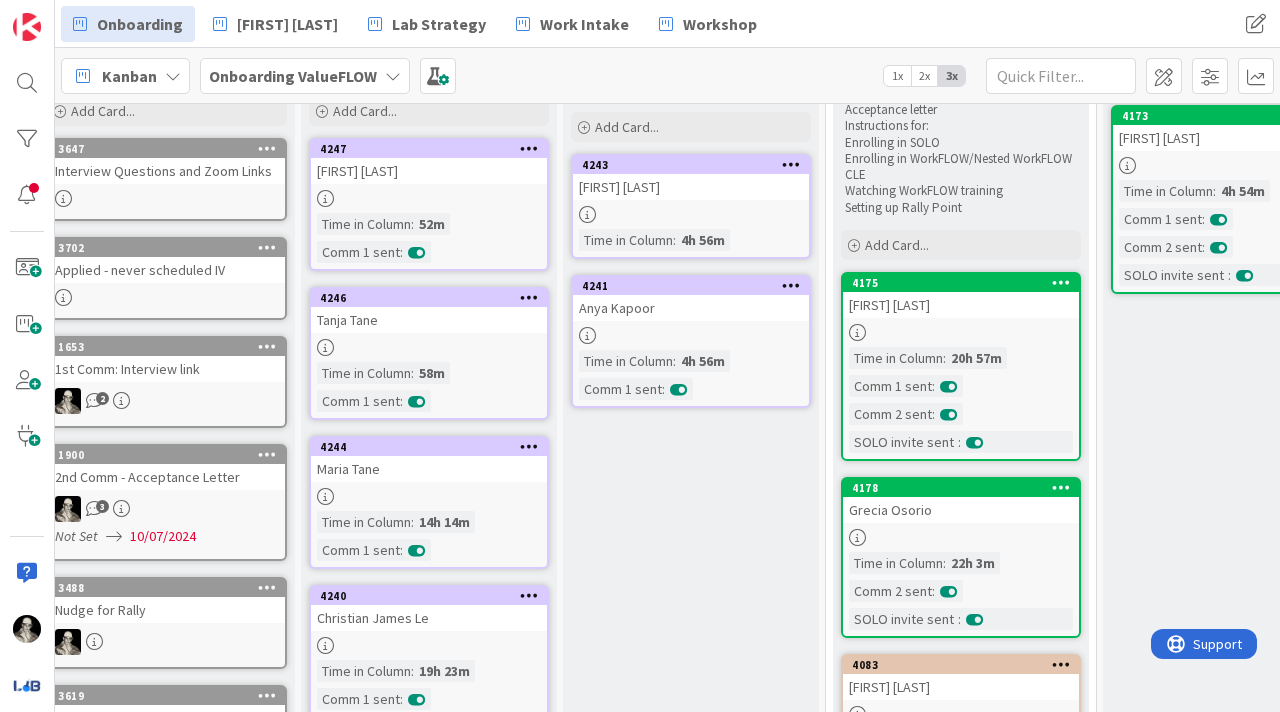 click on "[FIRST] [LAST]" at bounding box center (961, 305) 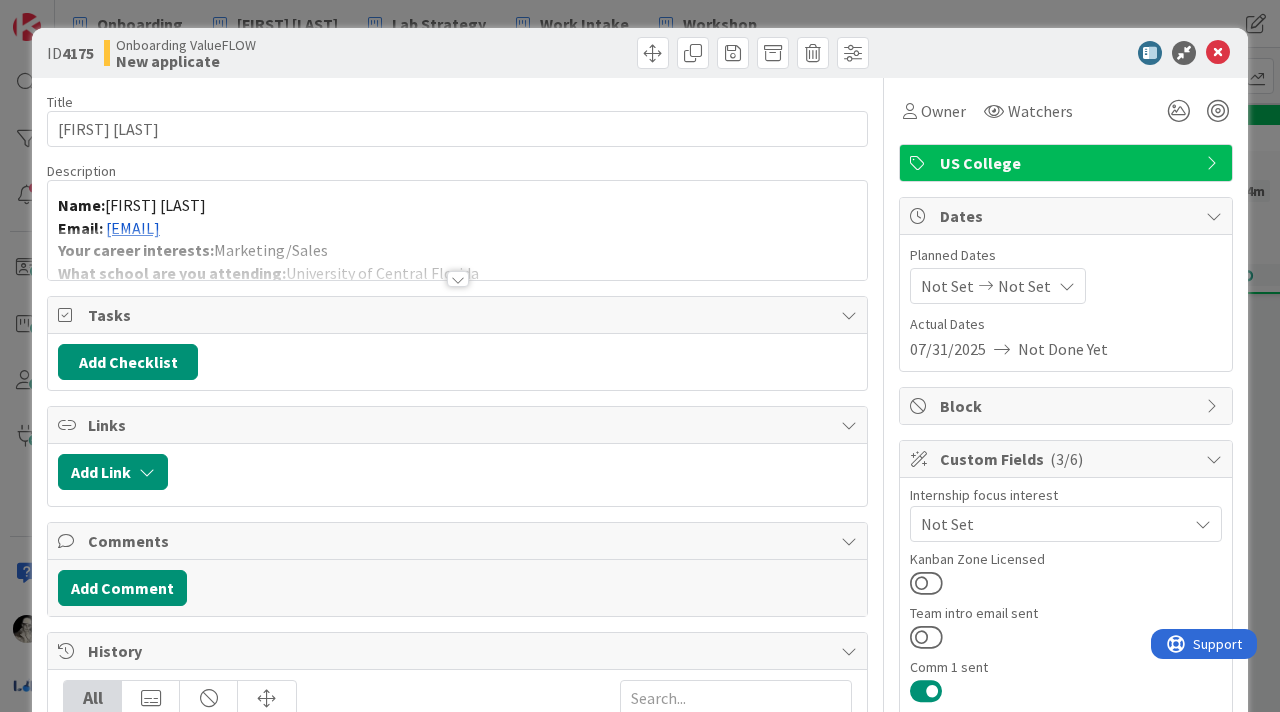 click on "US College" at bounding box center (1068, 163) 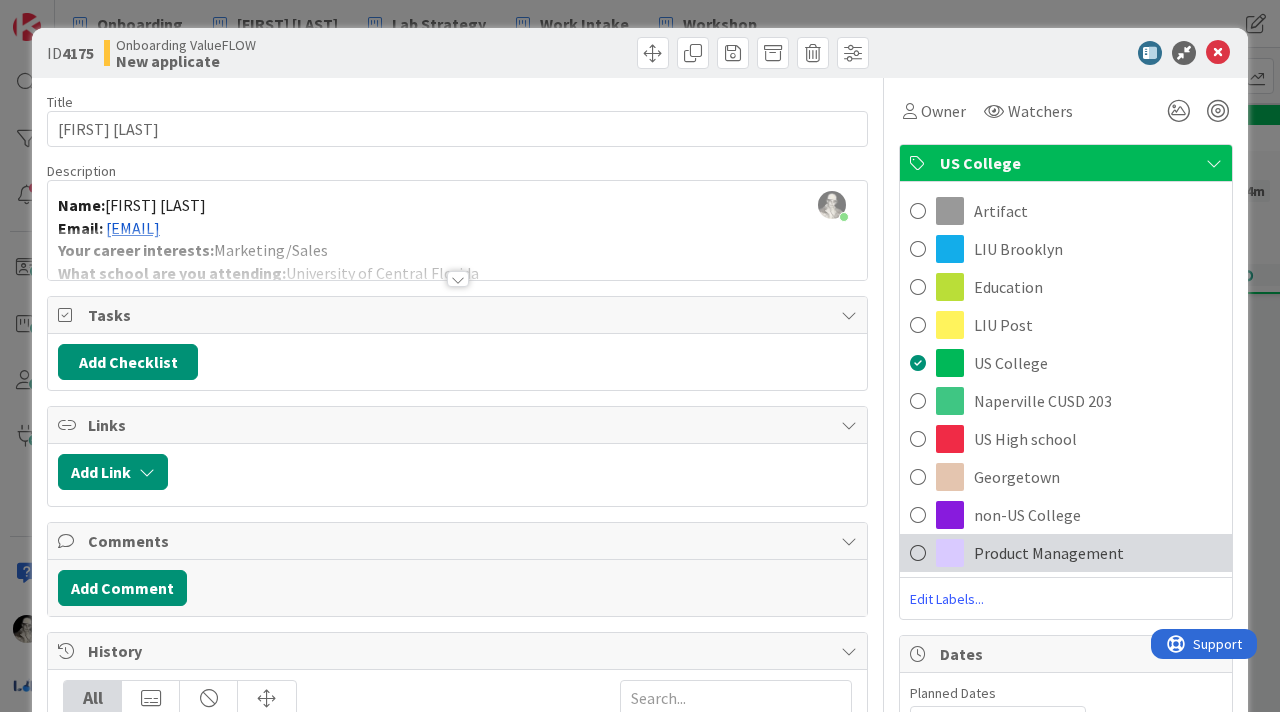 click on "Product Management" at bounding box center [1049, 553] 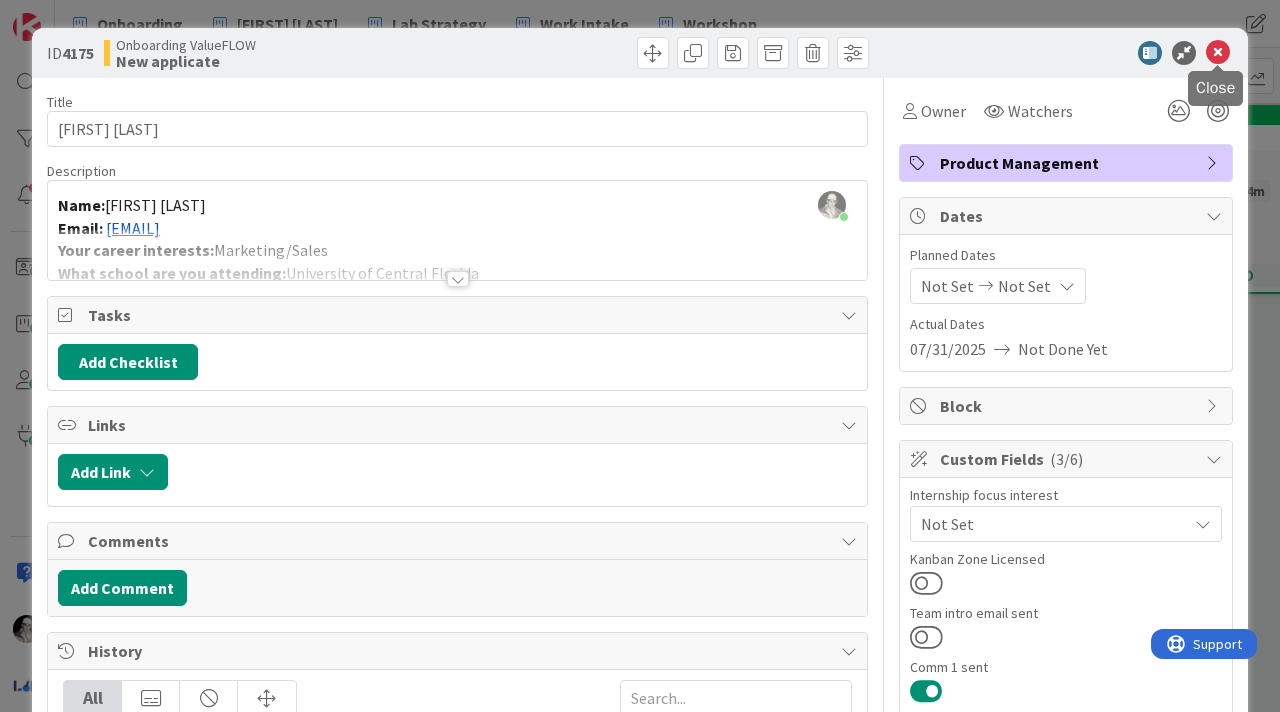click at bounding box center [1218, 53] 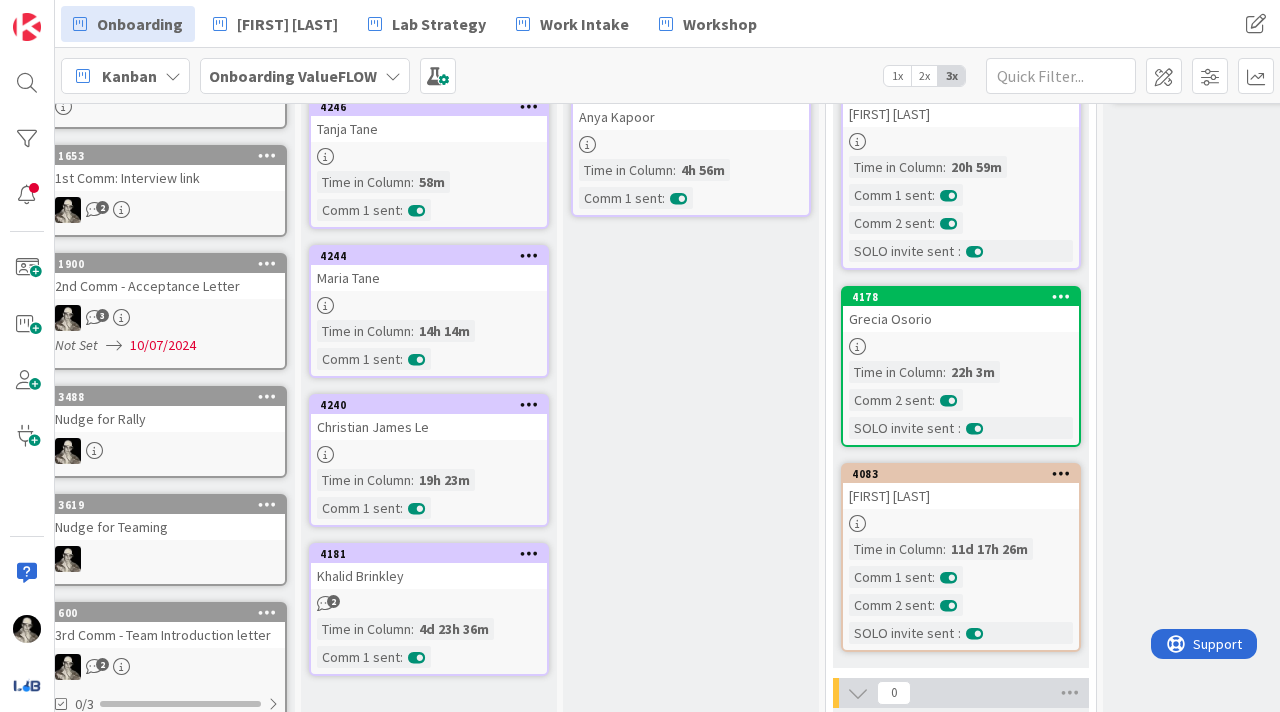 click on "4178 [FIRST] [LAST] Time in Column : 22h 3m Comm 2 sent : SOLO invite sent :" at bounding box center (961, 366) 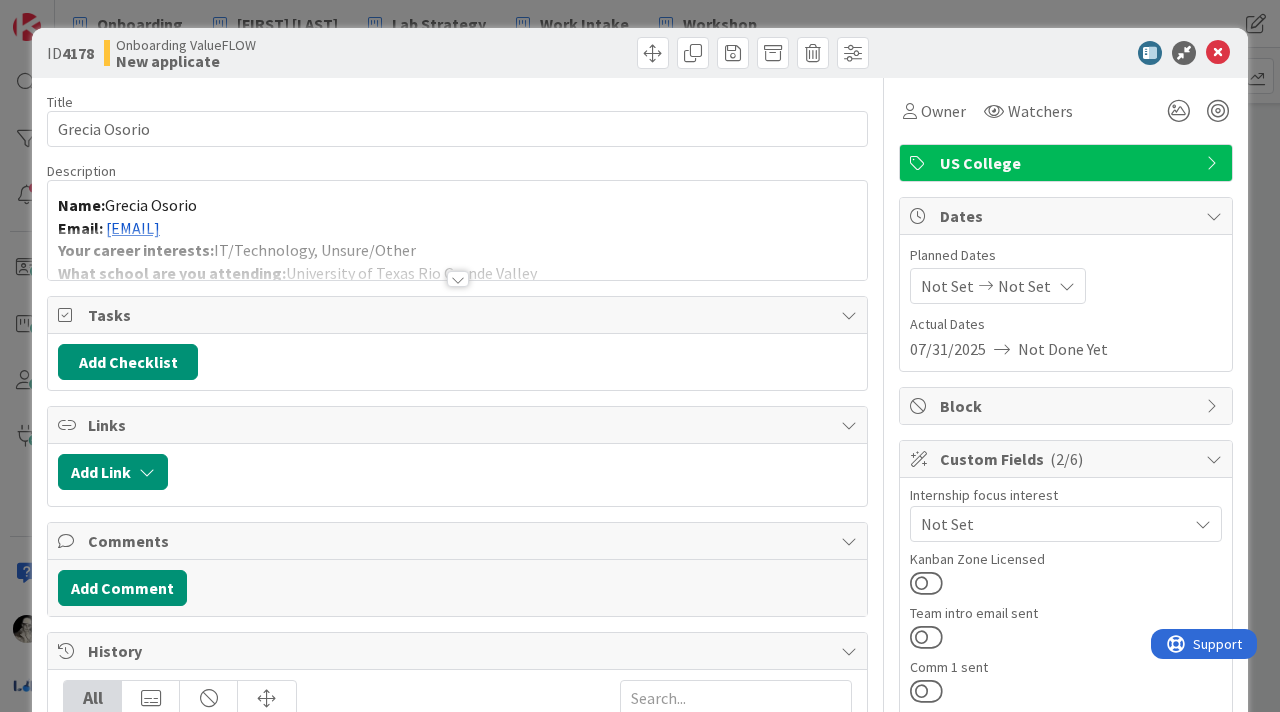 click on "US College" at bounding box center (1068, 163) 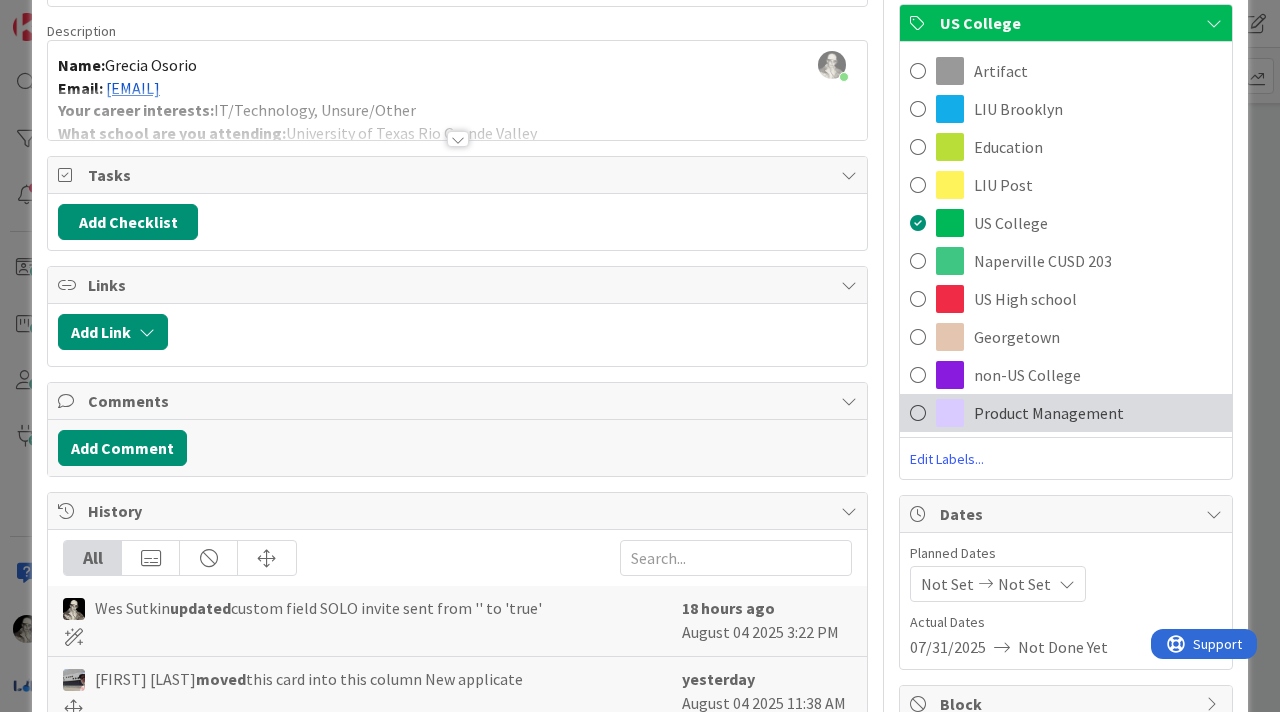 click on "Product Management" at bounding box center [1049, 413] 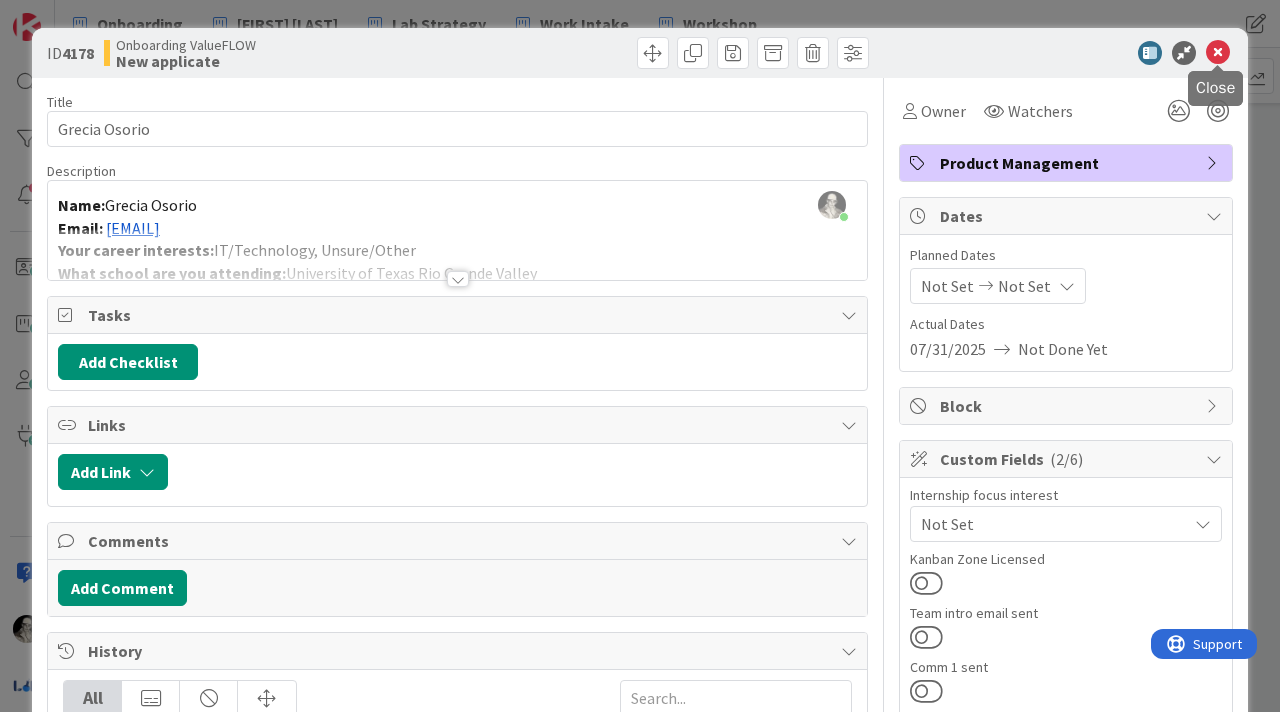 click at bounding box center [1218, 53] 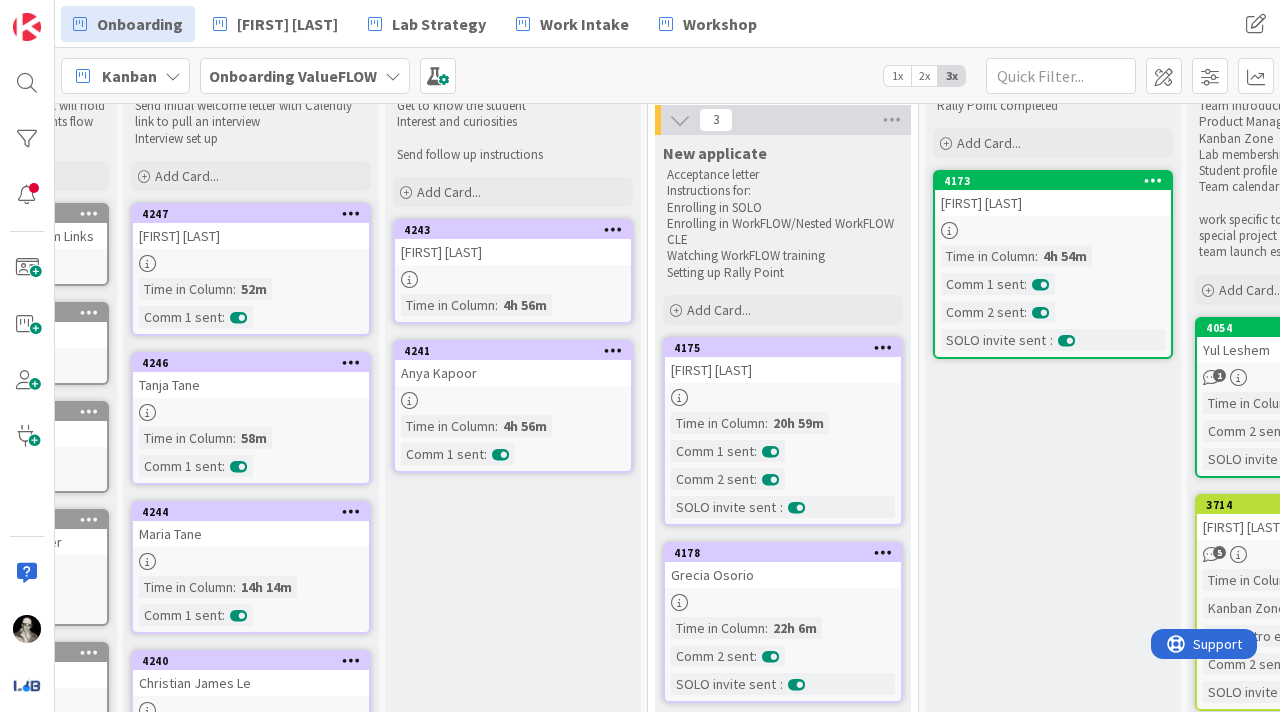 click at bounding box center [1053, 230] 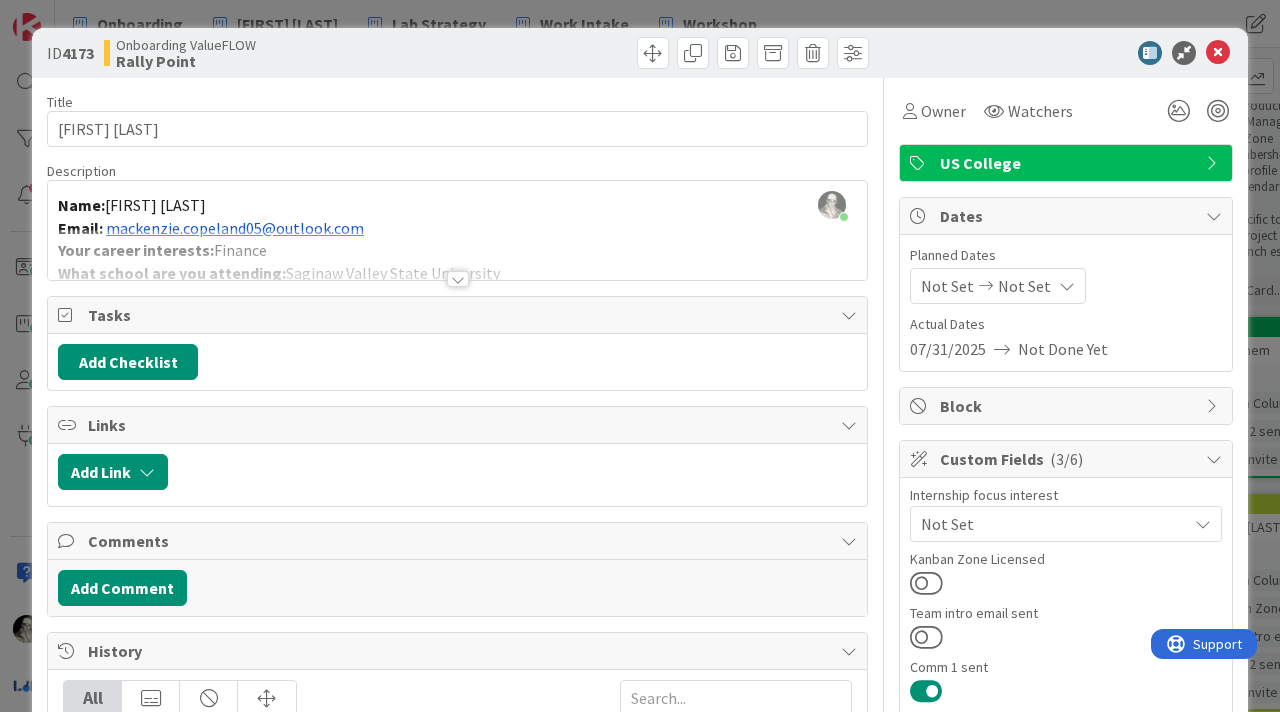click on "US College" at bounding box center [1068, 163] 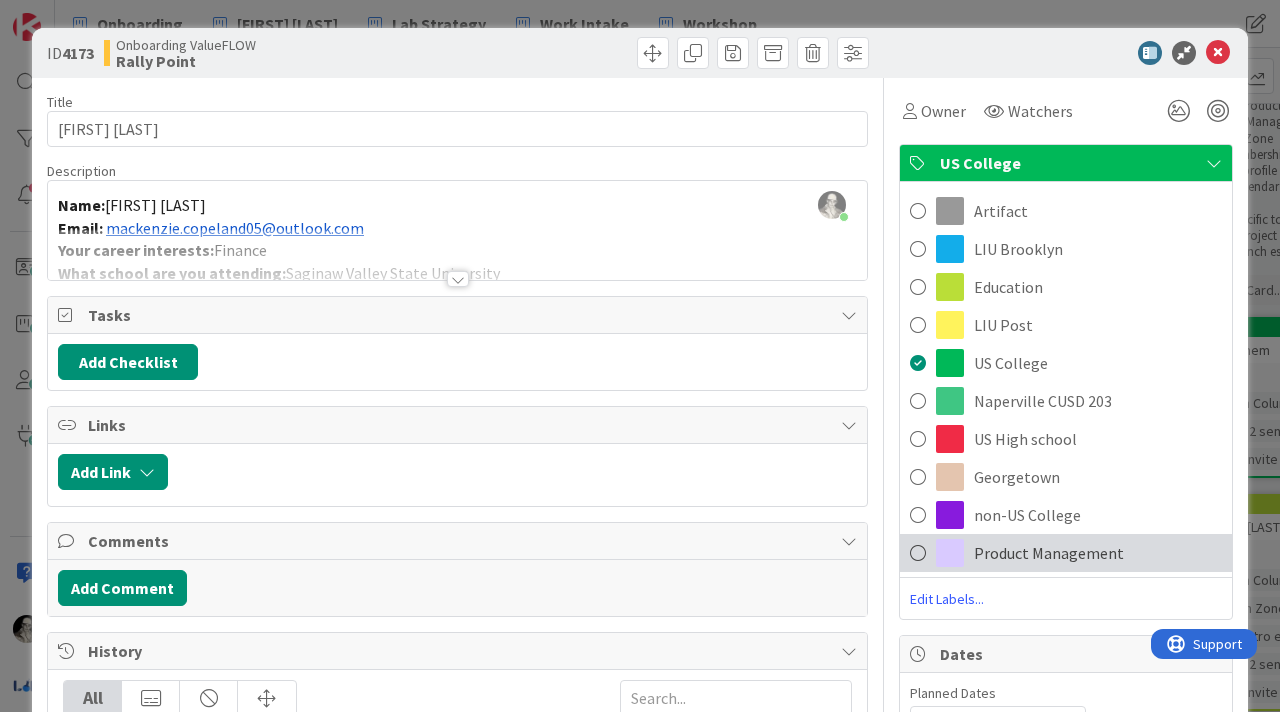 click on "Product Management" at bounding box center [1049, 553] 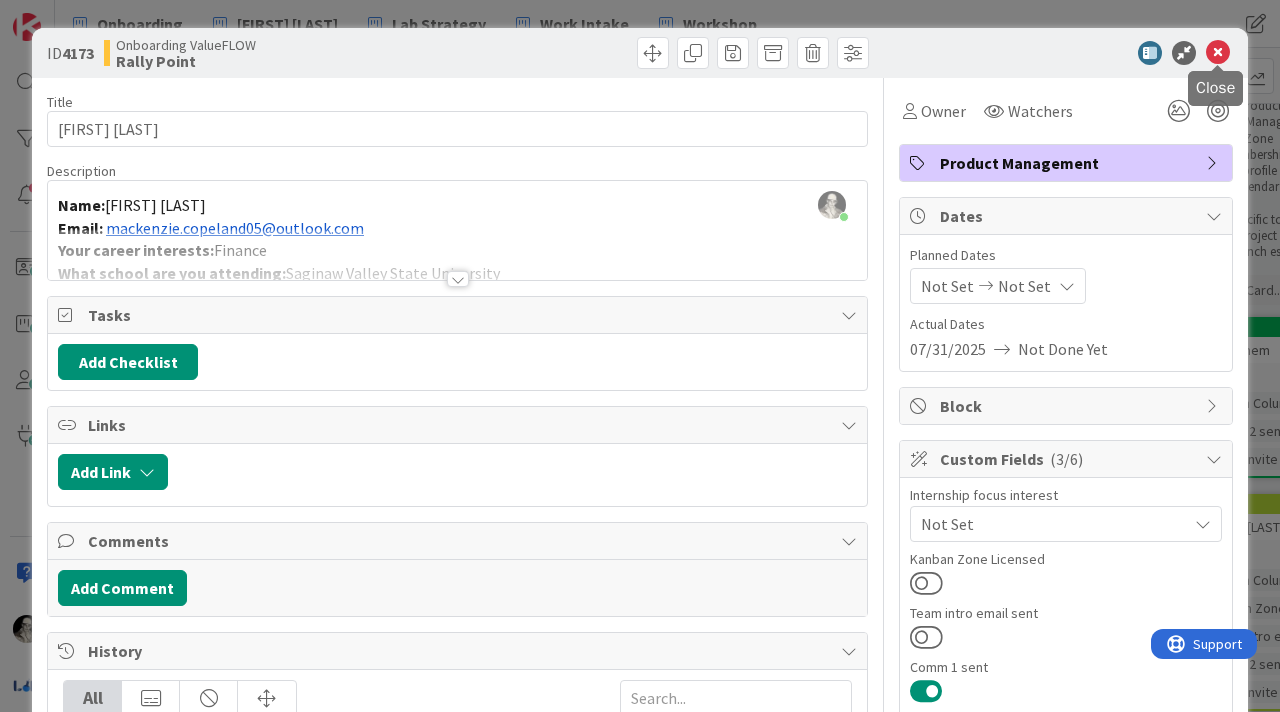 click at bounding box center (1218, 53) 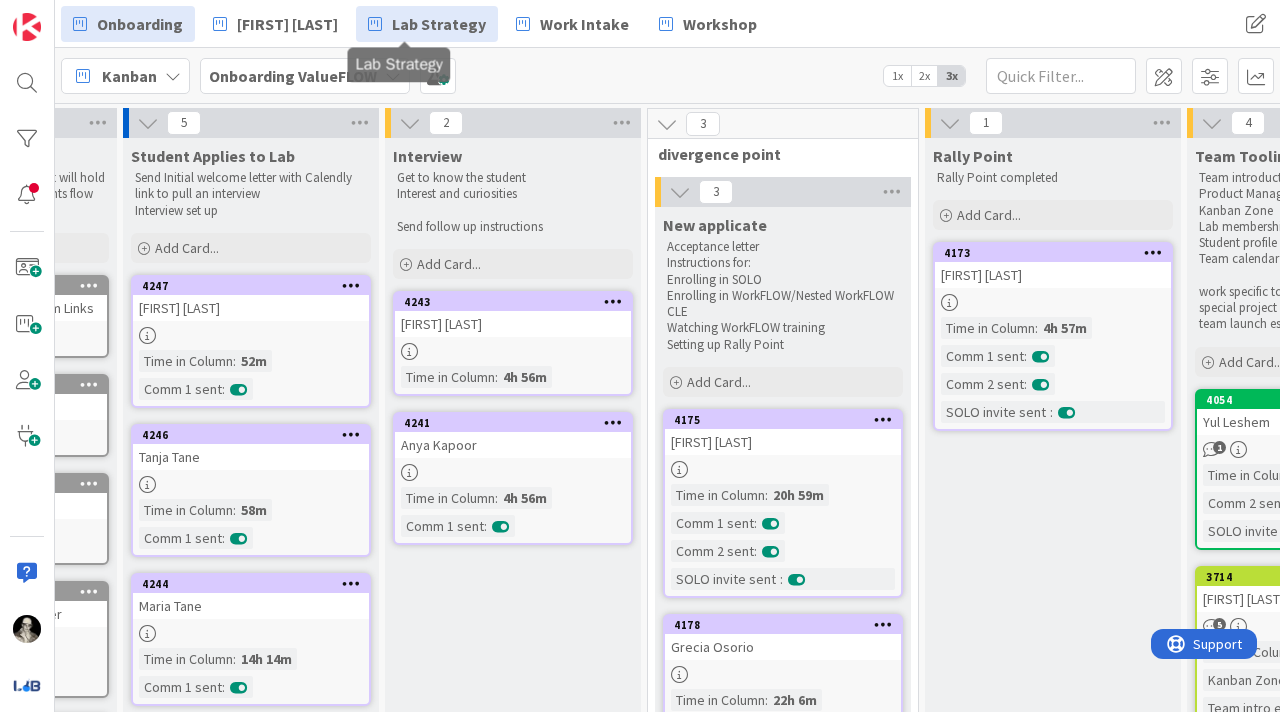 click on "Lab Strategy" at bounding box center (439, 24) 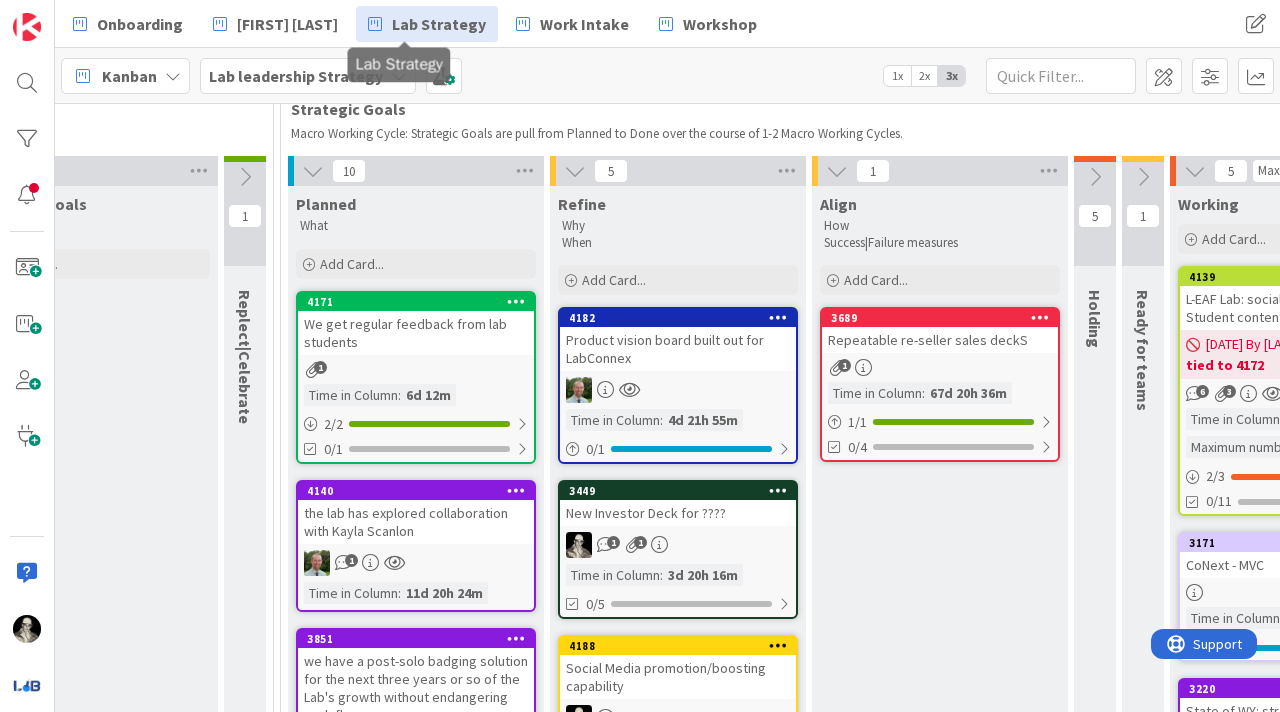 scroll, scrollTop: 126, scrollLeft: 1426, axis: both 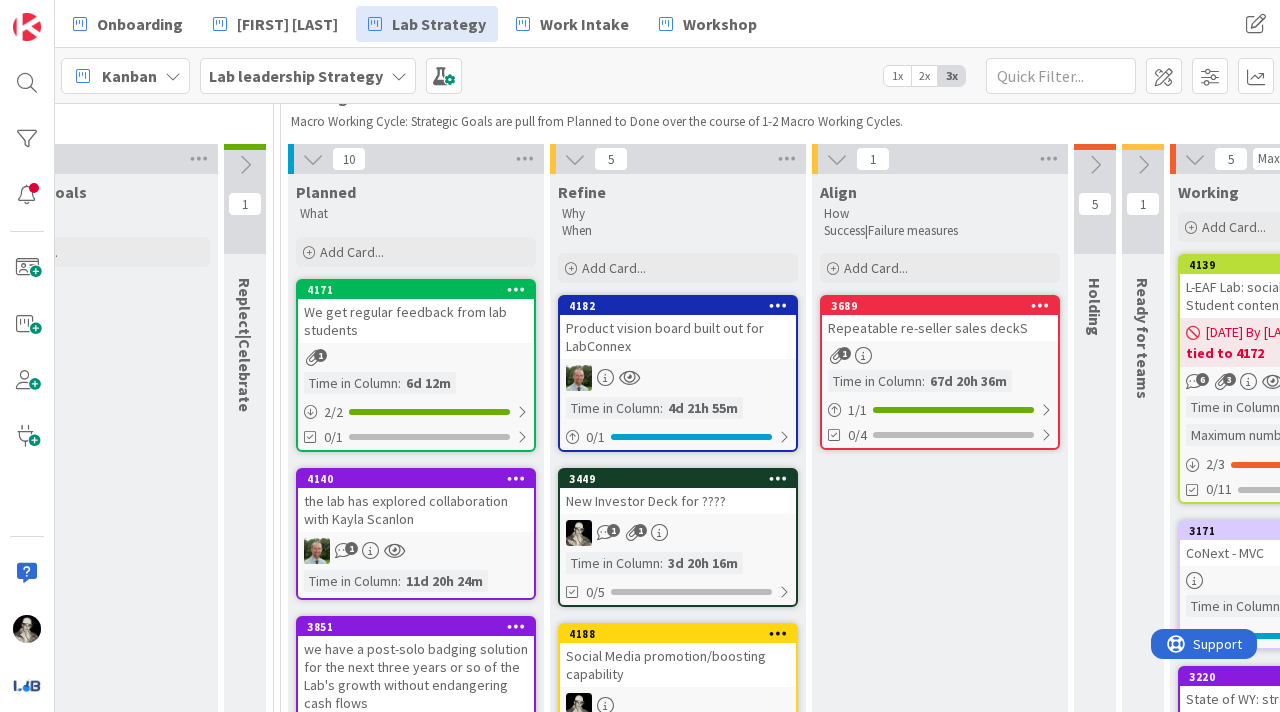 click on "Product vision board built out for LabConnex" at bounding box center (678, 337) 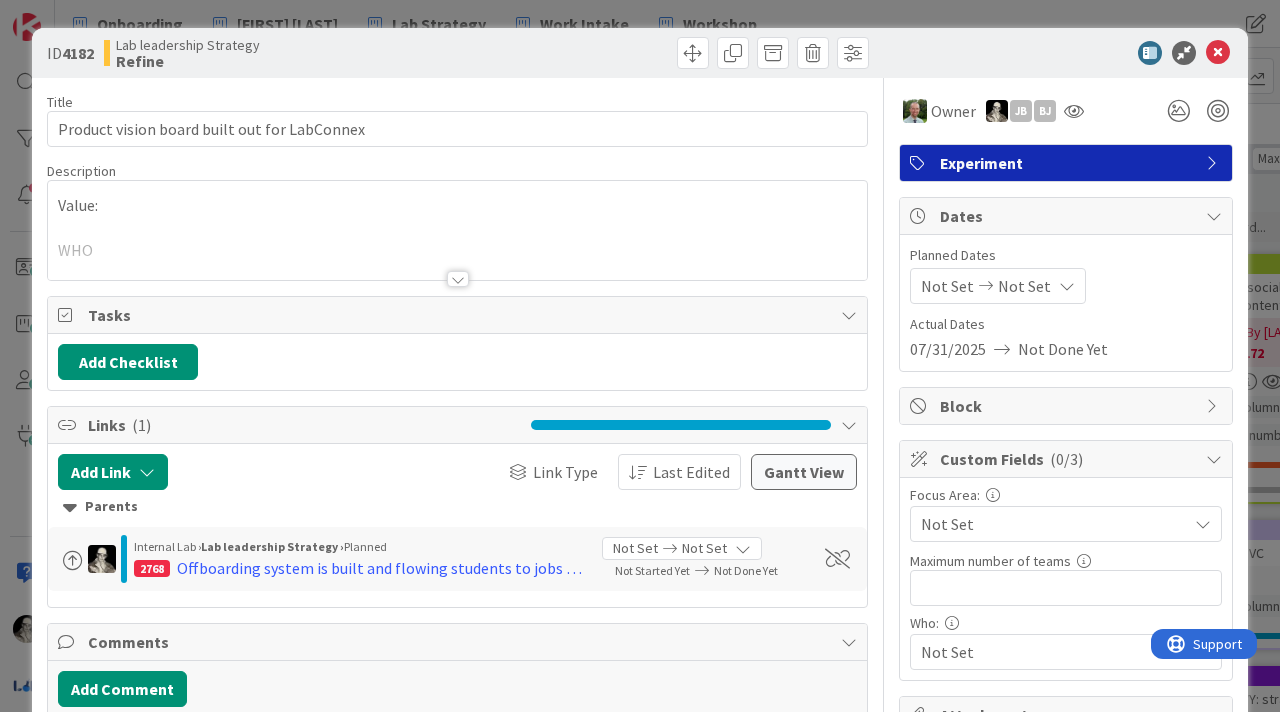 scroll, scrollTop: 0, scrollLeft: 0, axis: both 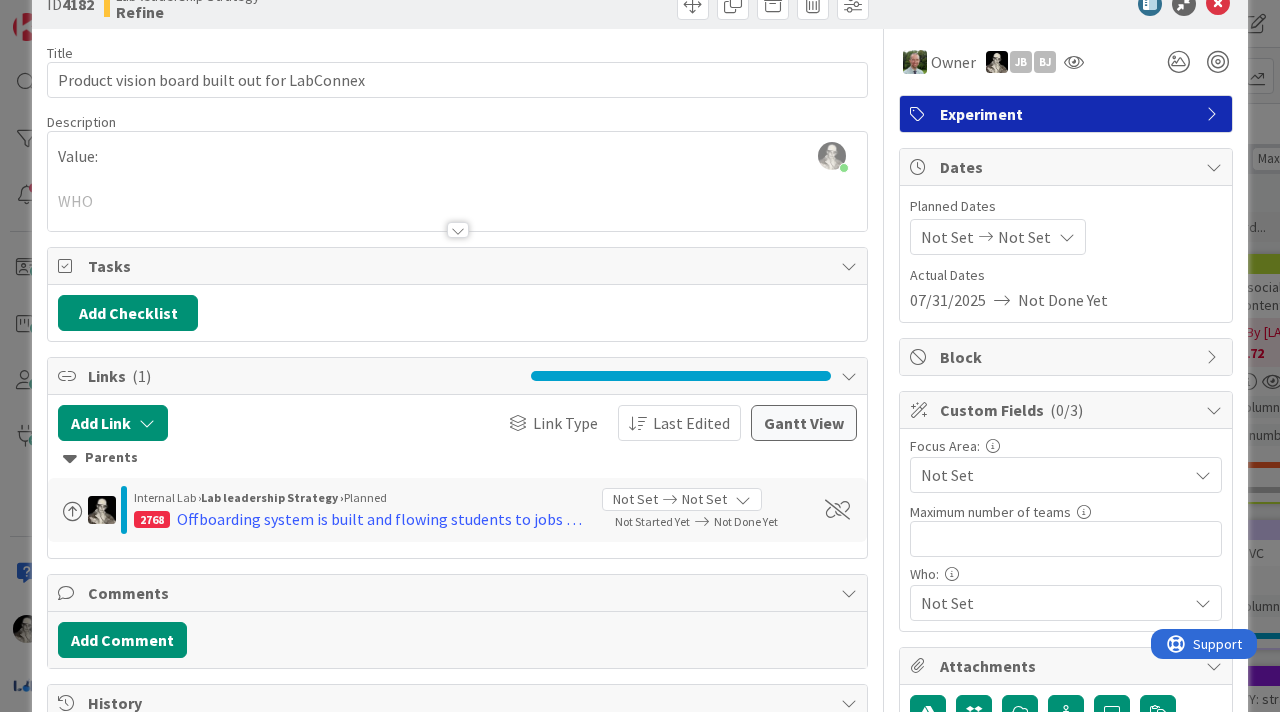 click at bounding box center (457, 205) 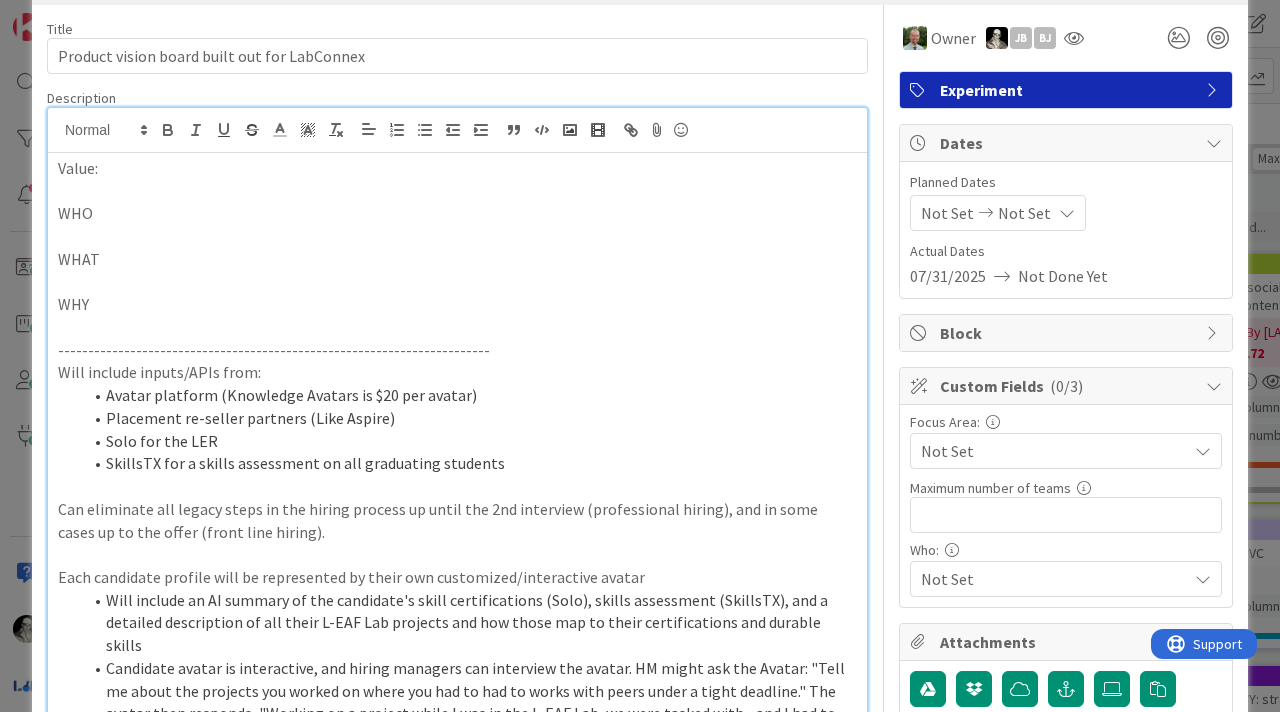 scroll, scrollTop: 0, scrollLeft: 0, axis: both 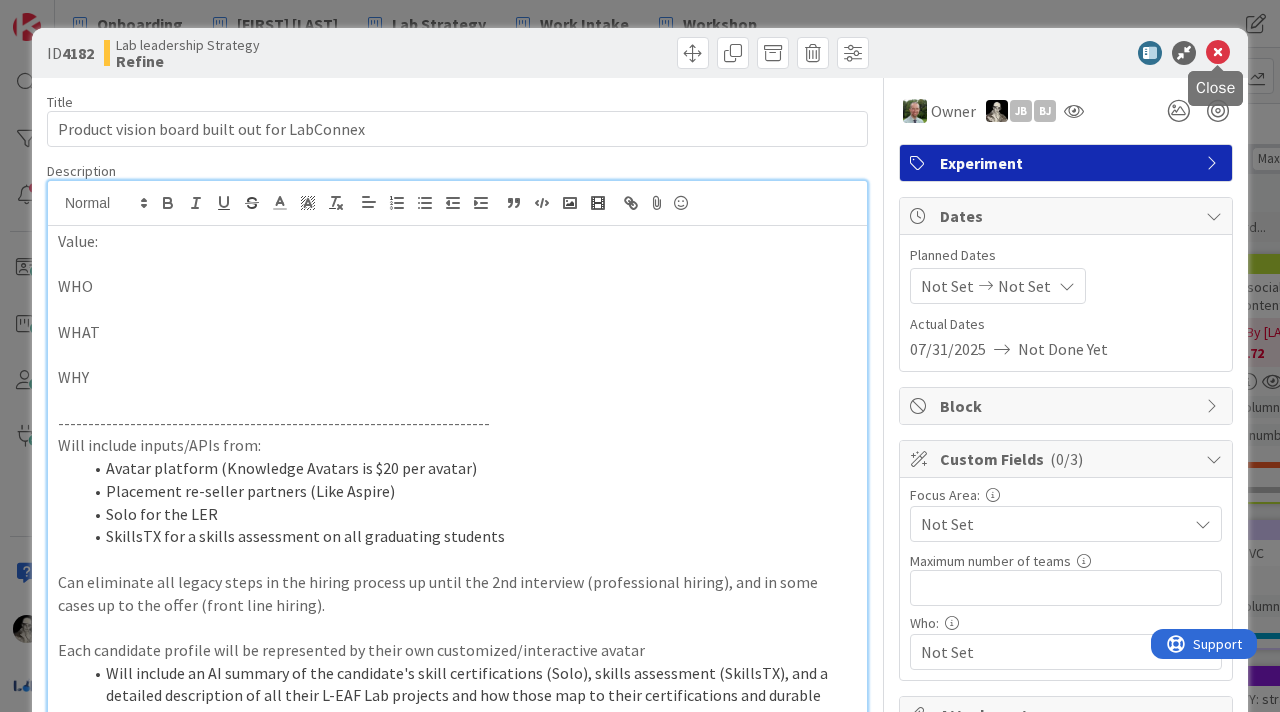 click at bounding box center (1218, 53) 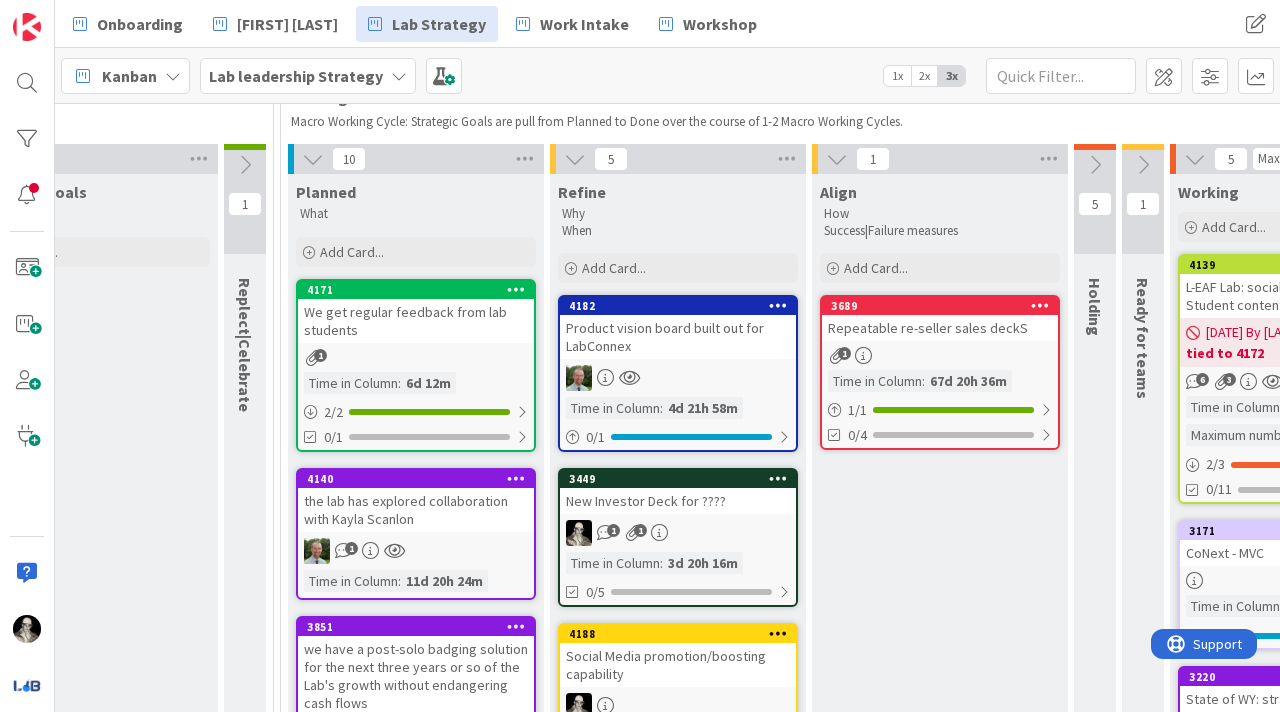 scroll, scrollTop: 0, scrollLeft: 0, axis: both 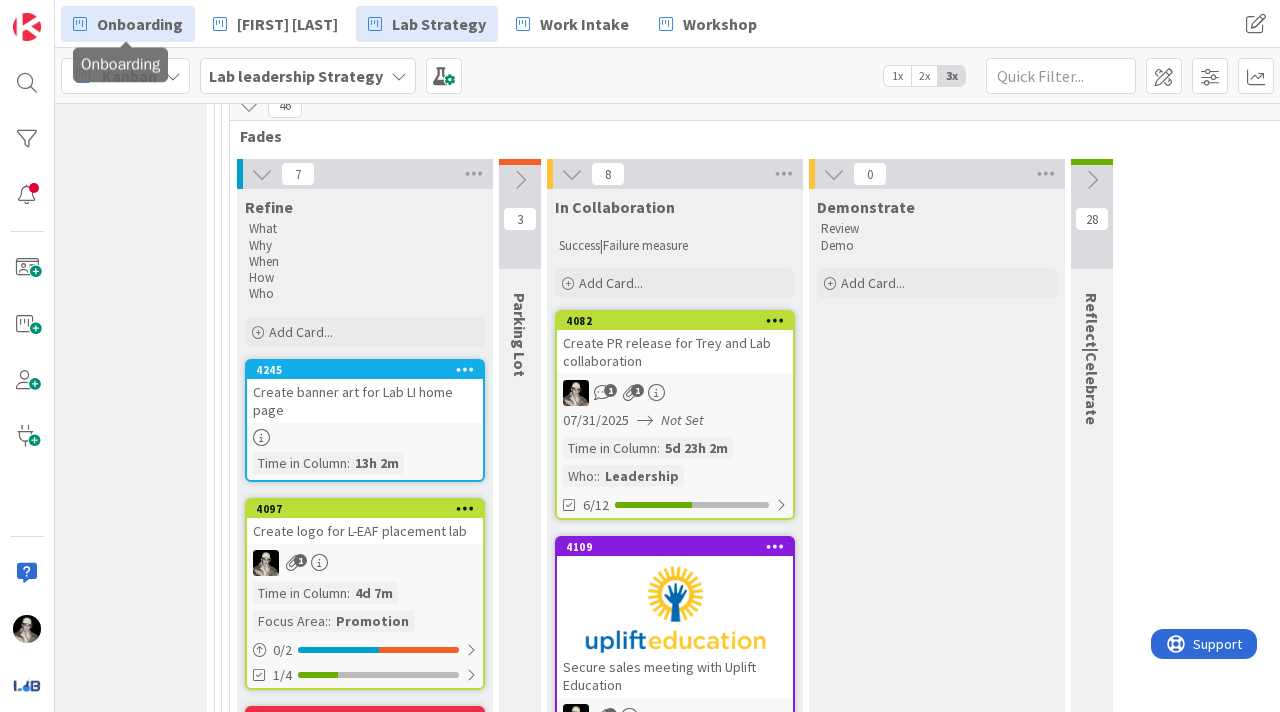 click on "Onboarding" at bounding box center [140, 24] 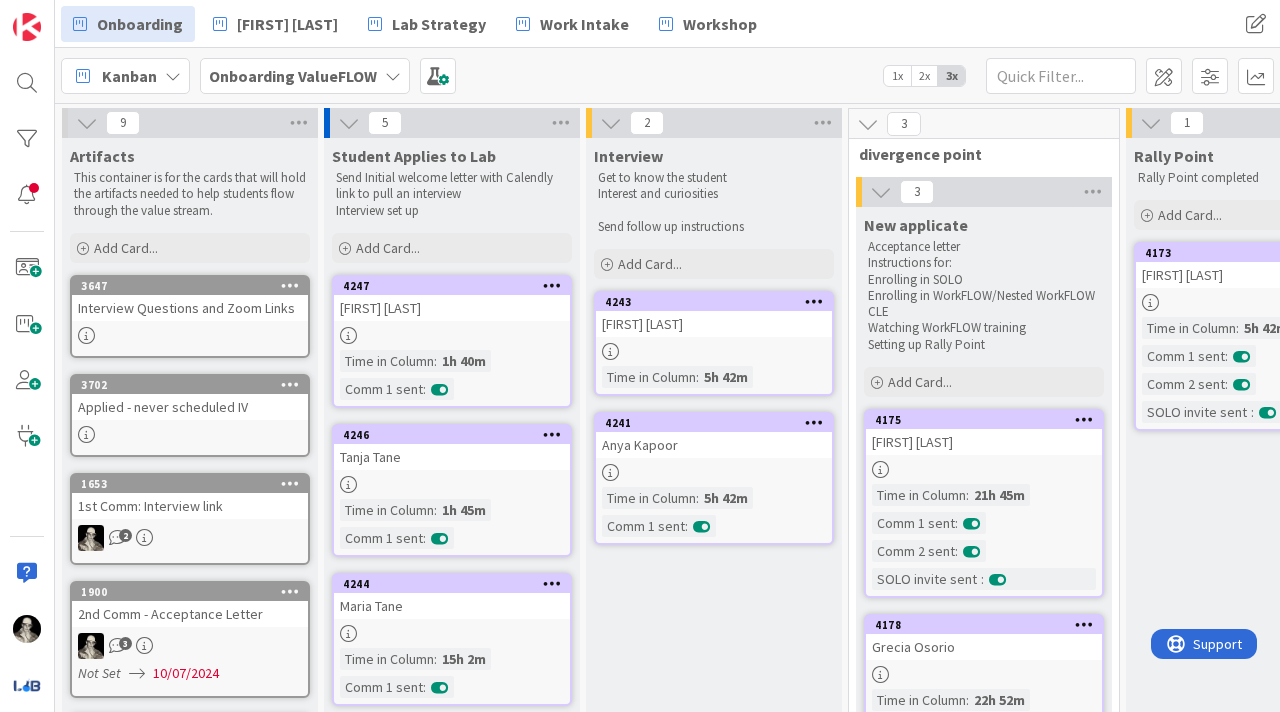 scroll, scrollTop: 34, scrollLeft: 0, axis: vertical 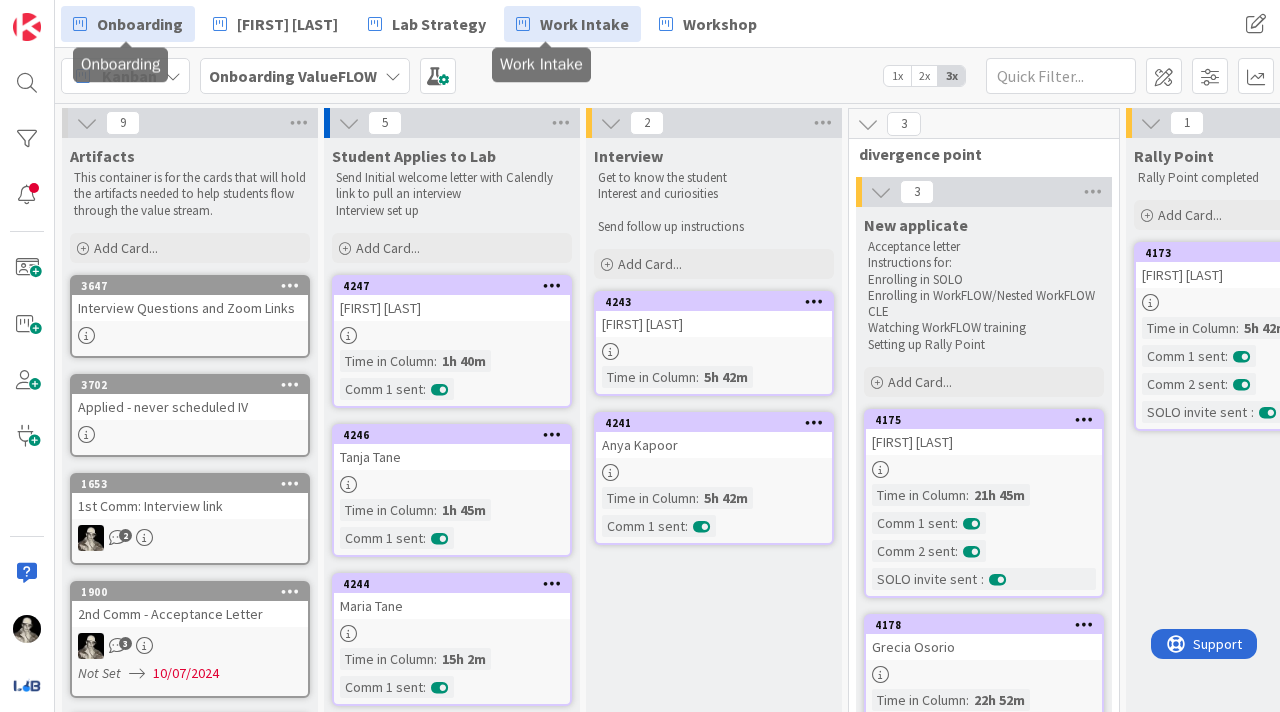 click on "Work Intake" at bounding box center [584, 24] 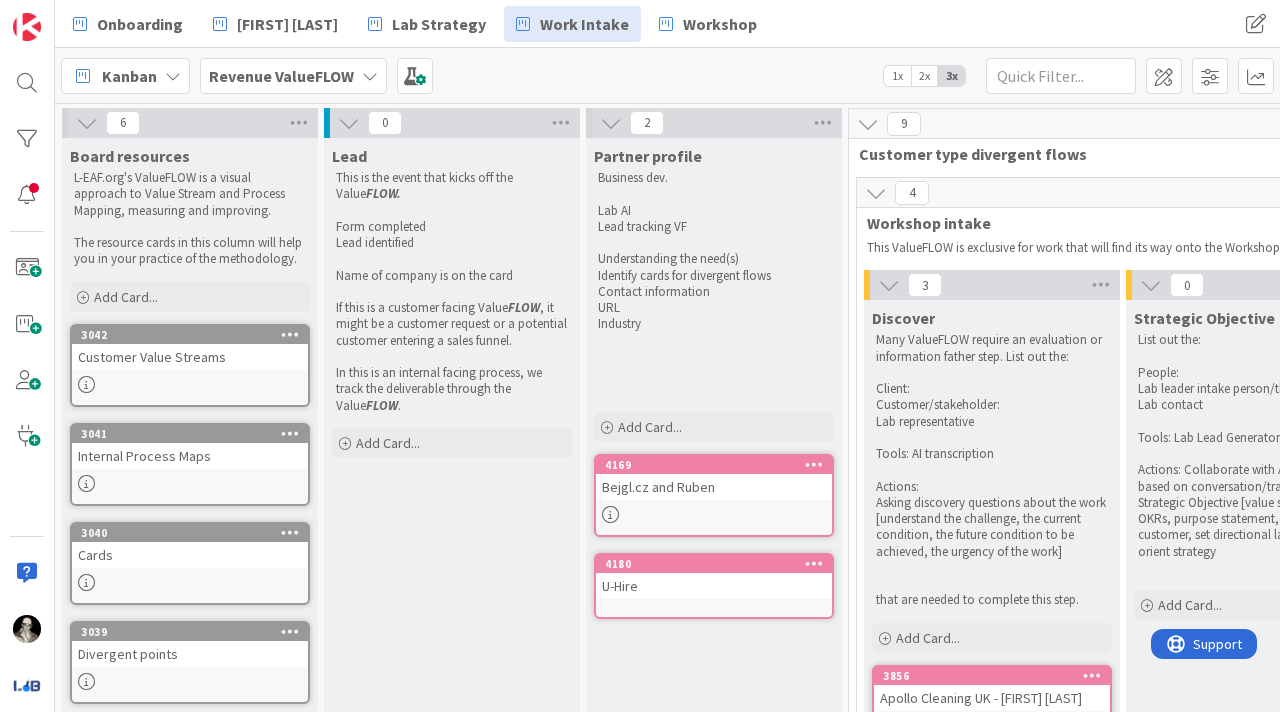 scroll, scrollTop: 0, scrollLeft: 0, axis: both 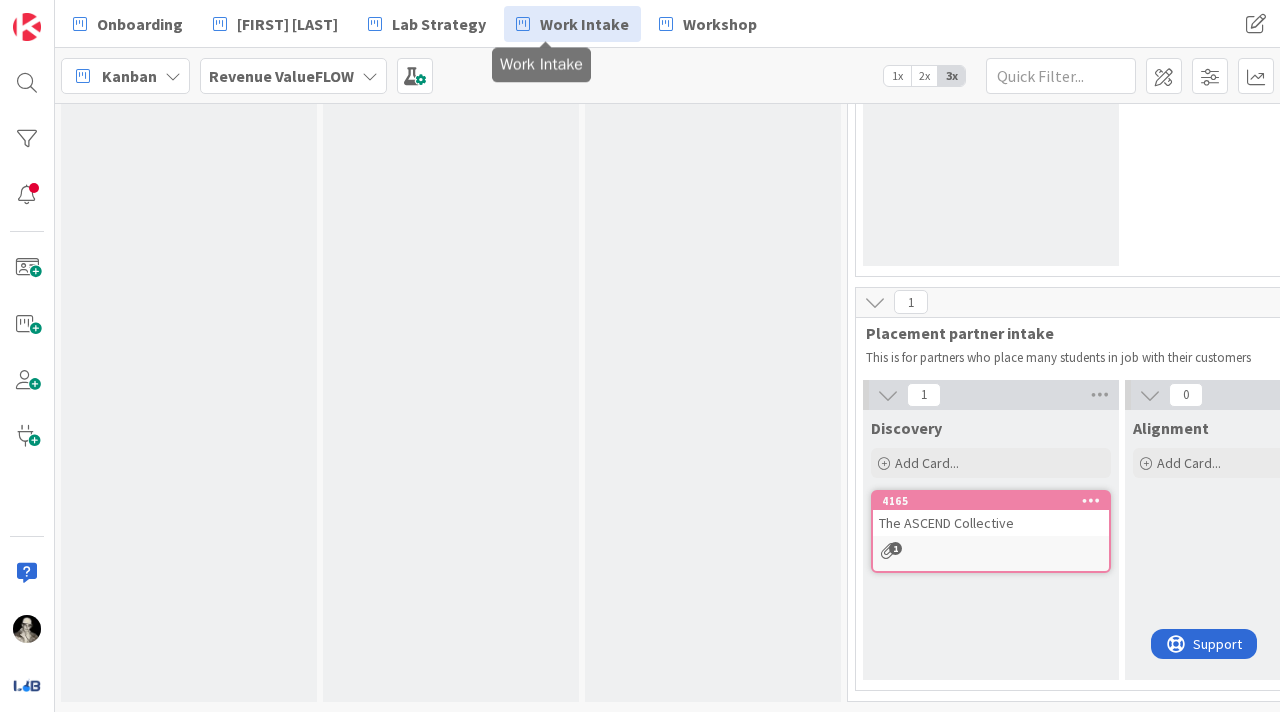 click on "The ASCEND Collective" at bounding box center (991, 523) 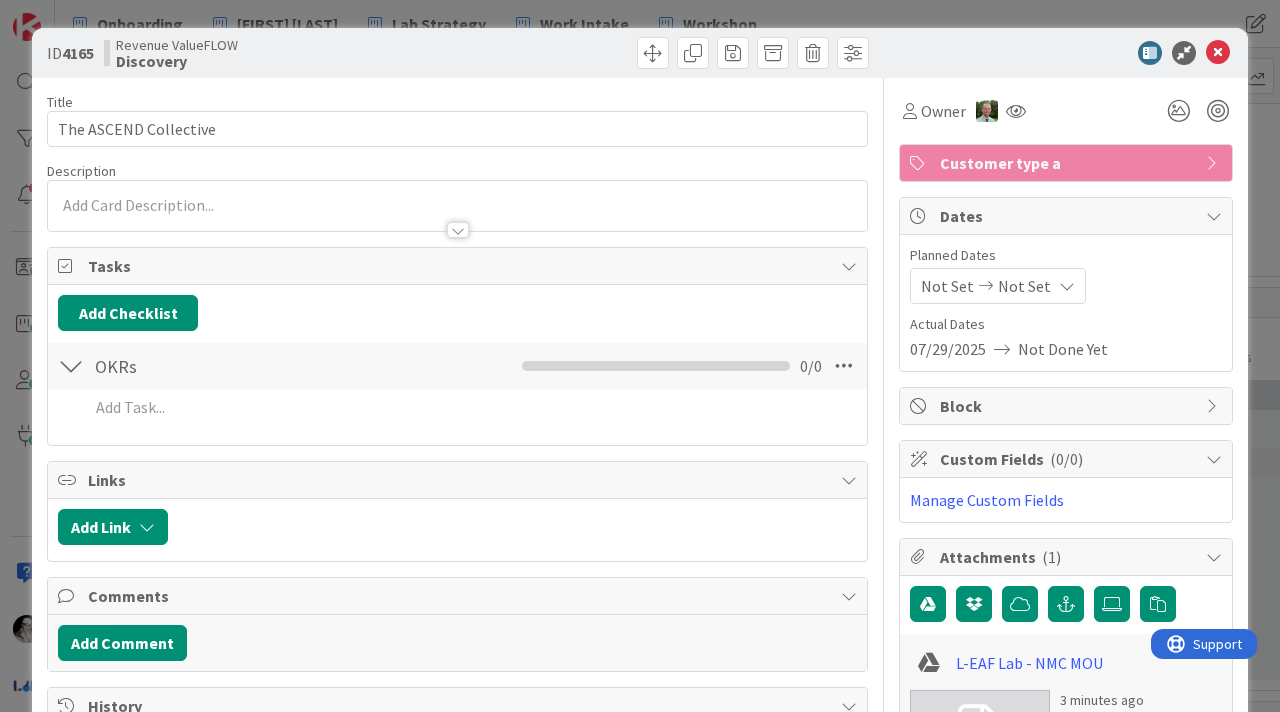 scroll, scrollTop: 0, scrollLeft: 0, axis: both 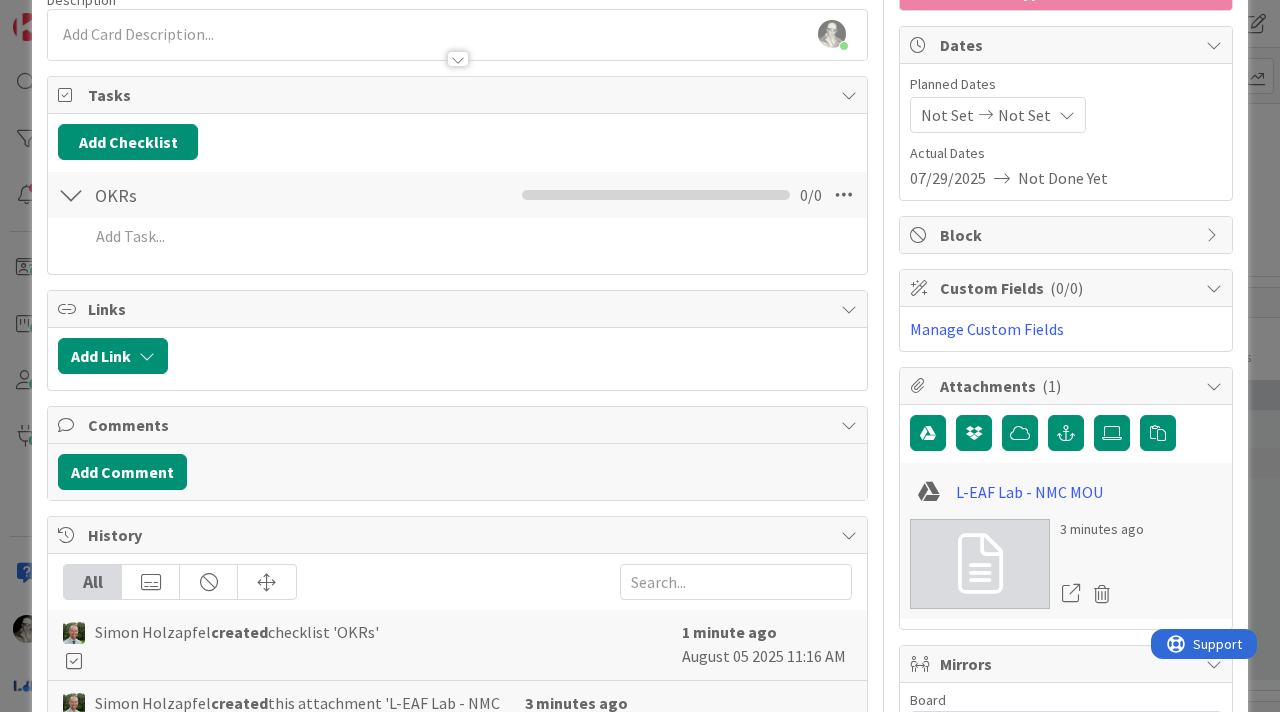 click on "L-EAF Lab - NMC MOU" at bounding box center [1066, 492] 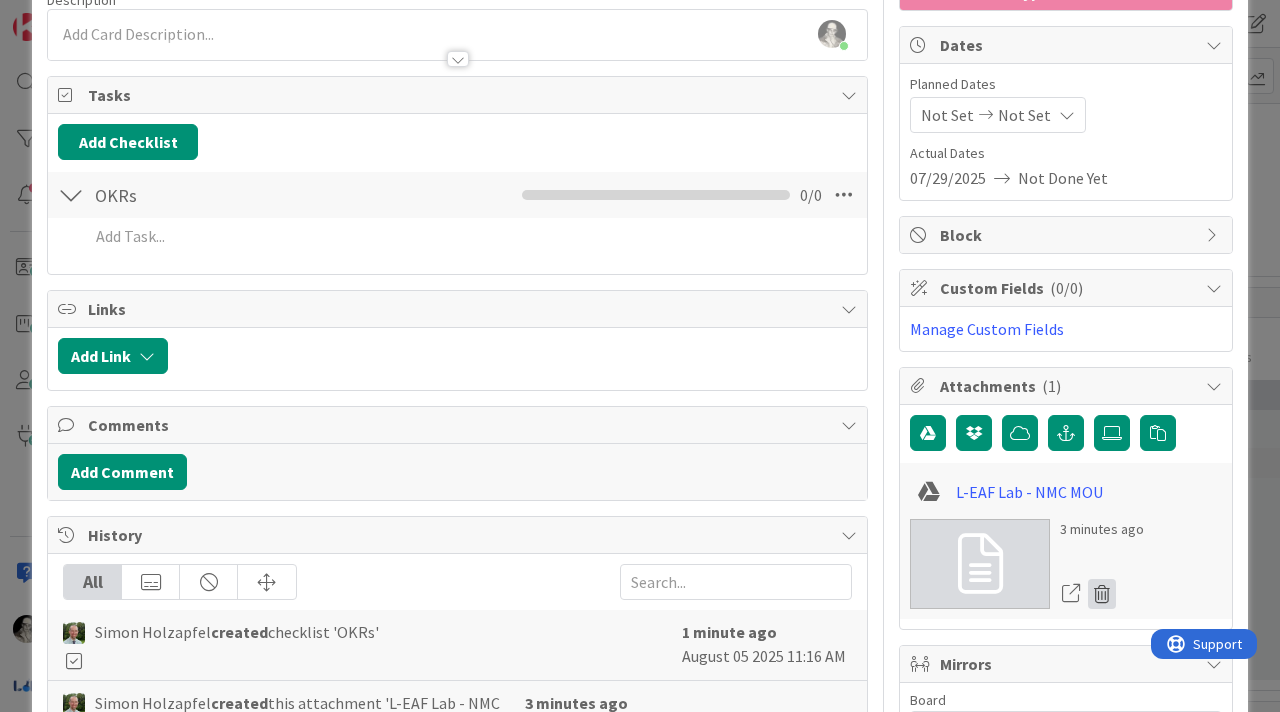 click at bounding box center [1102, 594] 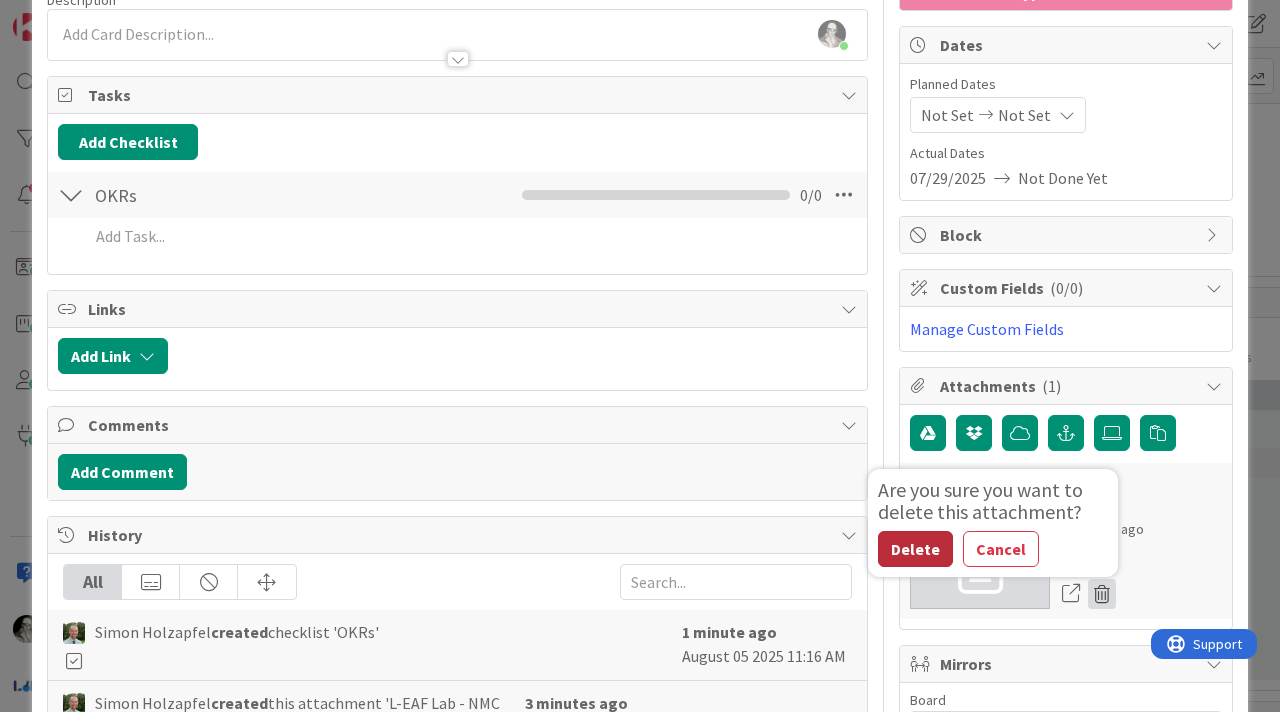 click on "Delete" at bounding box center [915, 549] 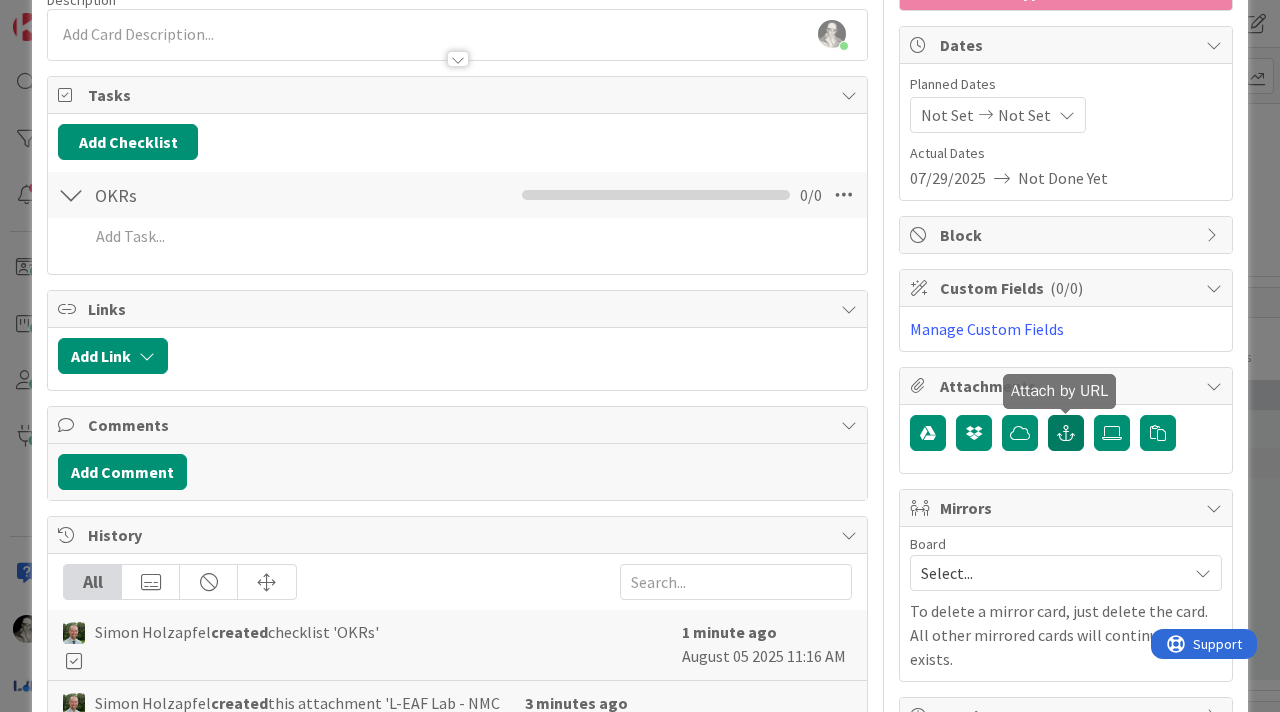 click at bounding box center (1066, 433) 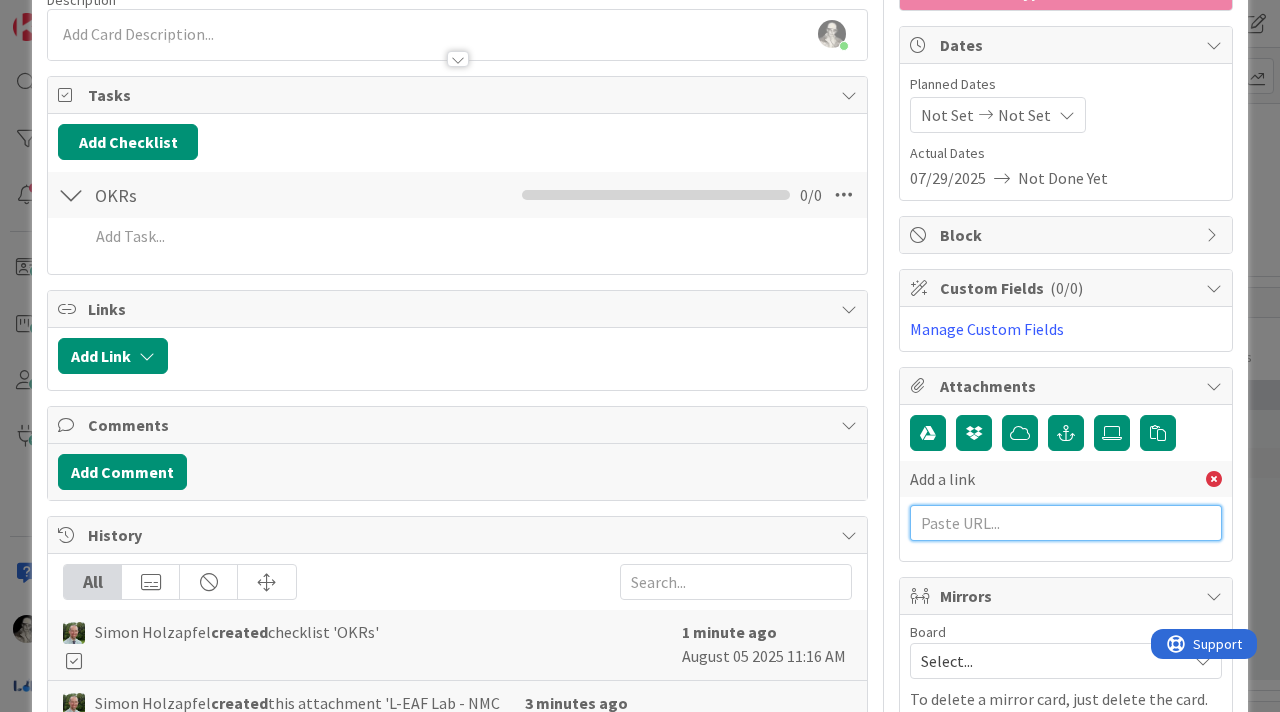 click at bounding box center (1066, 523) 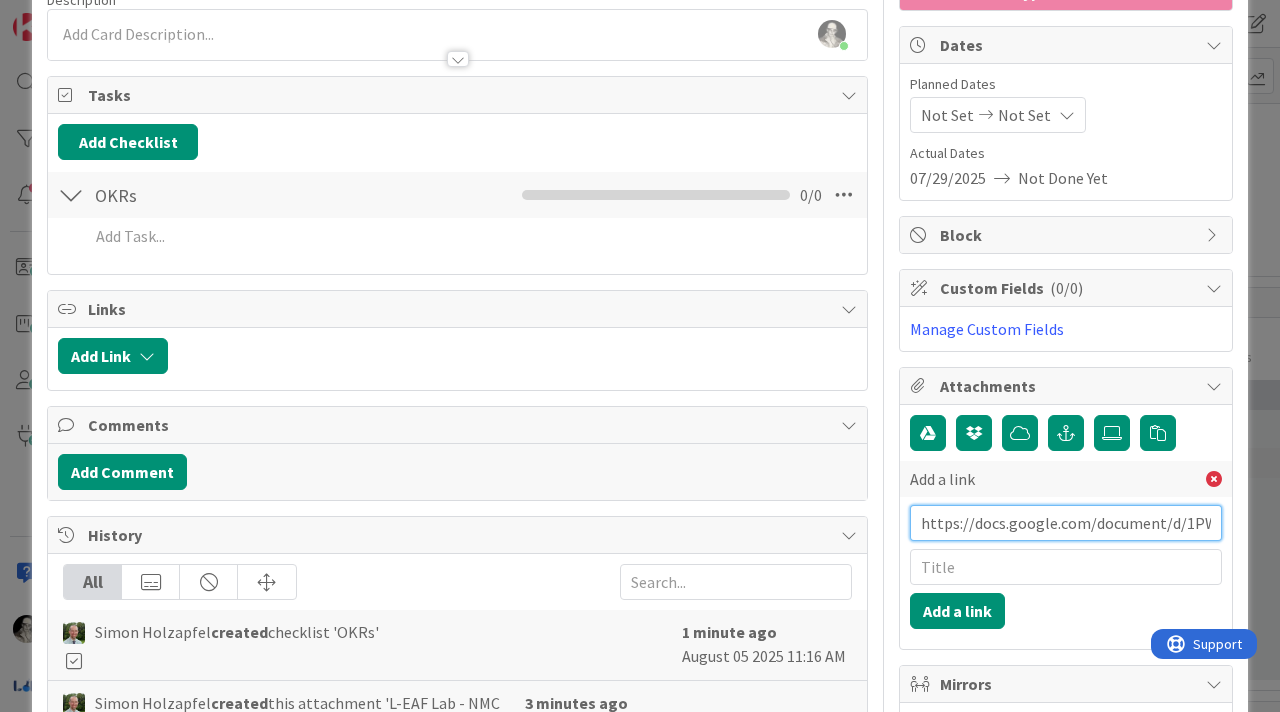 scroll, scrollTop: 0, scrollLeft: 420, axis: horizontal 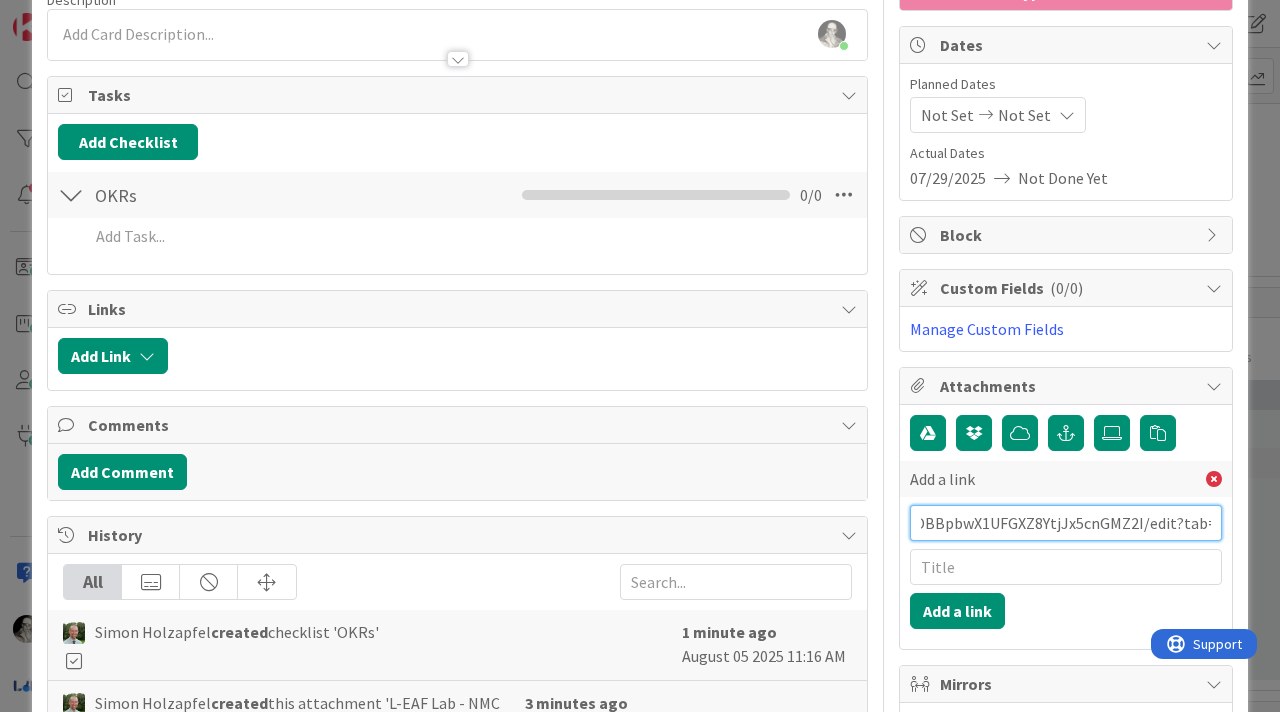 type on "https://docs.google.com/document/d/1PW_GpzJzyXjpQwvSOBBpbwX1UFGXZ8YtjJx5cnGMZ2I/edit?tab=t.0" 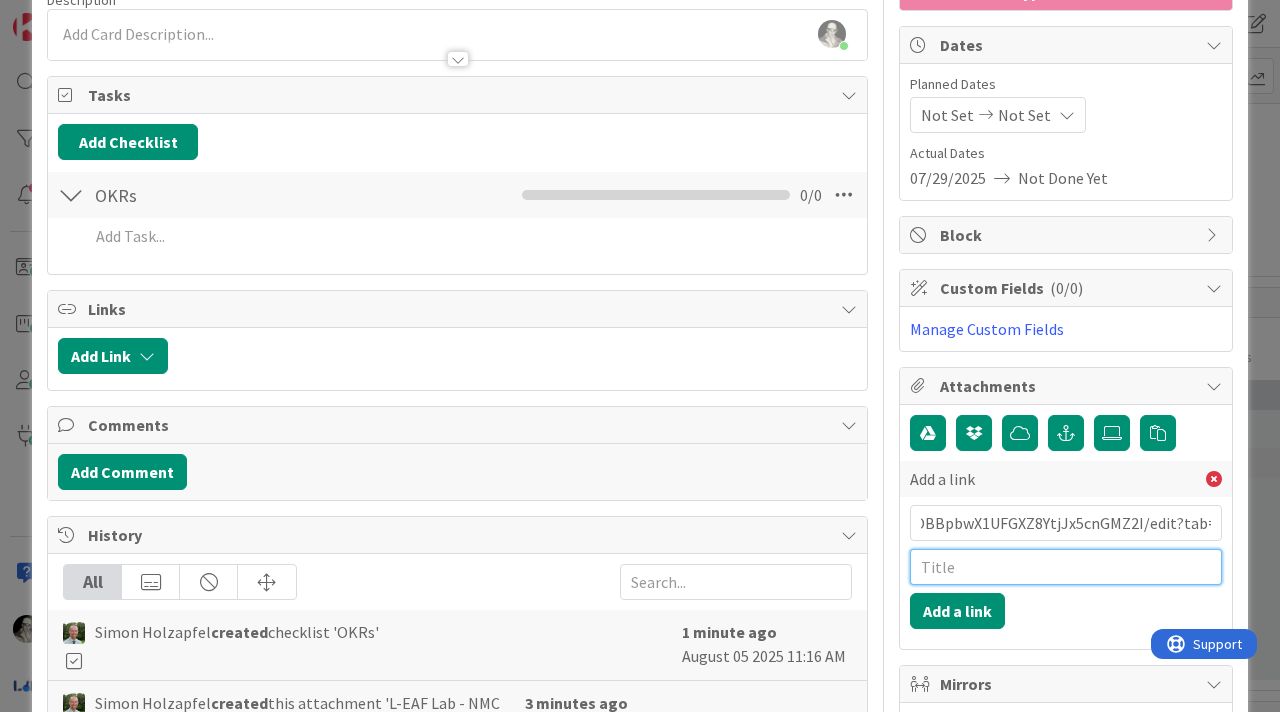 scroll, scrollTop: 0, scrollLeft: 0, axis: both 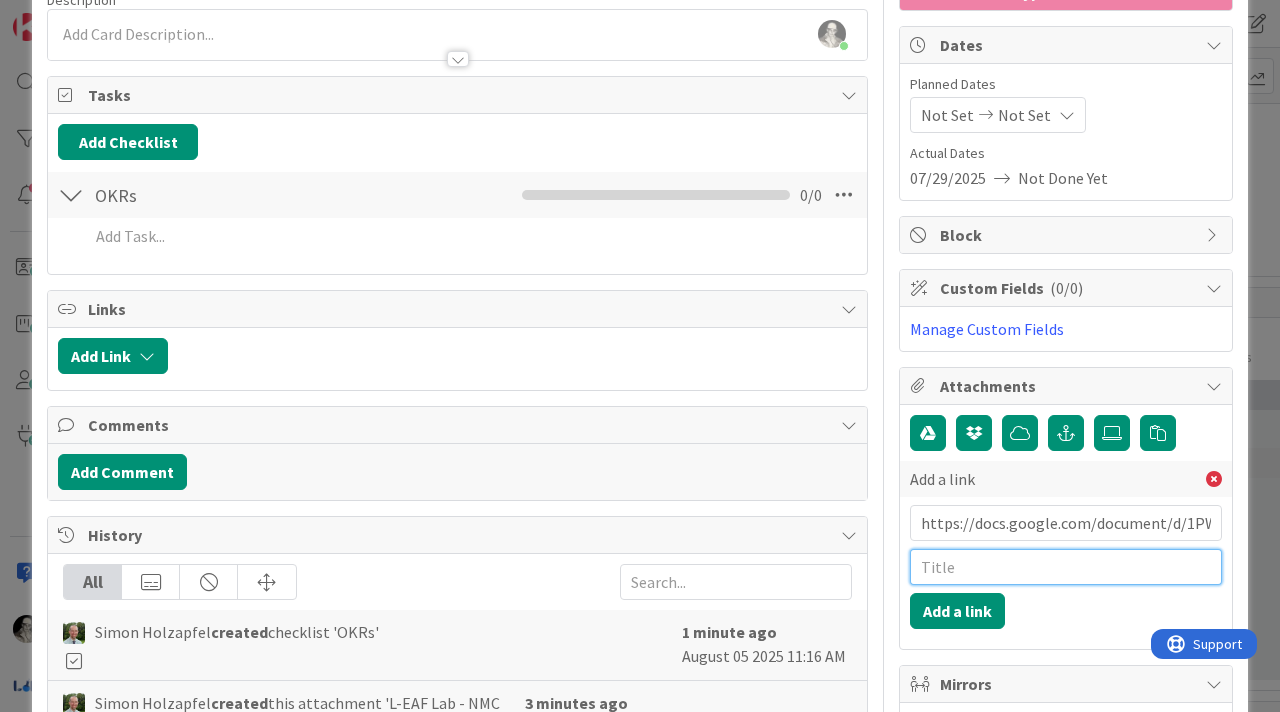 click at bounding box center [1066, 567] 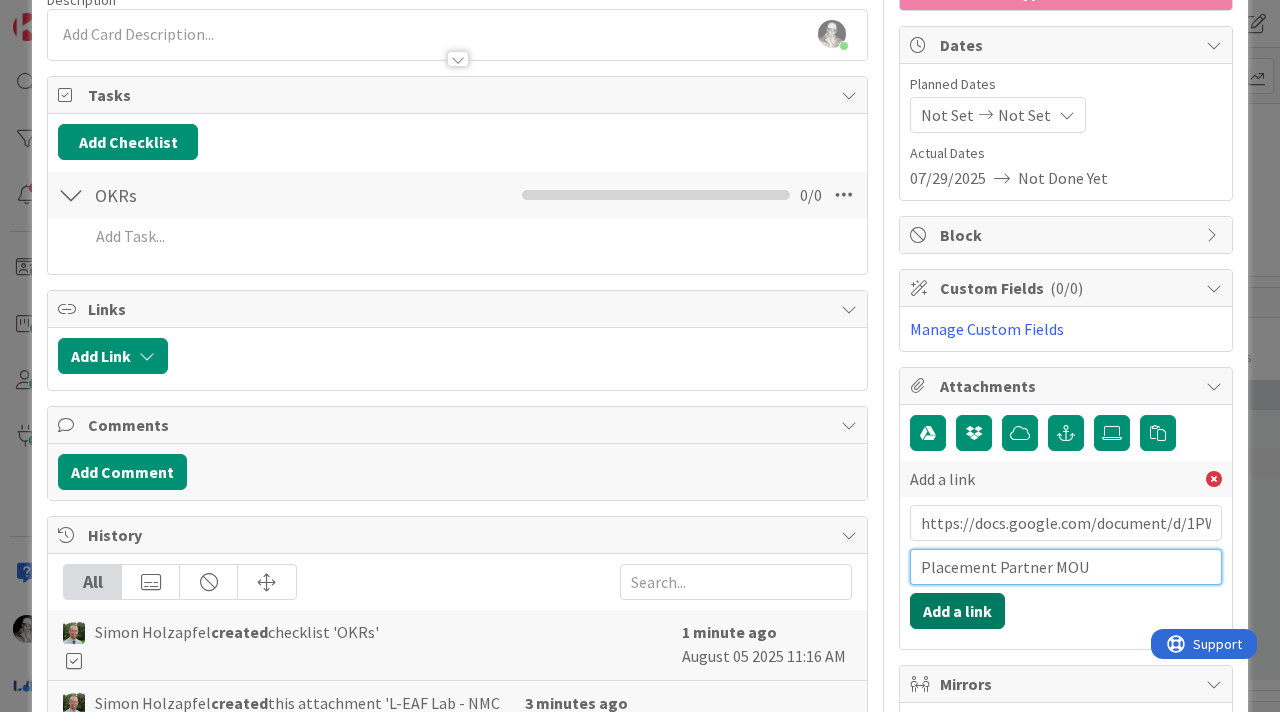 type on "Placement Partner MOU" 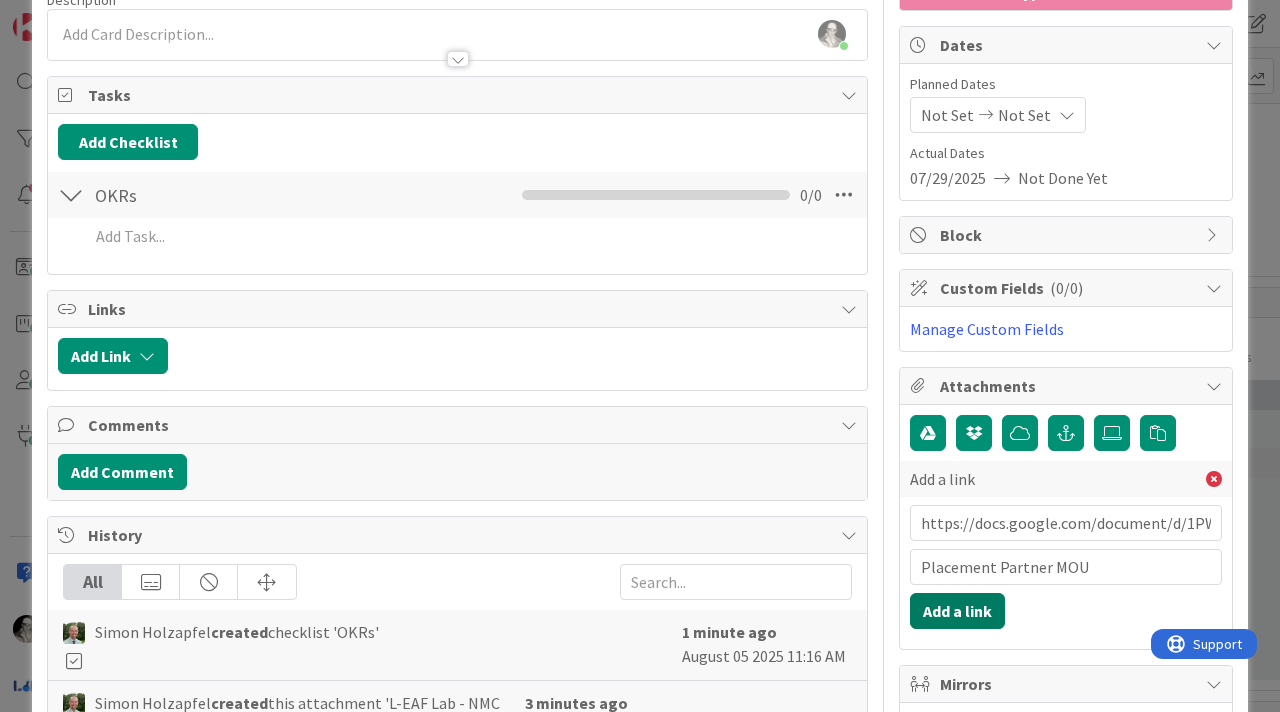 click on "Add a link" at bounding box center [957, 611] 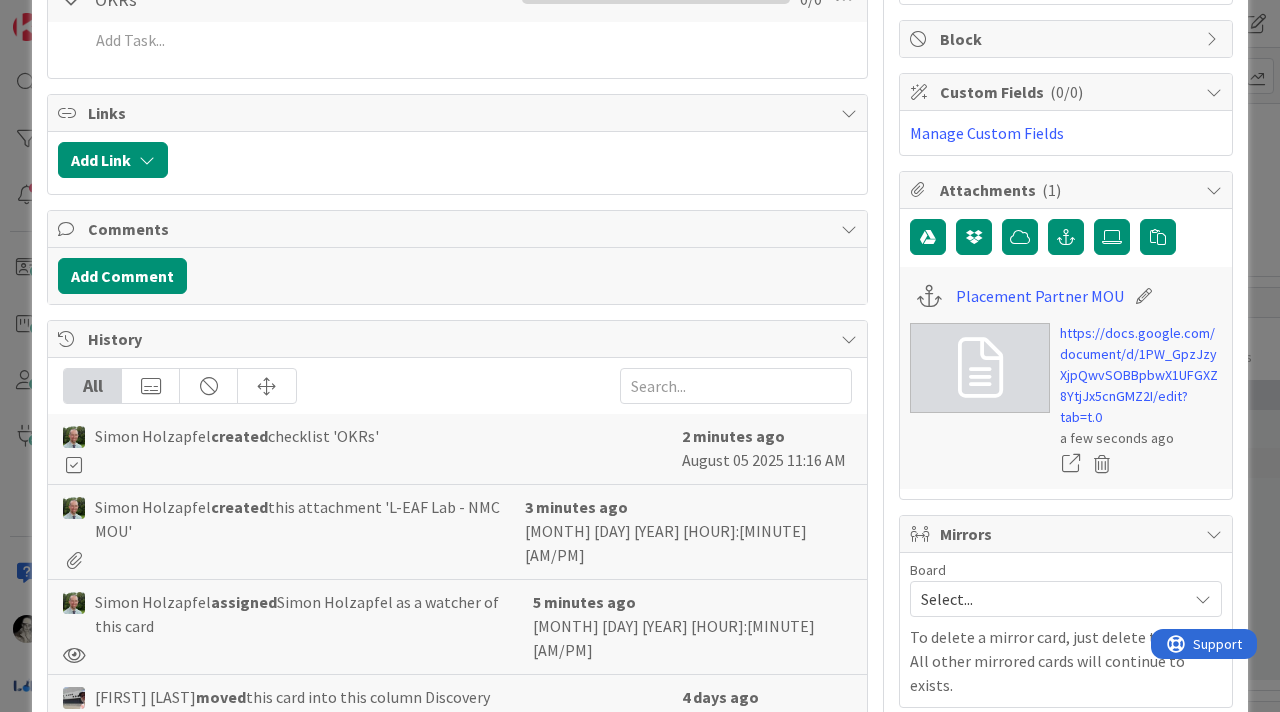 scroll, scrollTop: 0, scrollLeft: 0, axis: both 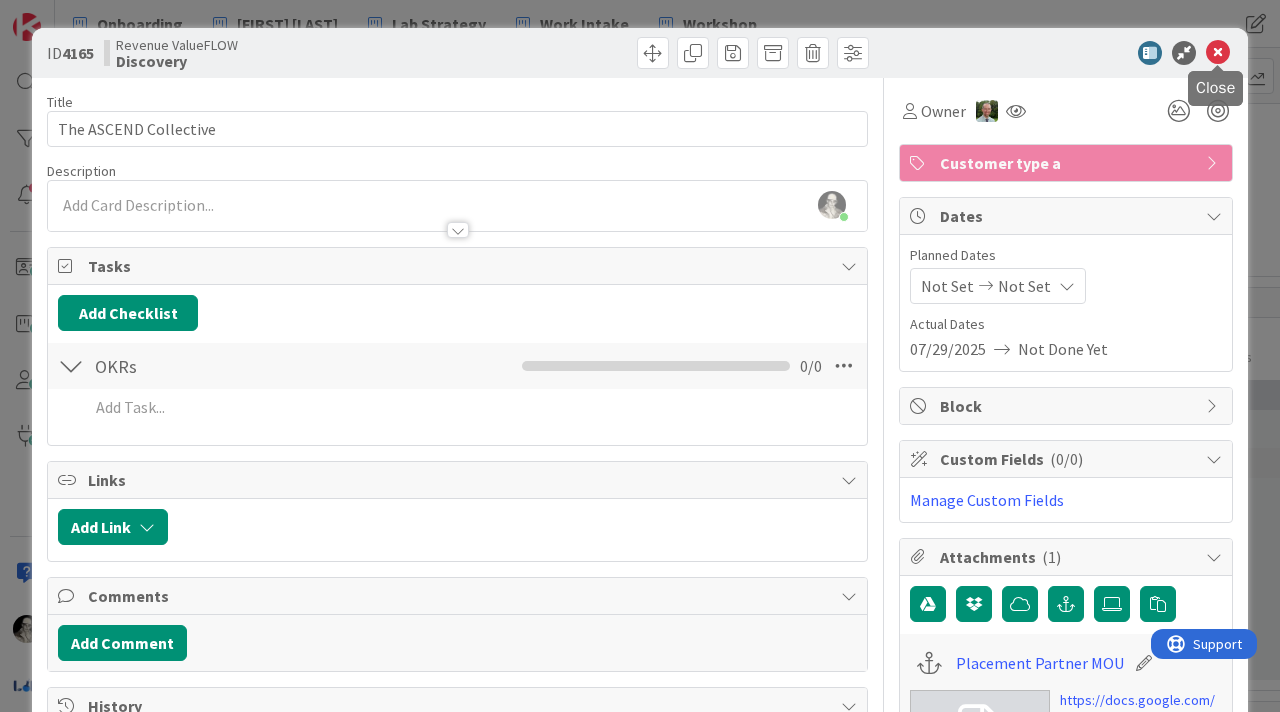 click at bounding box center [1218, 53] 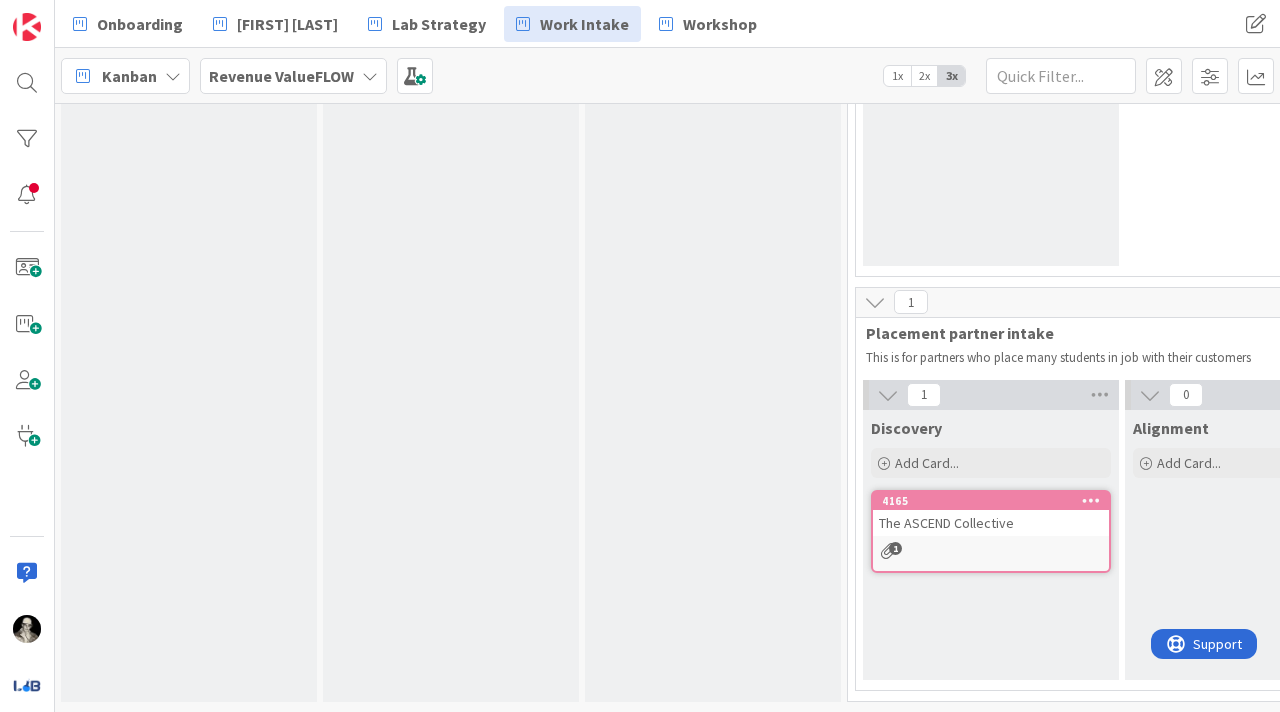scroll, scrollTop: 0, scrollLeft: 0, axis: both 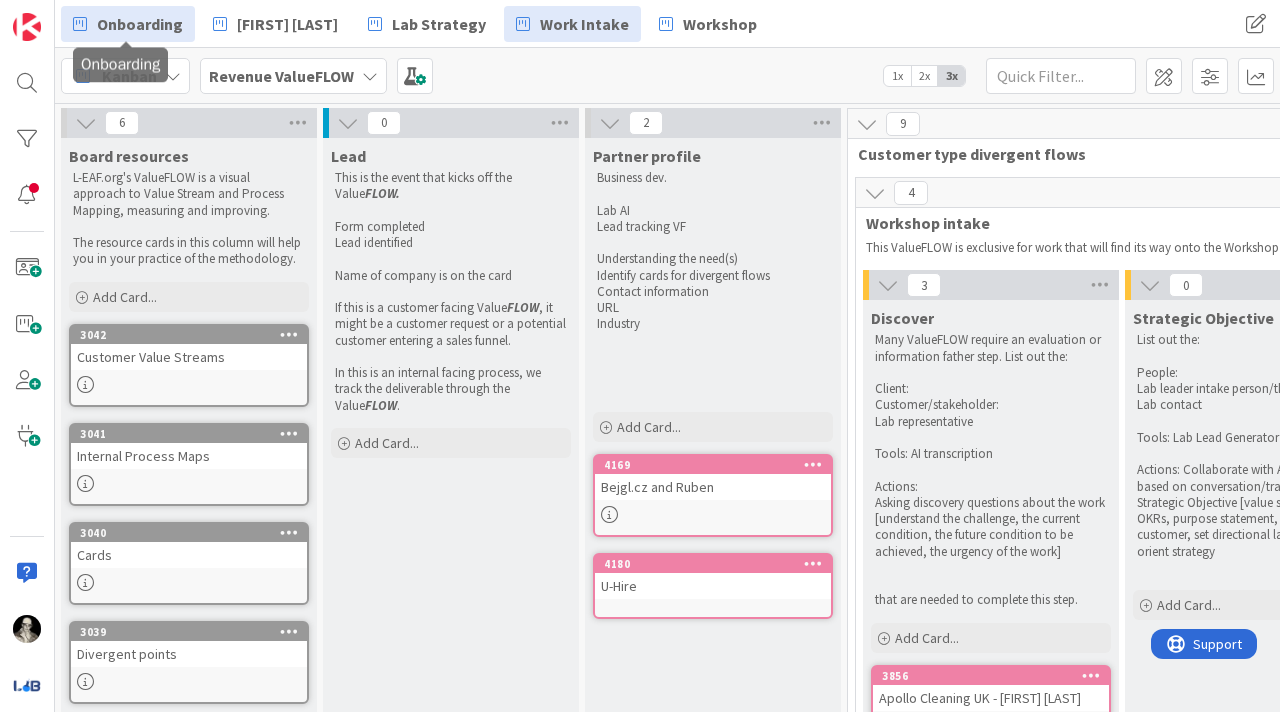 click on "Onboarding" at bounding box center [140, 24] 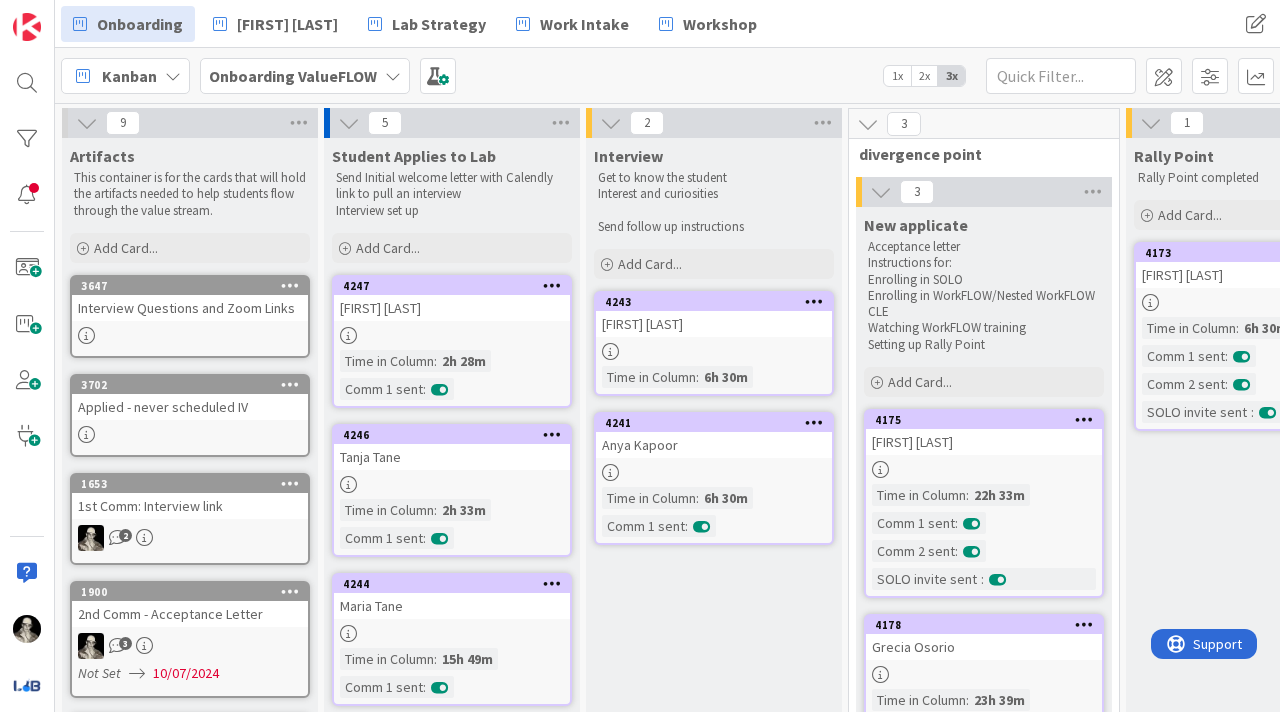 scroll, scrollTop: 0, scrollLeft: 0, axis: both 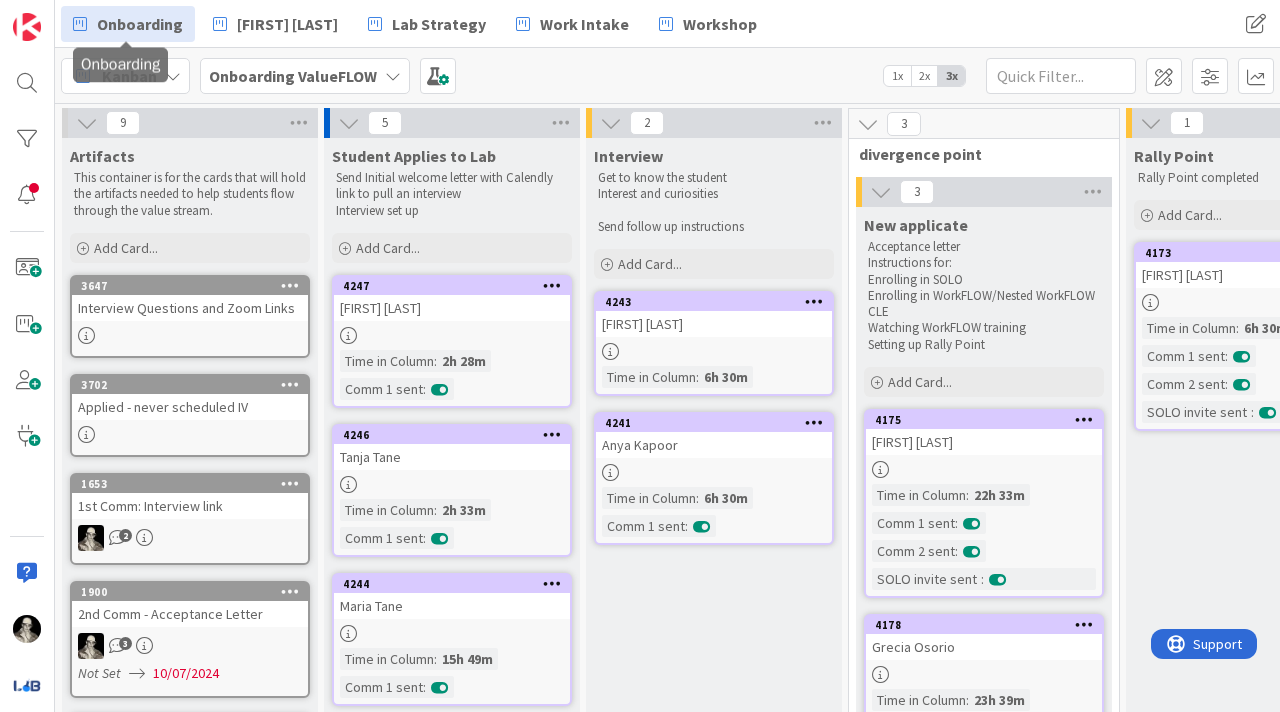 click on "[FIRST] [LAST]" at bounding box center (452, 308) 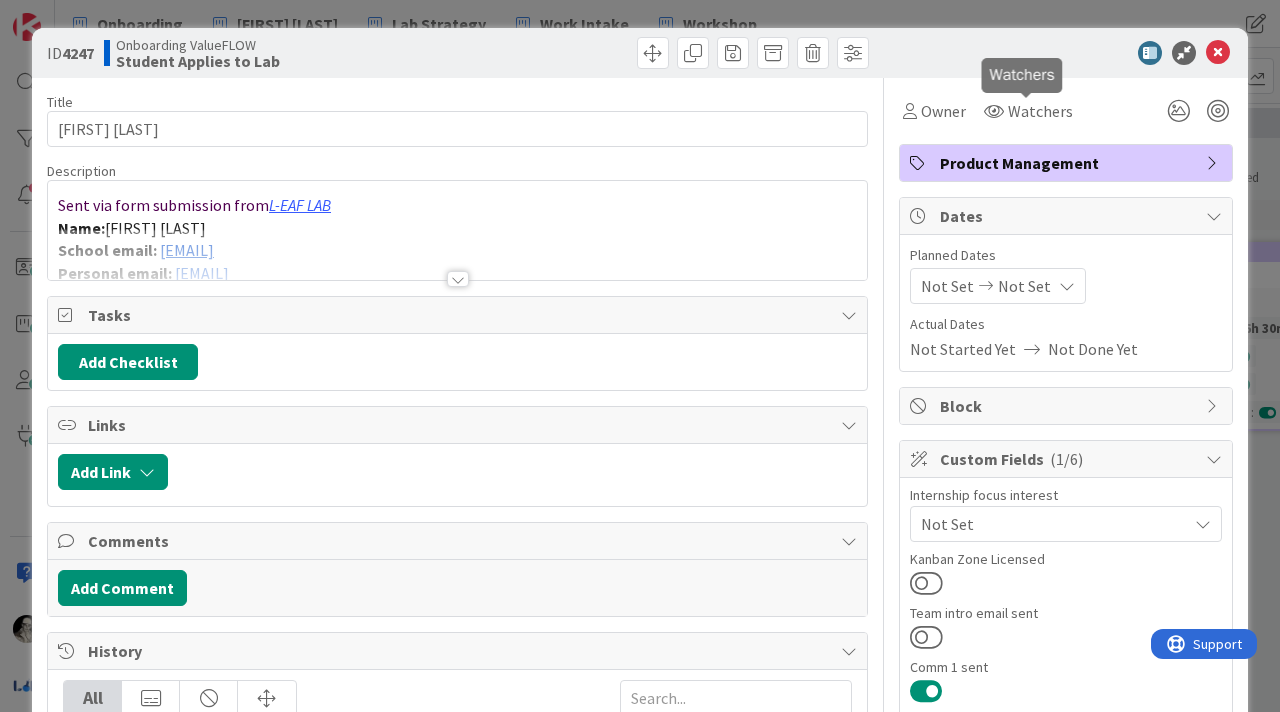 scroll, scrollTop: 0, scrollLeft: 0, axis: both 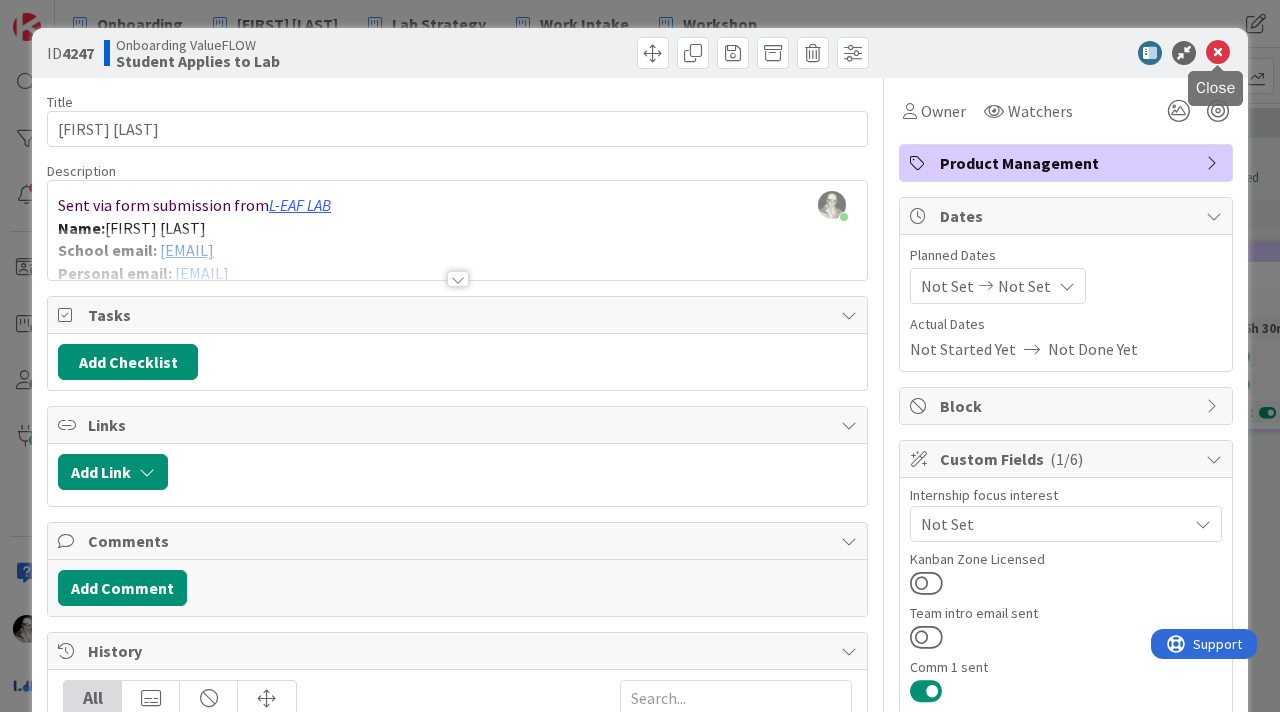 click at bounding box center (1218, 53) 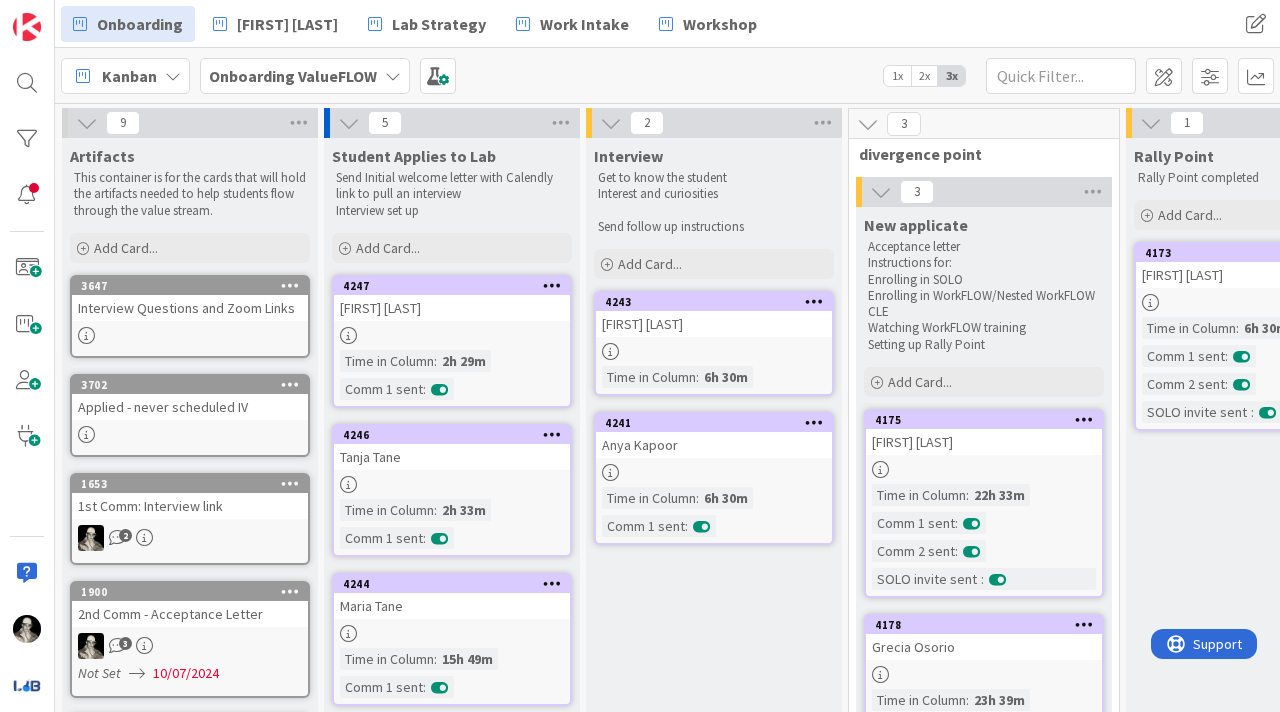 scroll, scrollTop: 0, scrollLeft: 0, axis: both 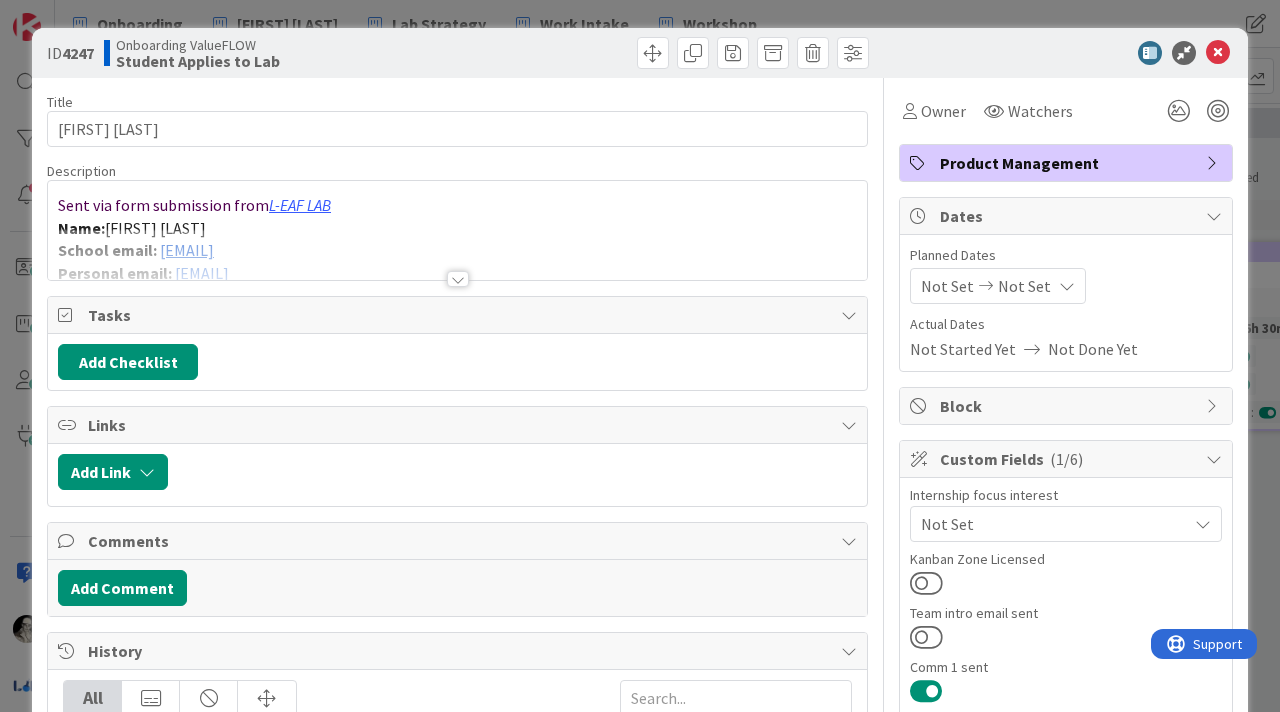click on "Product Management" at bounding box center [1066, 163] 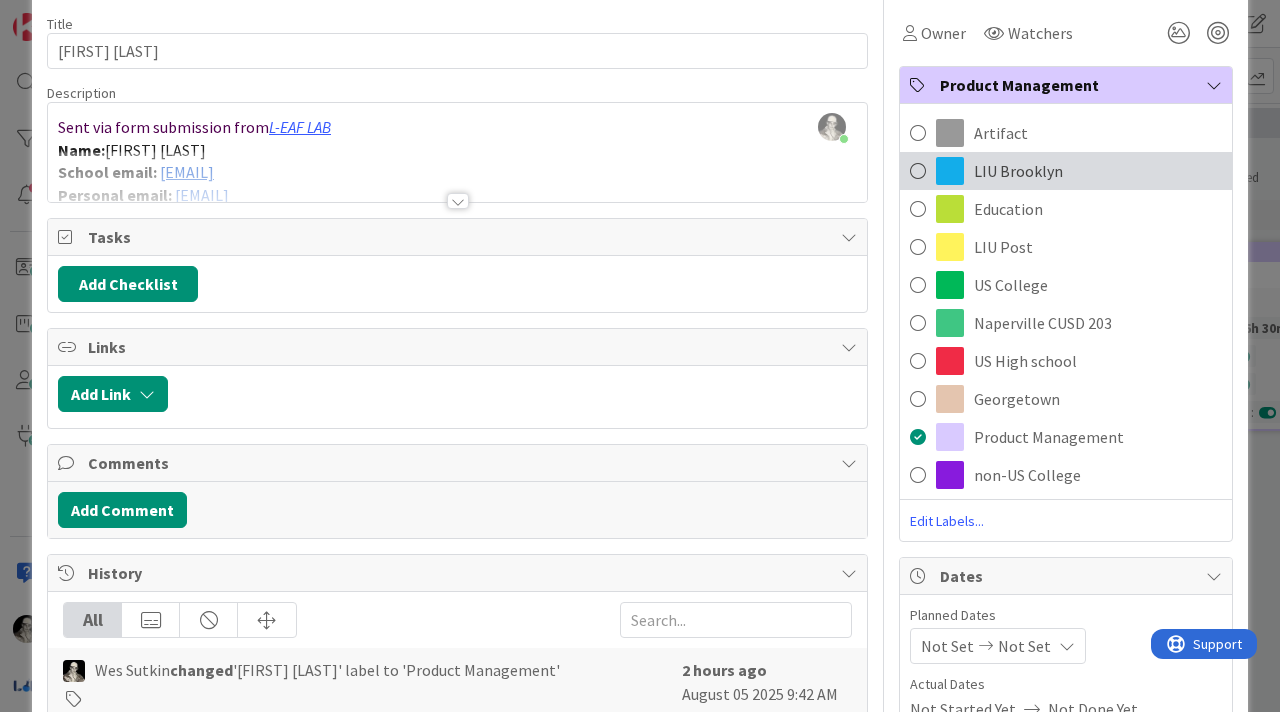 scroll, scrollTop: 0, scrollLeft: 0, axis: both 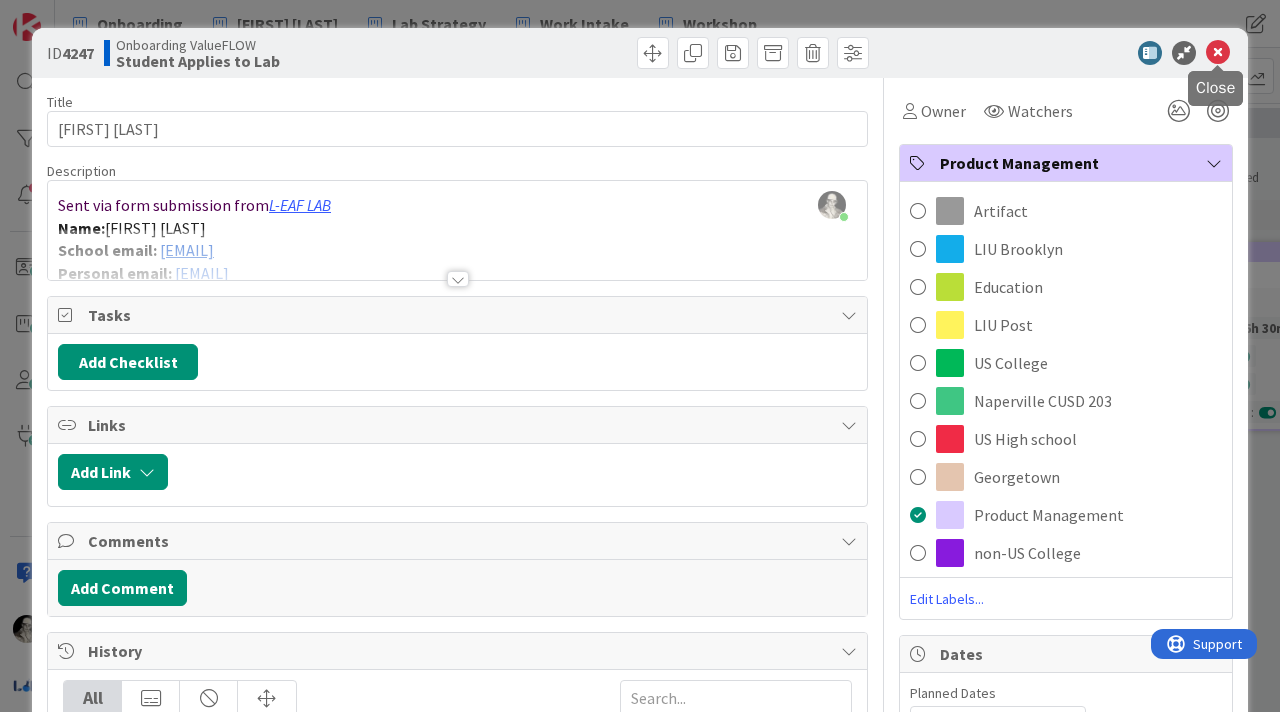 click at bounding box center (1218, 53) 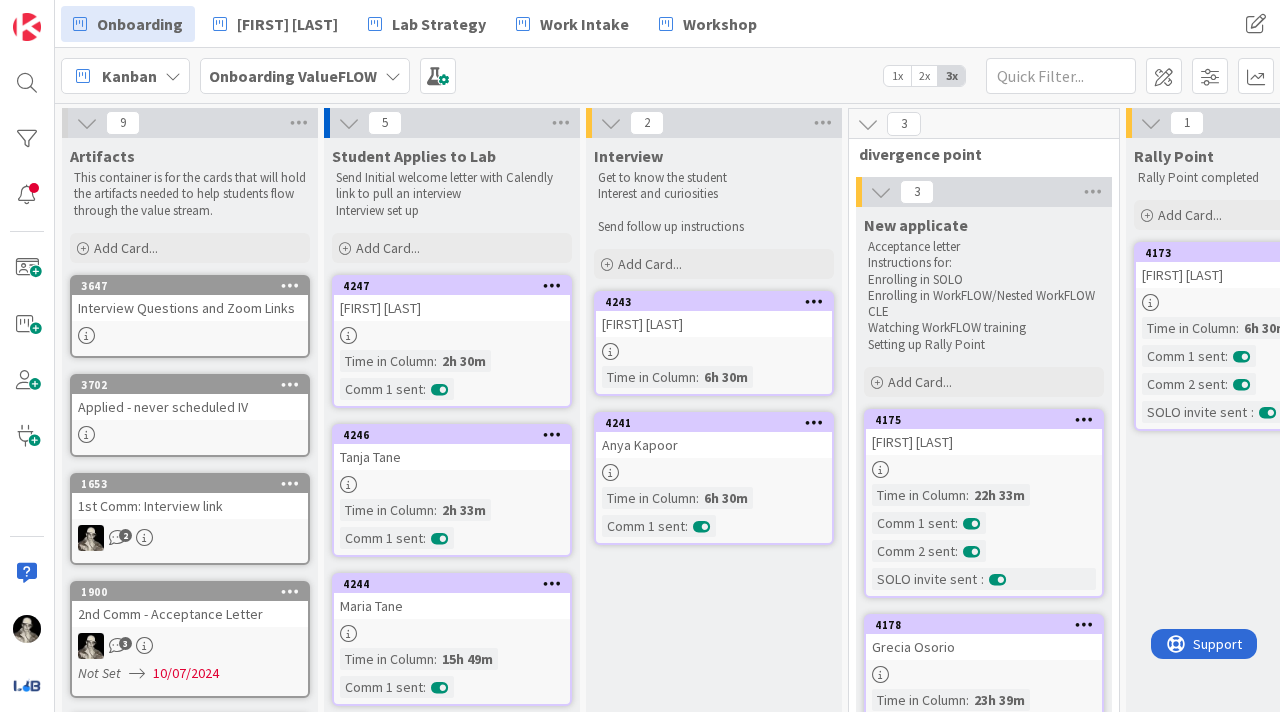 scroll, scrollTop: 0, scrollLeft: 0, axis: both 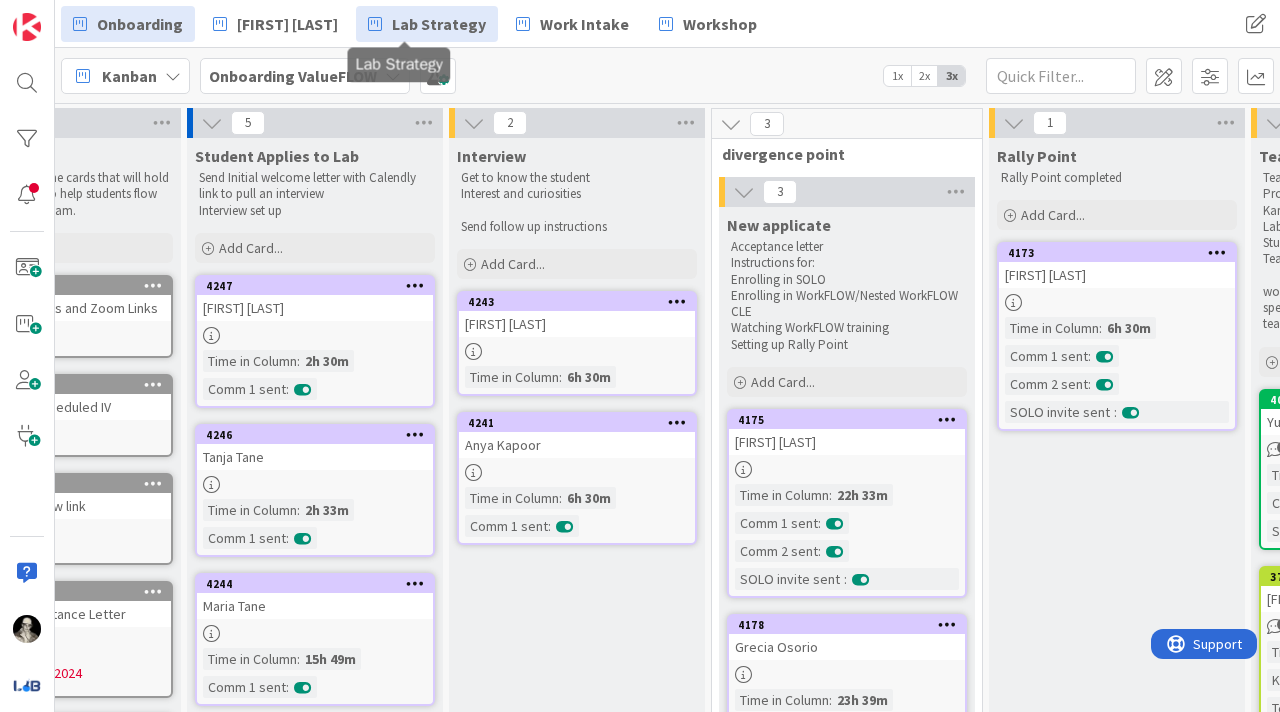 click on "Lab Strategy" at bounding box center (439, 24) 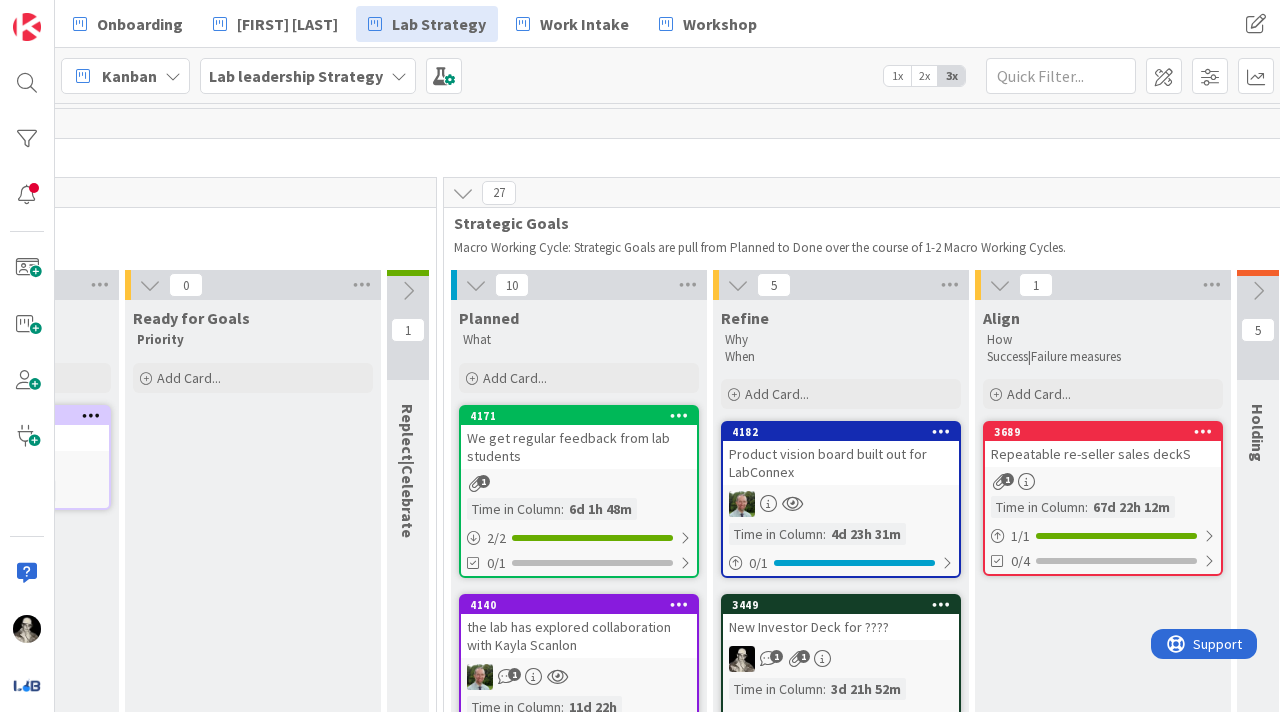 scroll, scrollTop: 0, scrollLeft: 1545, axis: horizontal 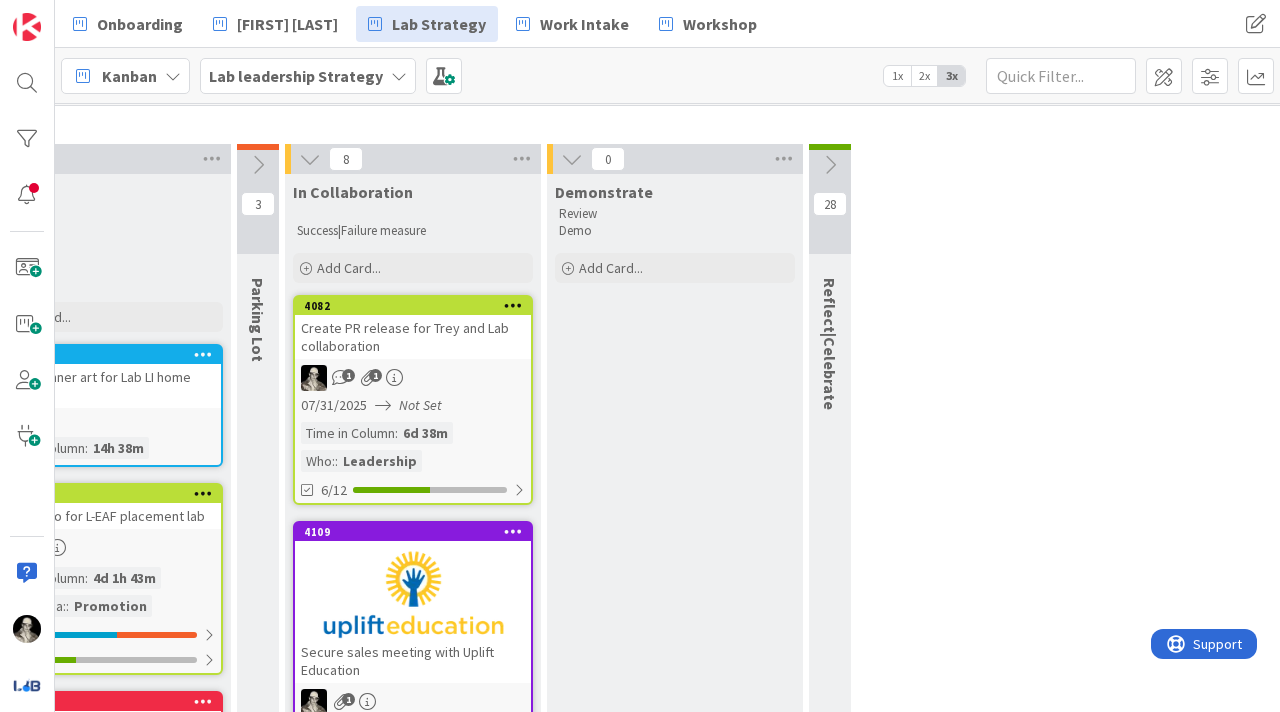 click at bounding box center [830, 165] 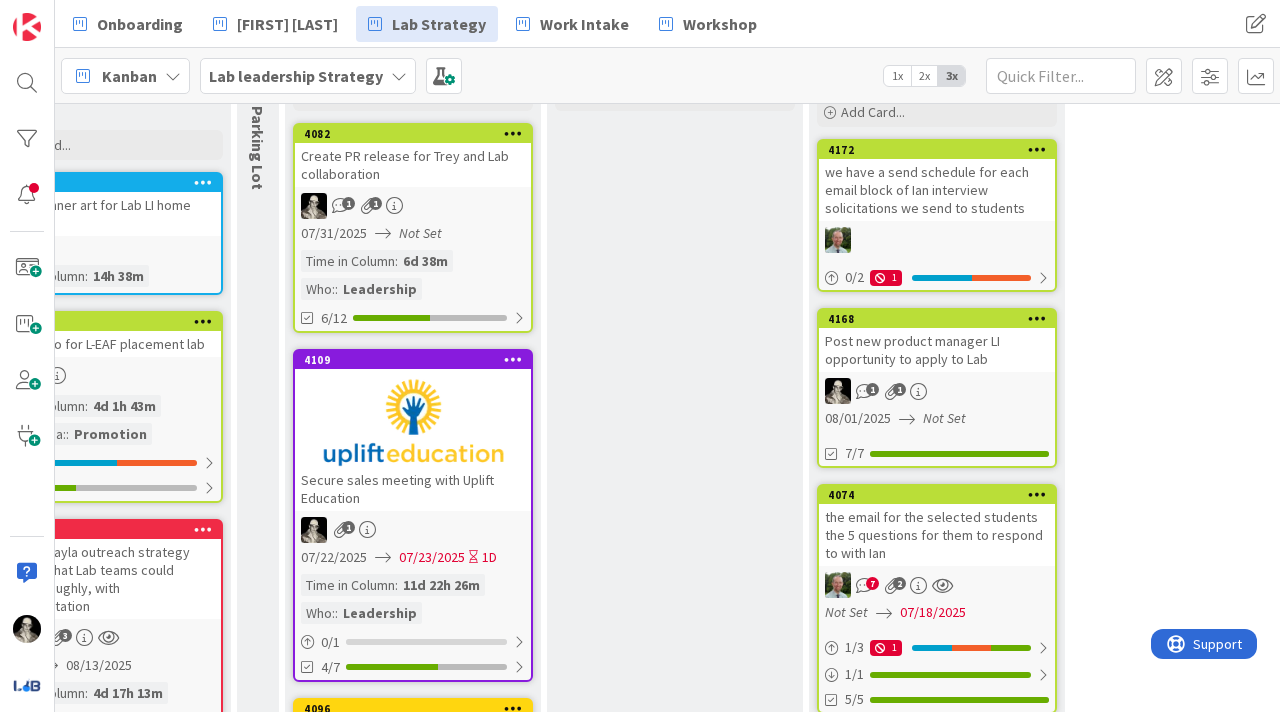 scroll, scrollTop: 782, scrollLeft: 3169, axis: both 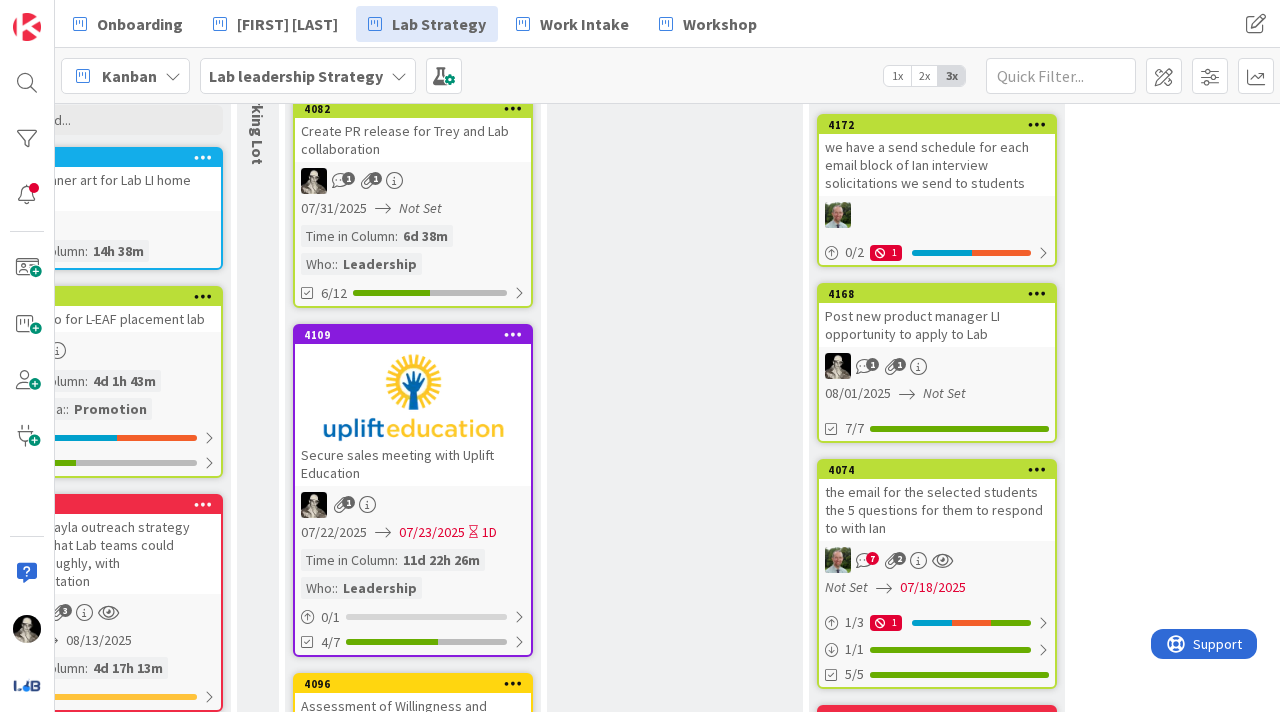 click on "[NUMBER] Post new product manager LI opportunity to apply to Lab [NUMBER] [MONTH]/[NUMBER]/[YEAR] Not Set [NUMBER]/[NUMBER]" at bounding box center [937, 363] 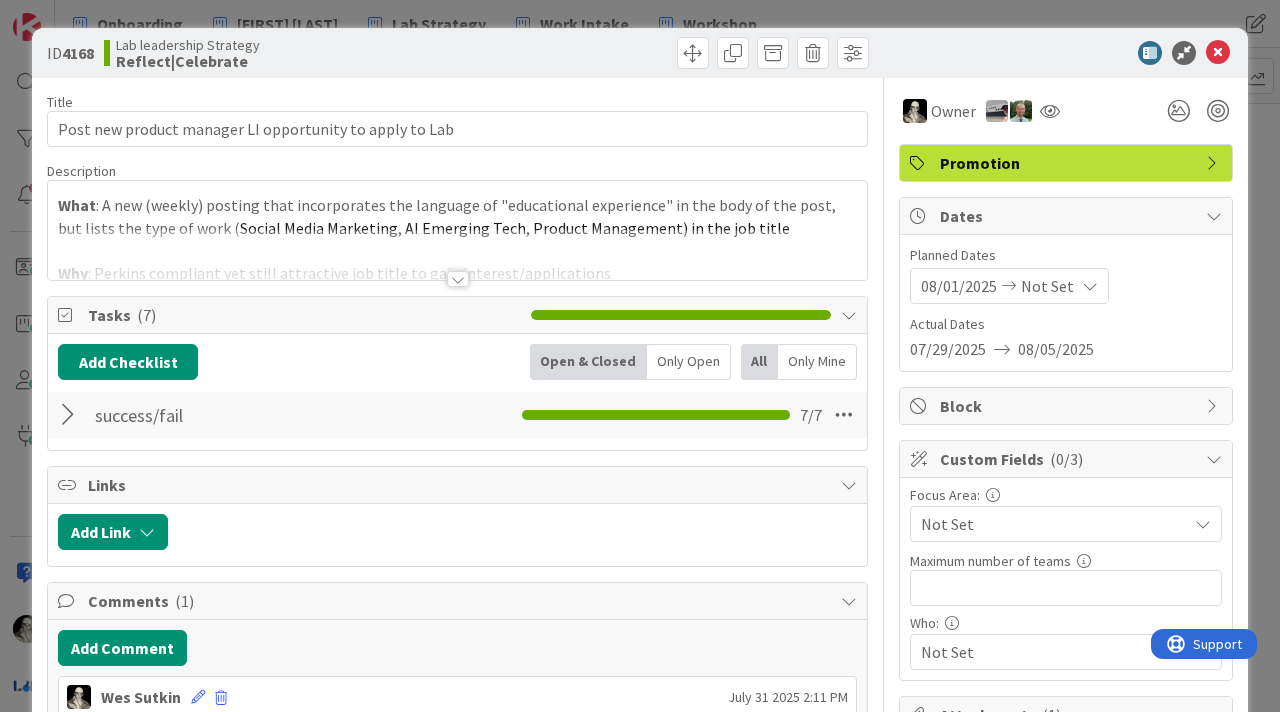 scroll, scrollTop: 0, scrollLeft: 0, axis: both 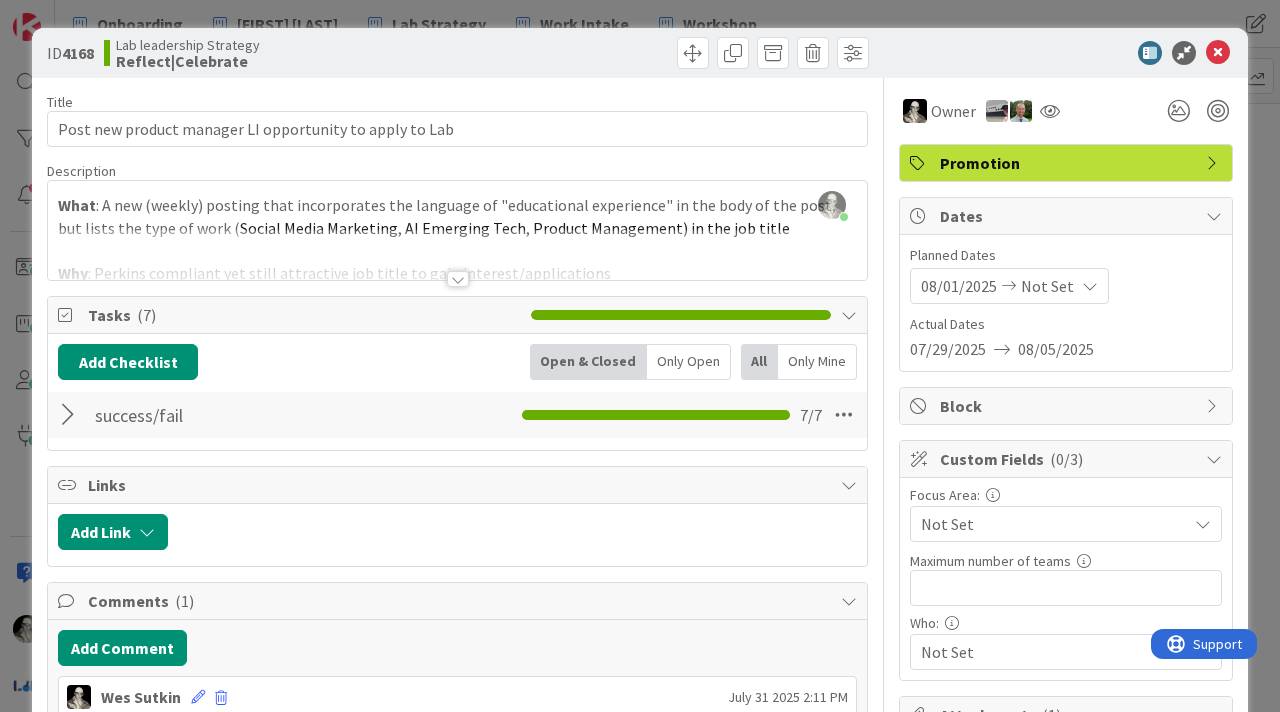 click at bounding box center [458, 279] 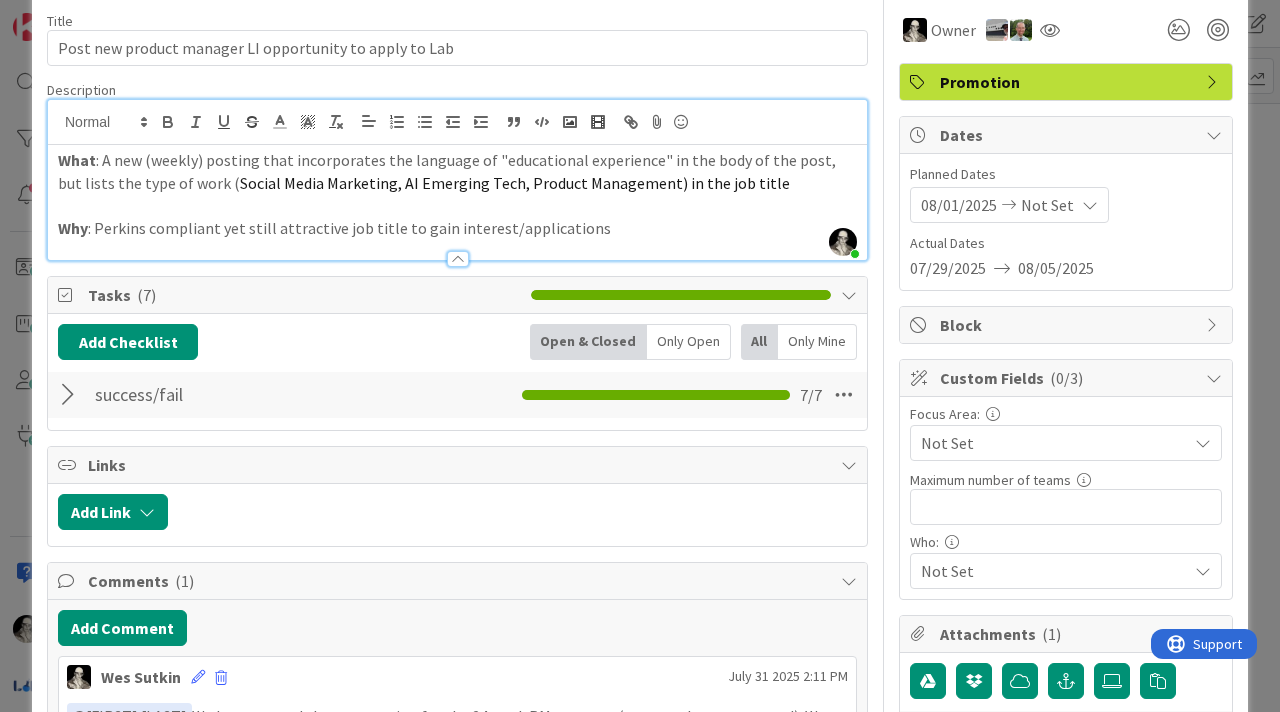scroll, scrollTop: 0, scrollLeft: 0, axis: both 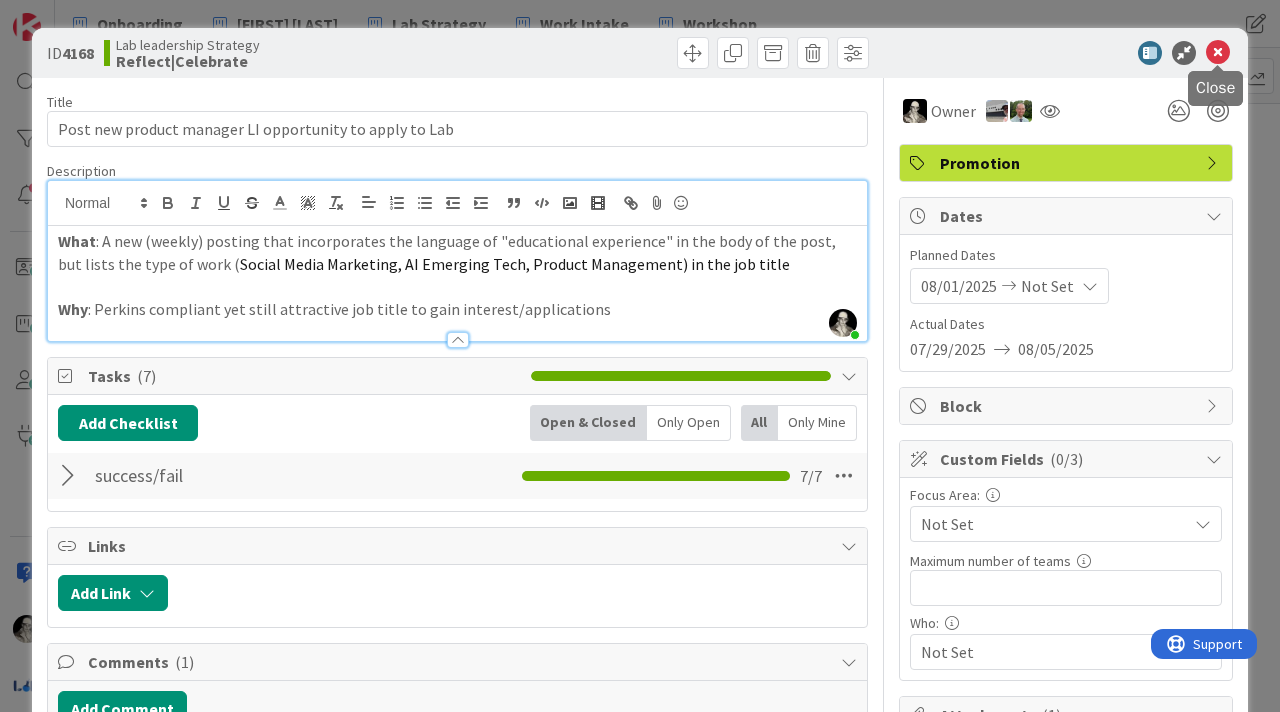 click at bounding box center (1218, 53) 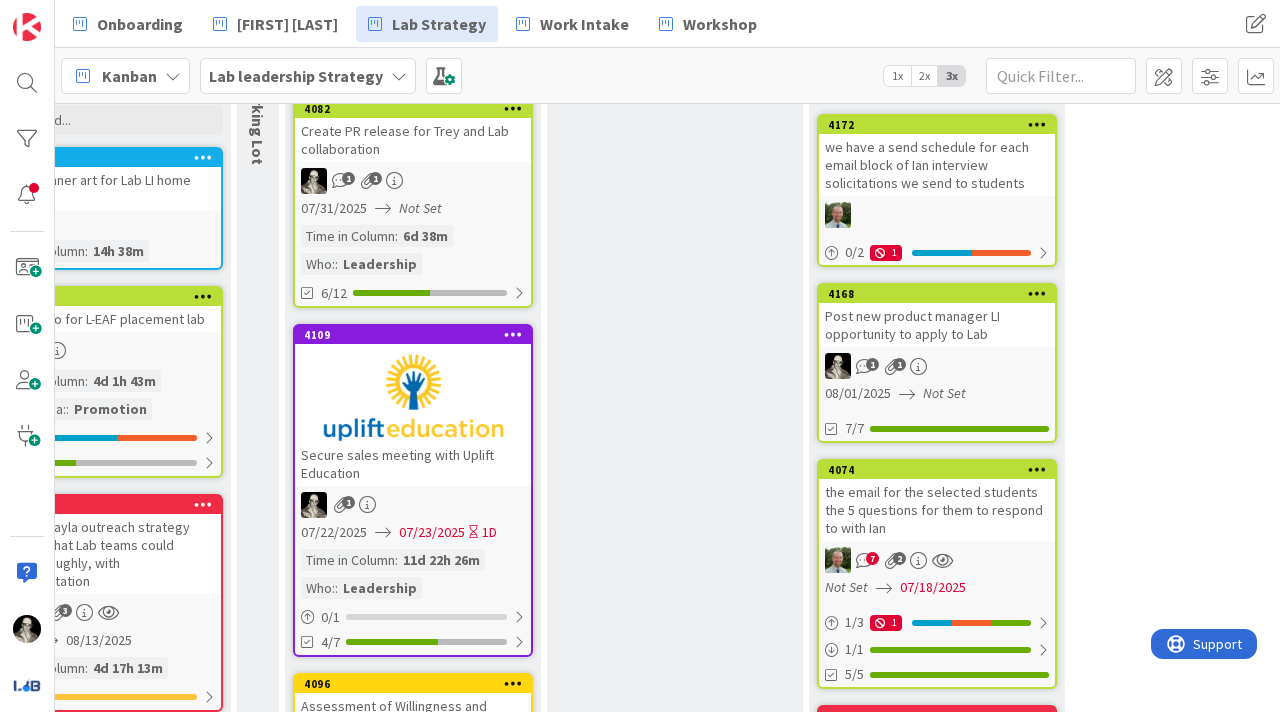 scroll, scrollTop: 0, scrollLeft: 0, axis: both 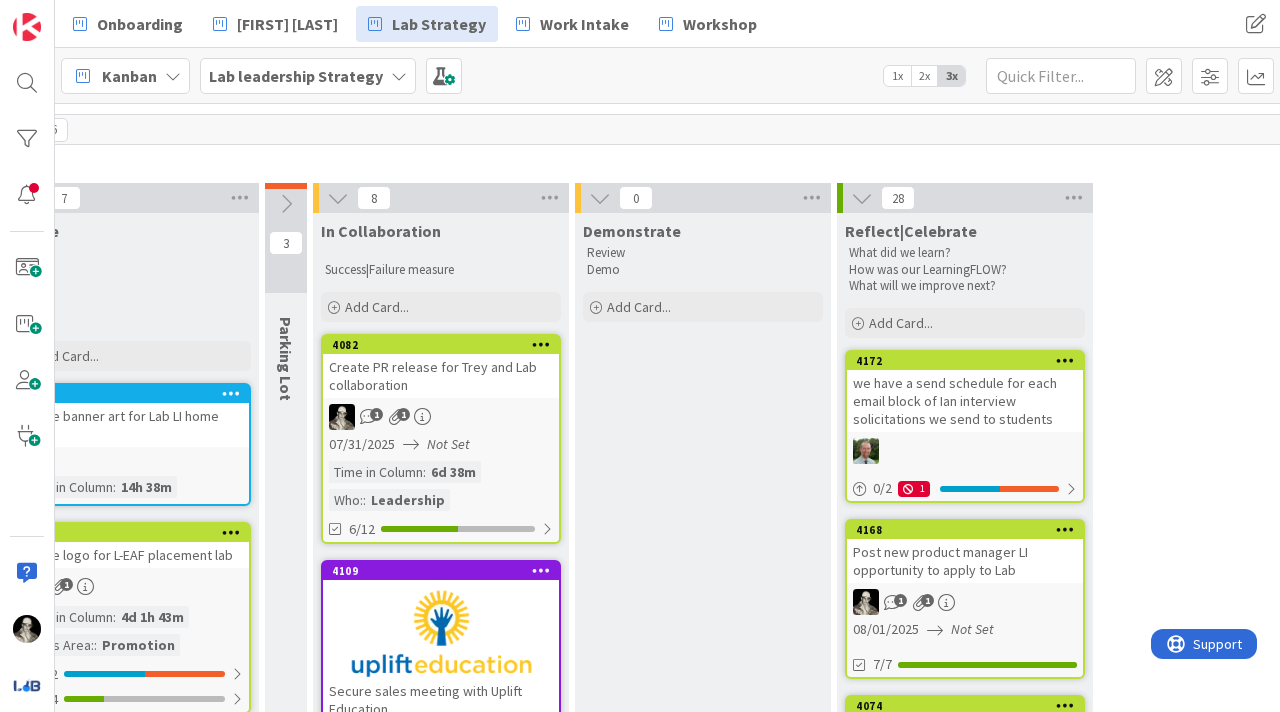 click at bounding box center [862, 198] 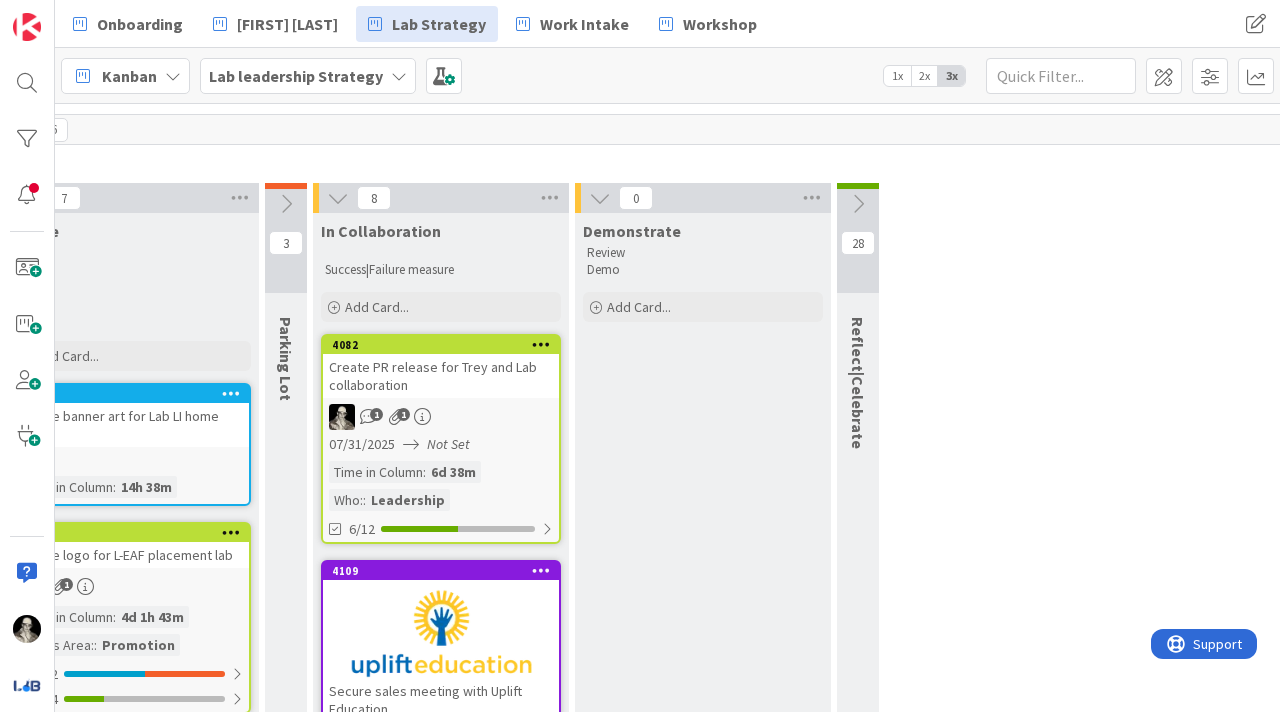 click at bounding box center [858, 204] 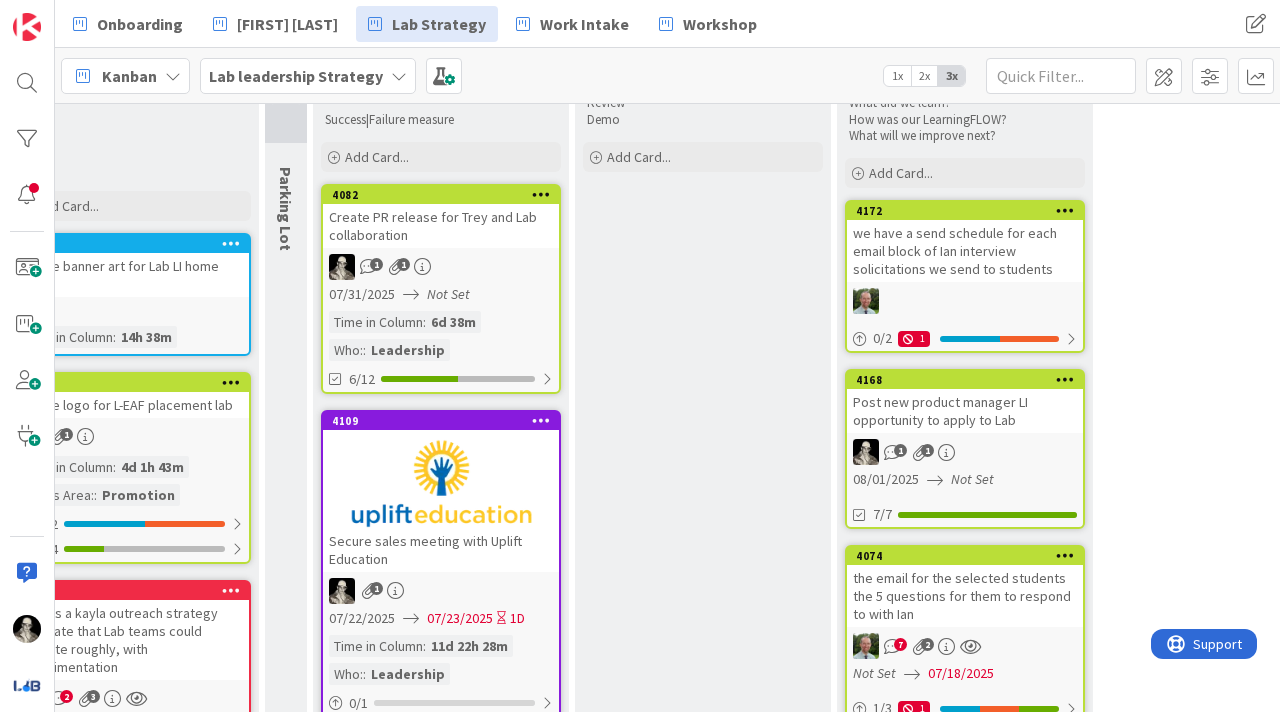 scroll, scrollTop: 700, scrollLeft: 3141, axis: both 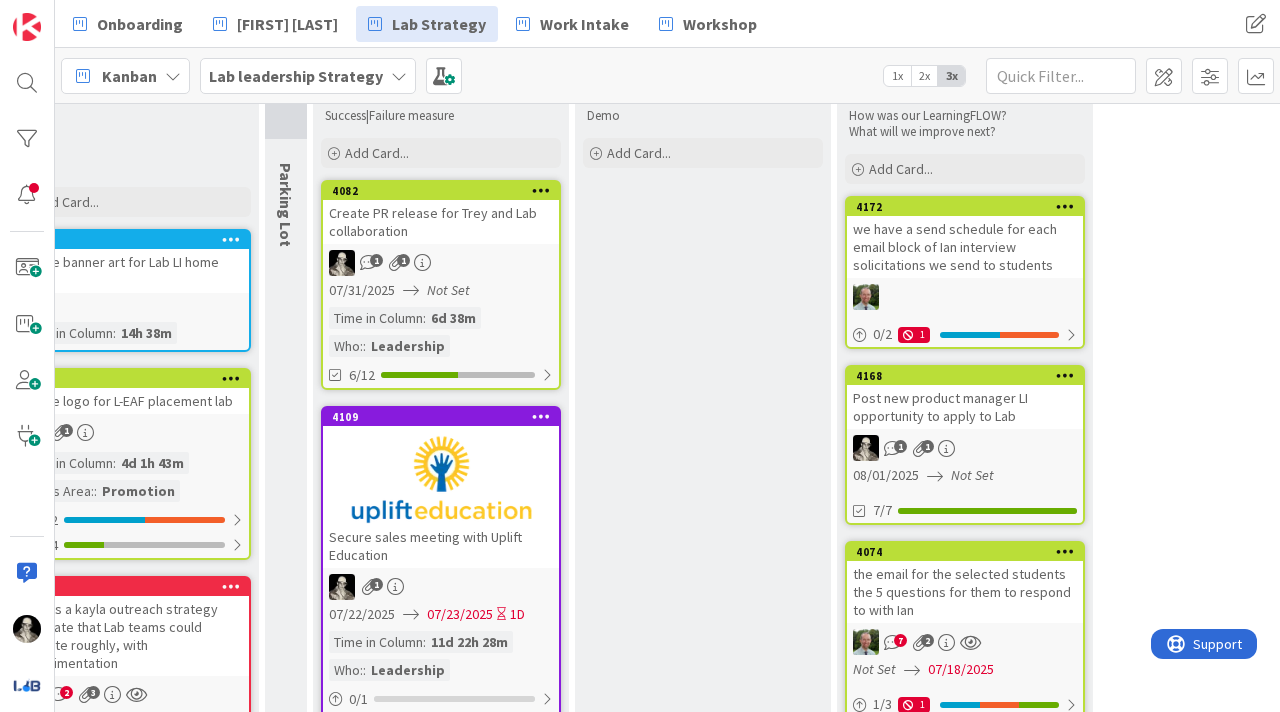 click on "Post new product manager LI opportunity to apply to Lab" at bounding box center (965, 407) 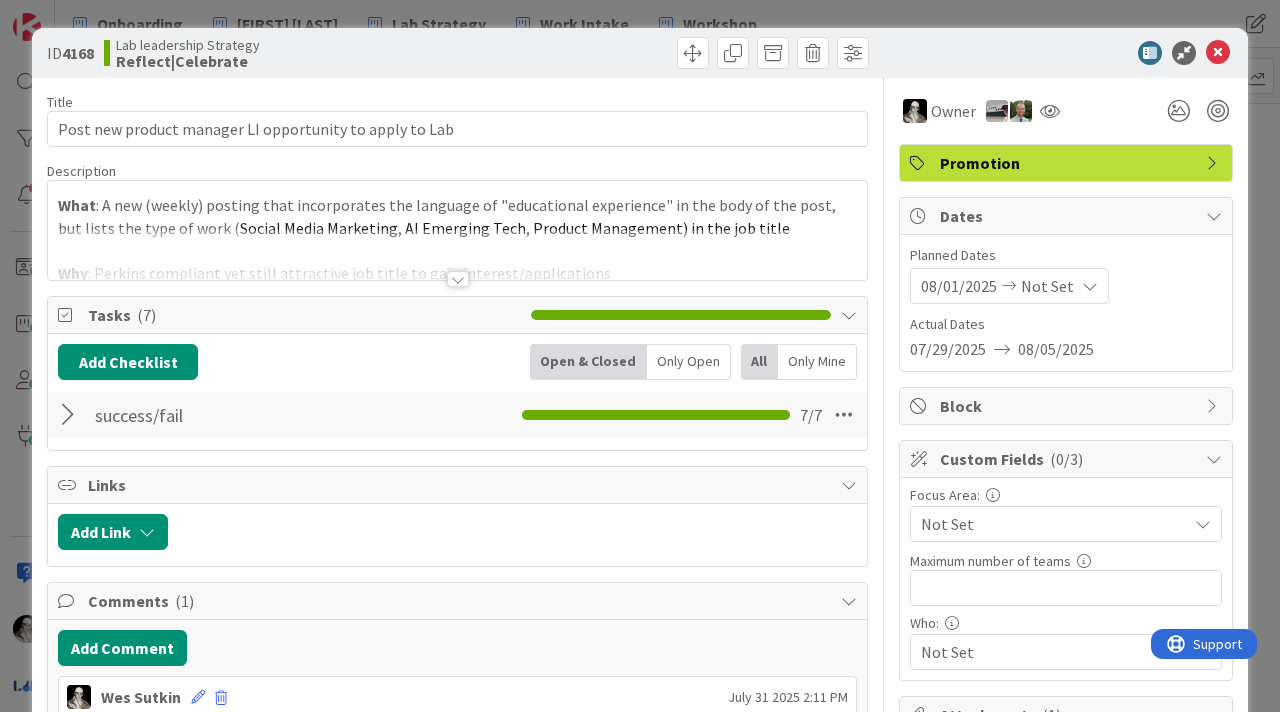 scroll, scrollTop: 0, scrollLeft: 0, axis: both 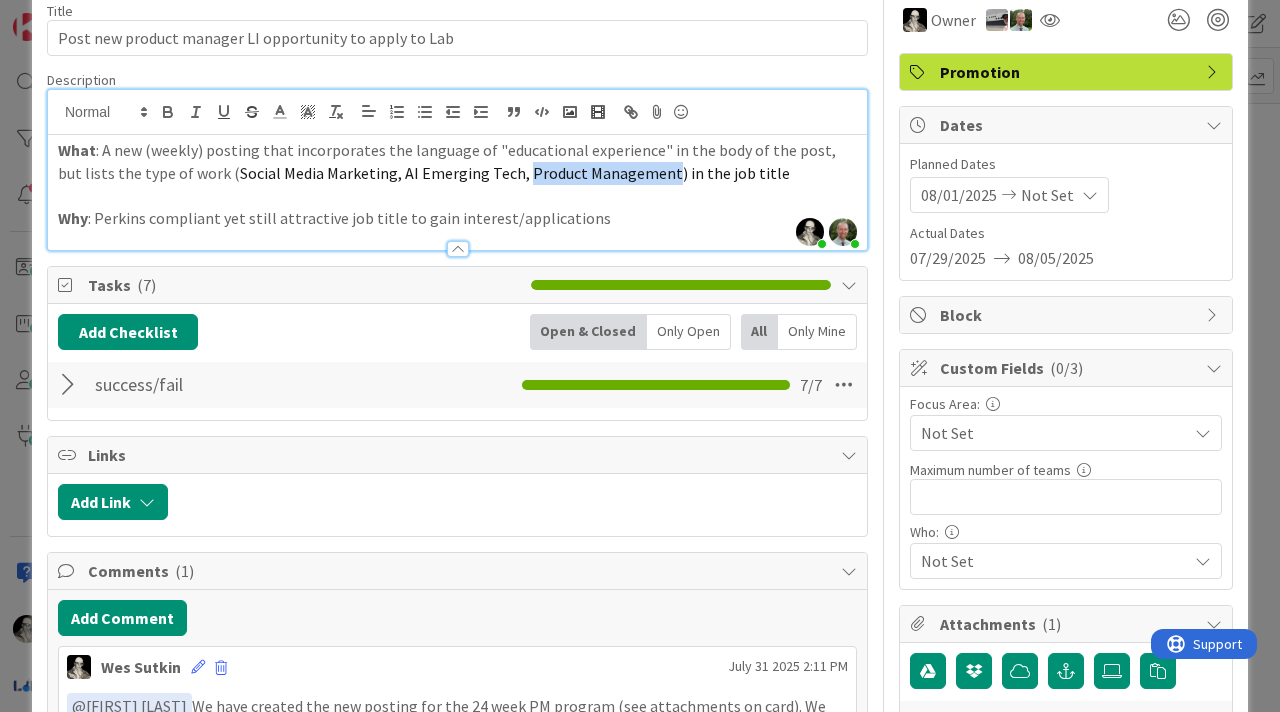 drag, startPoint x: 488, startPoint y: 173, endPoint x: 630, endPoint y: 181, distance: 142.22517 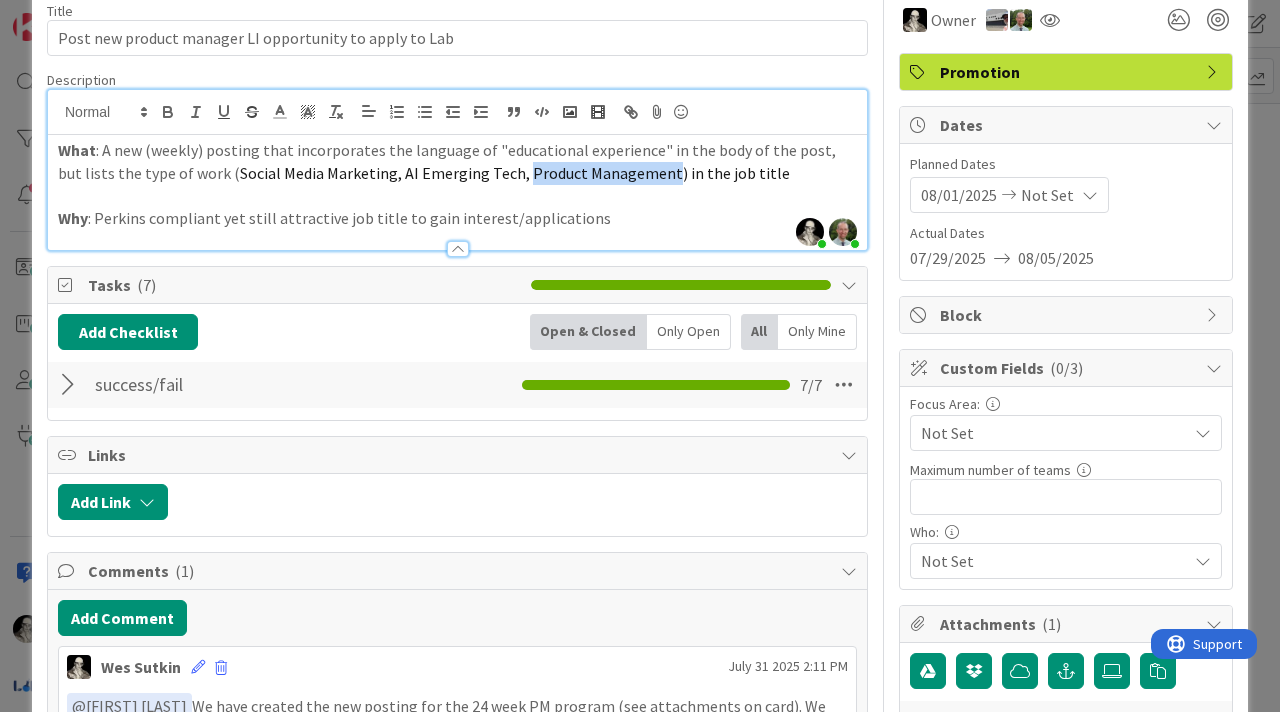 click on "Social Media Marketing, AI Emerging Tech, Product Management) in the job title" at bounding box center (515, 173) 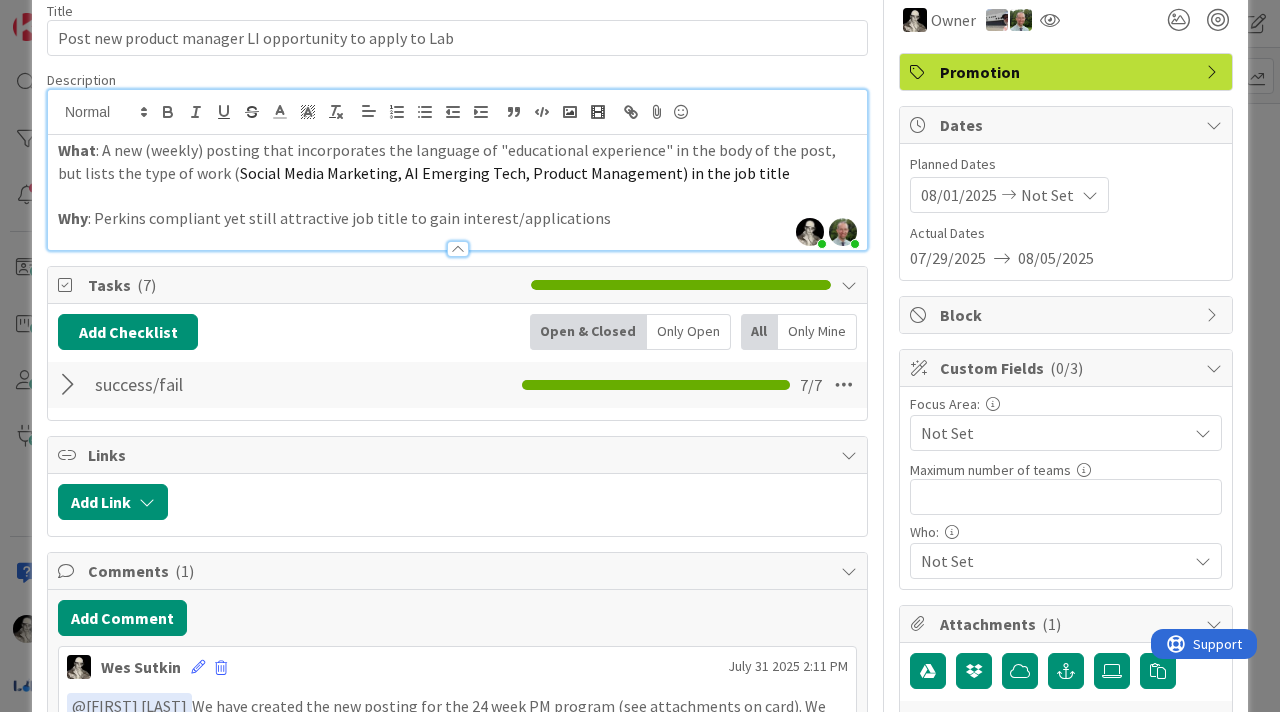 click on "Add Checklist Open & Closed Only Open All Only Mine success/fail Checklist Name 12 / 64 success/fail 7 / 7" at bounding box center [457, 362] 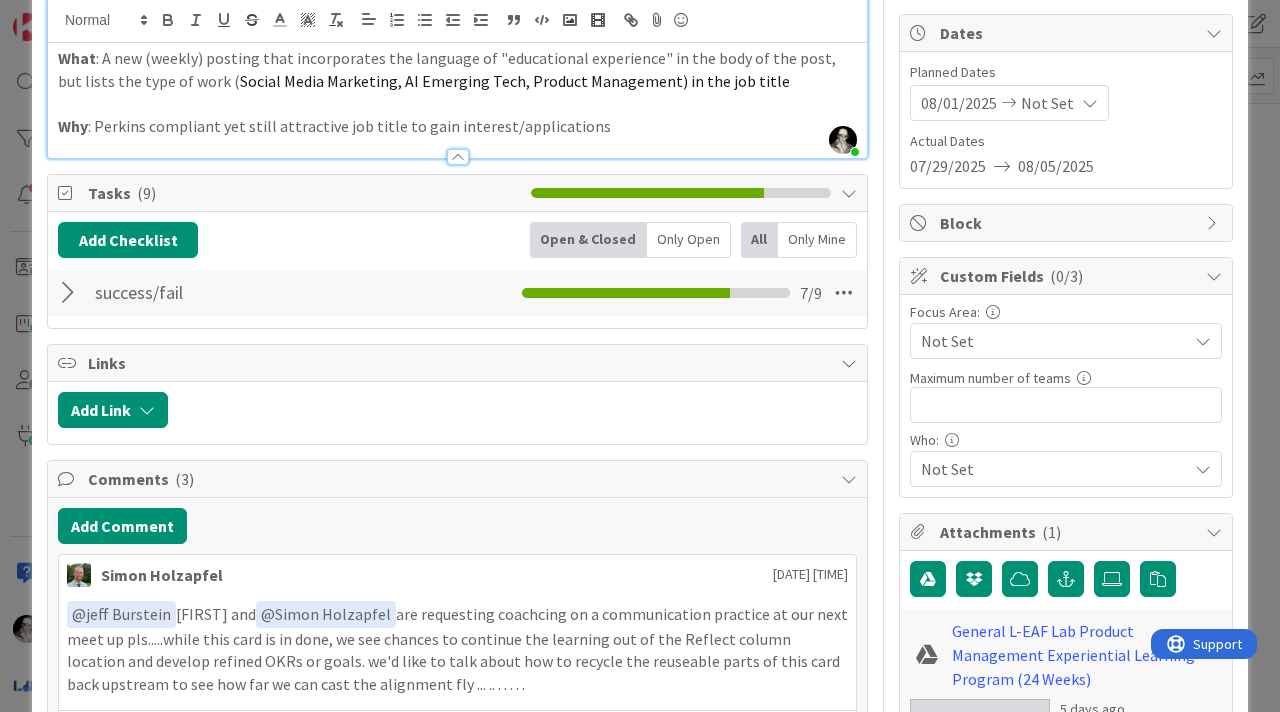 scroll, scrollTop: 0, scrollLeft: 0, axis: both 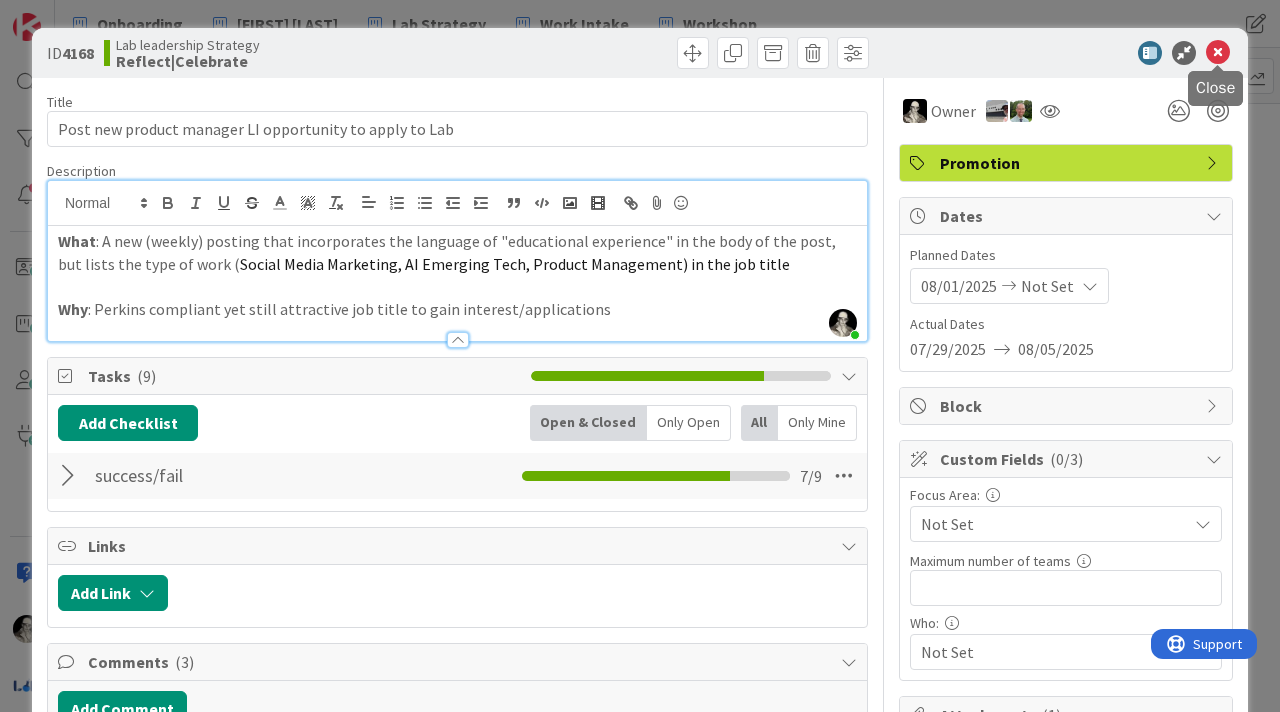 click at bounding box center [1218, 53] 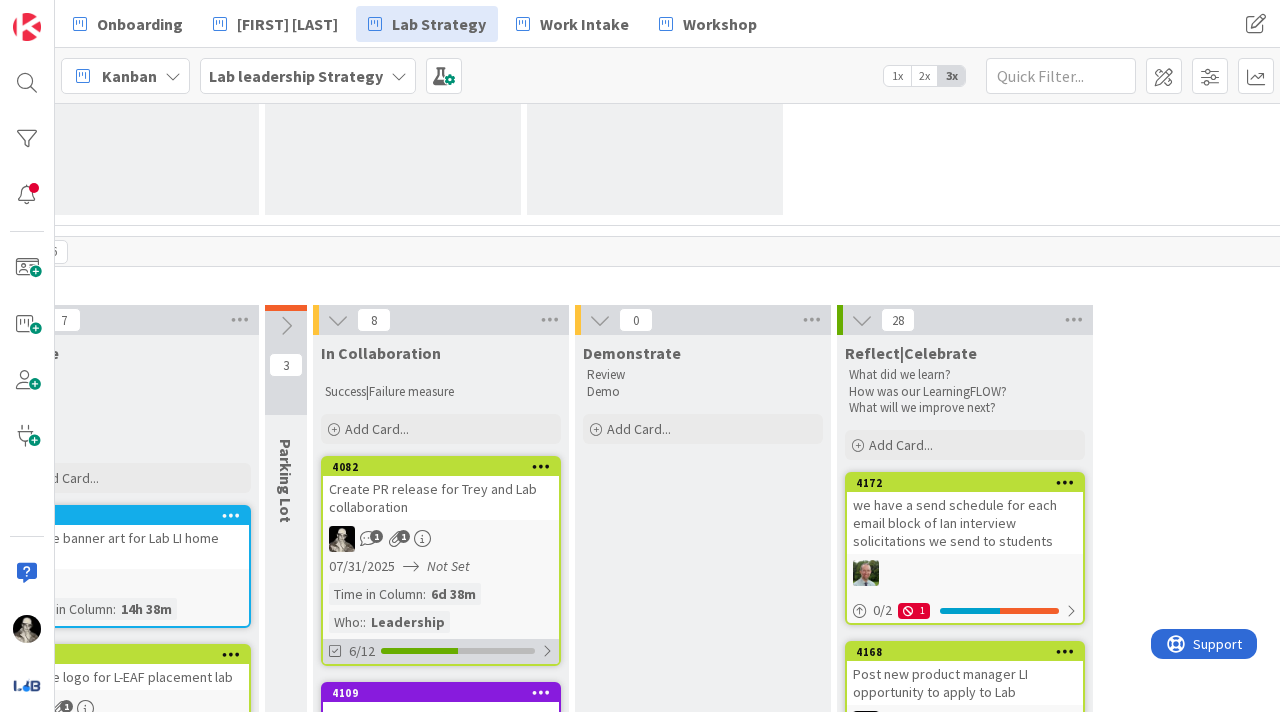 scroll, scrollTop: 0, scrollLeft: 3141, axis: horizontal 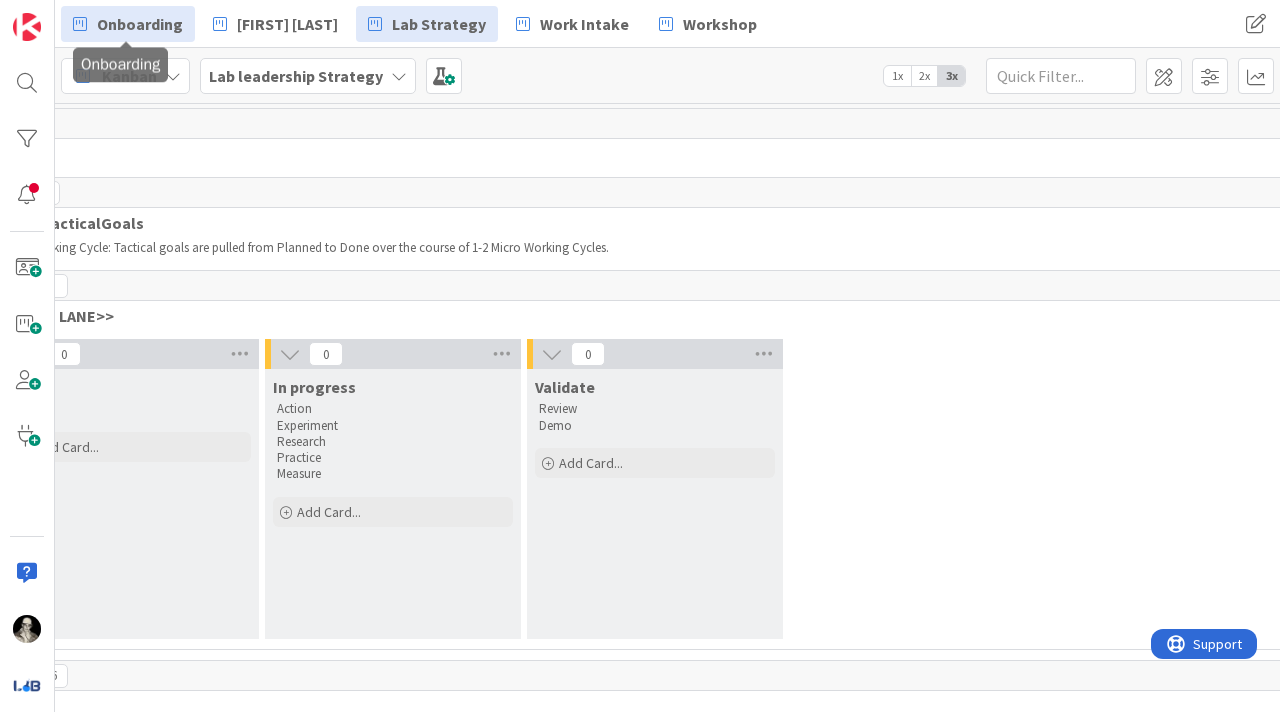 click on "Onboarding" at bounding box center (140, 24) 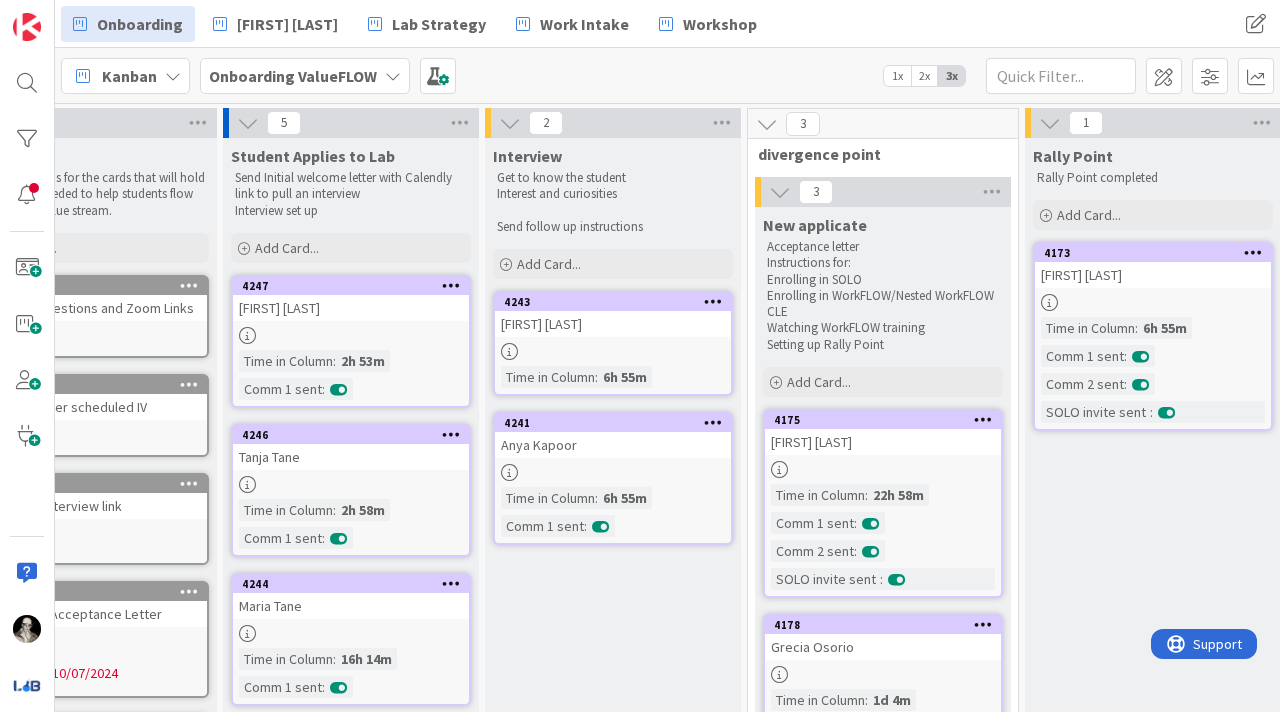 scroll, scrollTop: 0, scrollLeft: 108, axis: horizontal 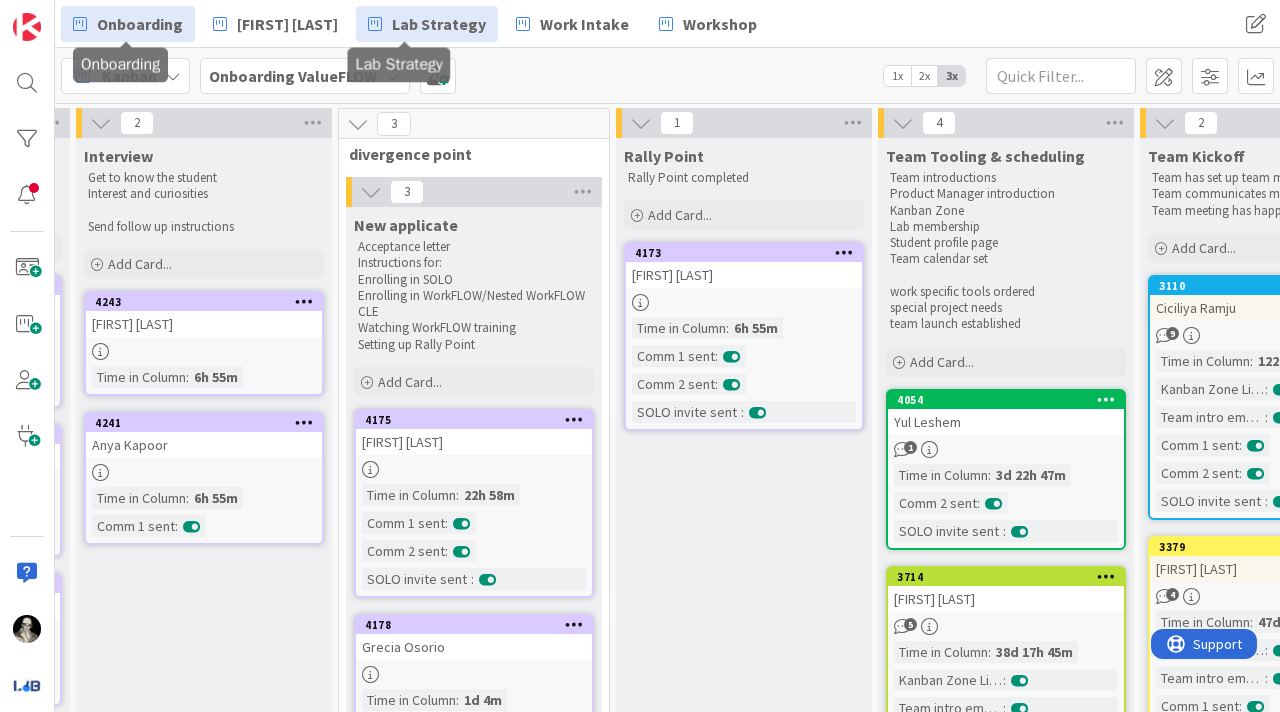 click on "Lab Strategy" at bounding box center [439, 24] 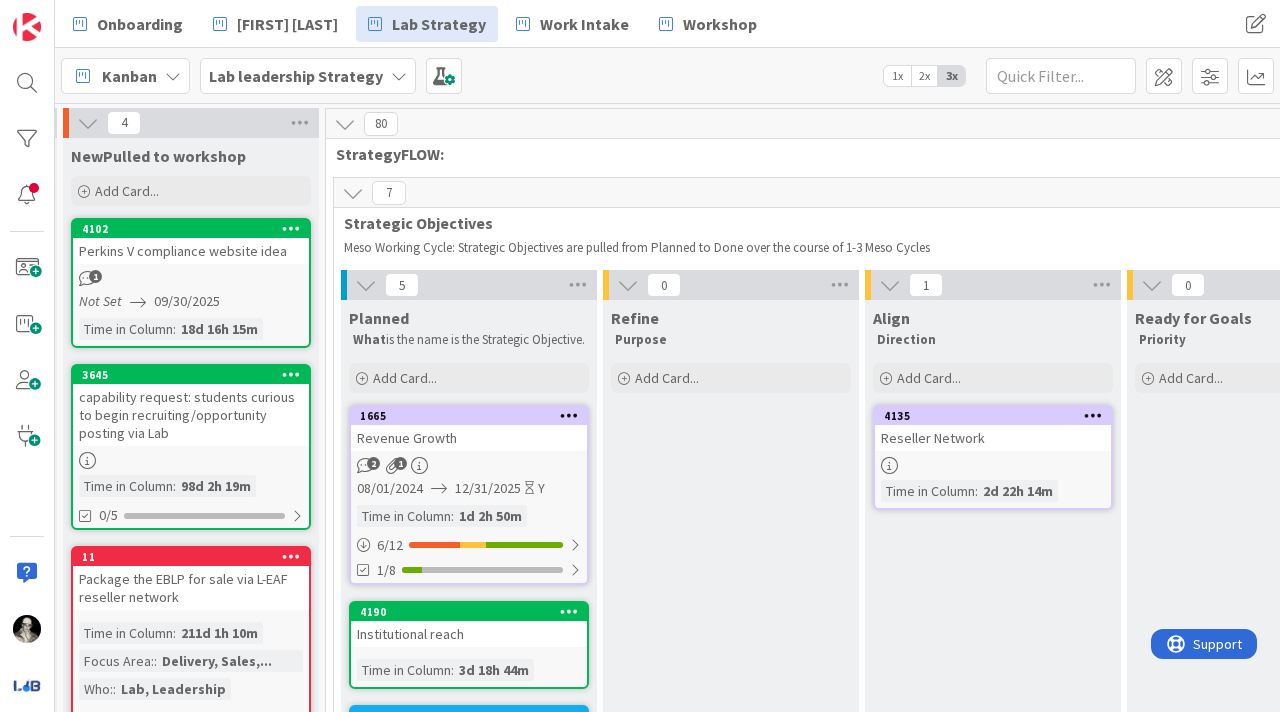 scroll, scrollTop: 0, scrollLeft: 265, axis: horizontal 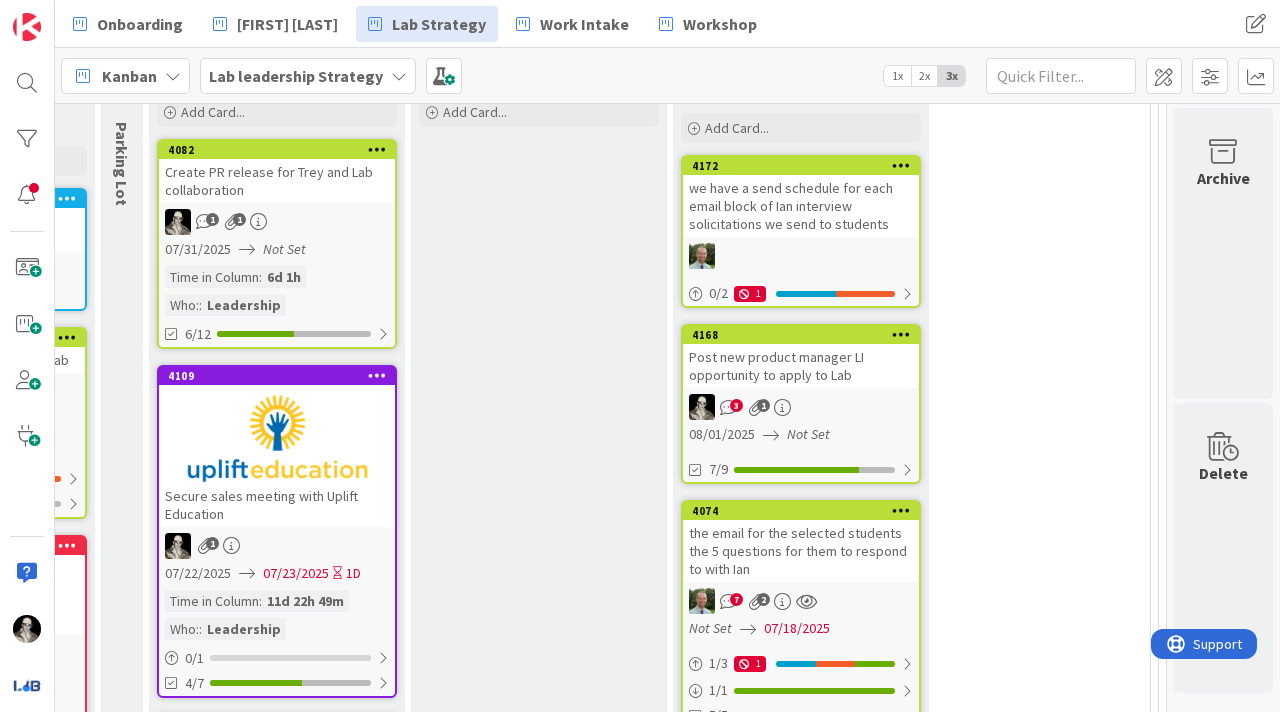 click on "Post new product manager LI opportunity to apply to Lab" at bounding box center [801, 366] 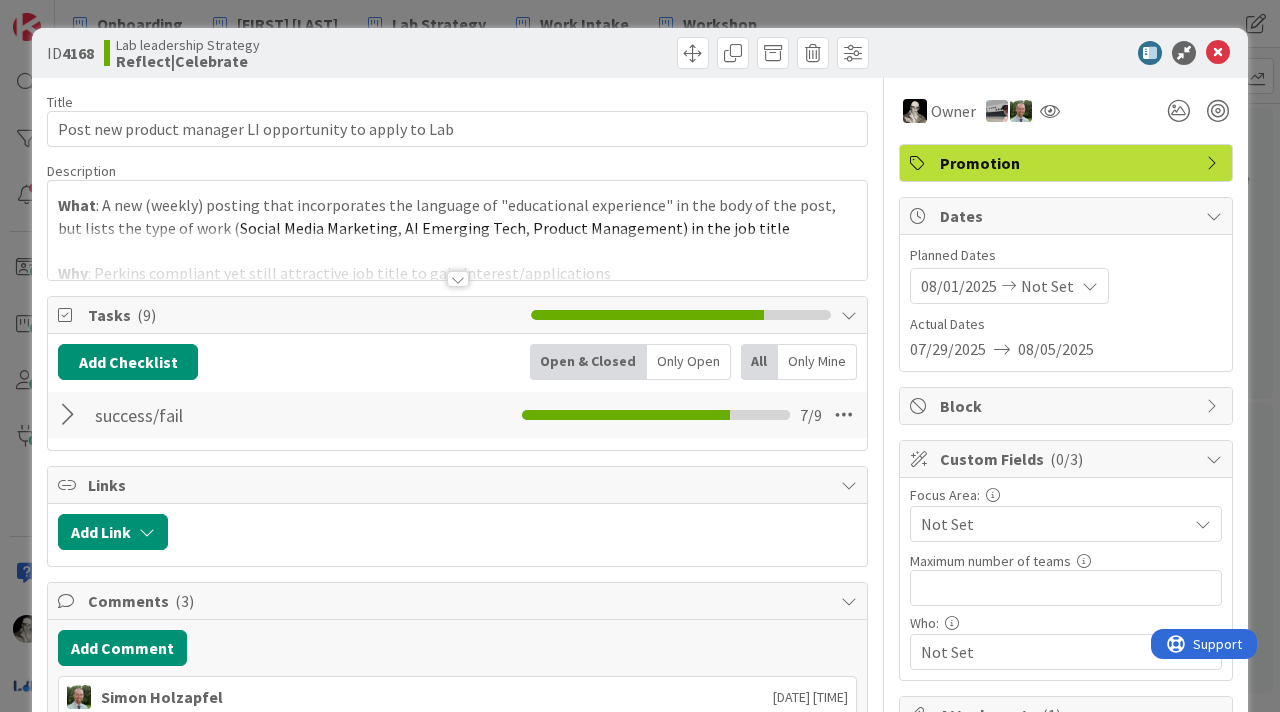 scroll, scrollTop: 0, scrollLeft: 0, axis: both 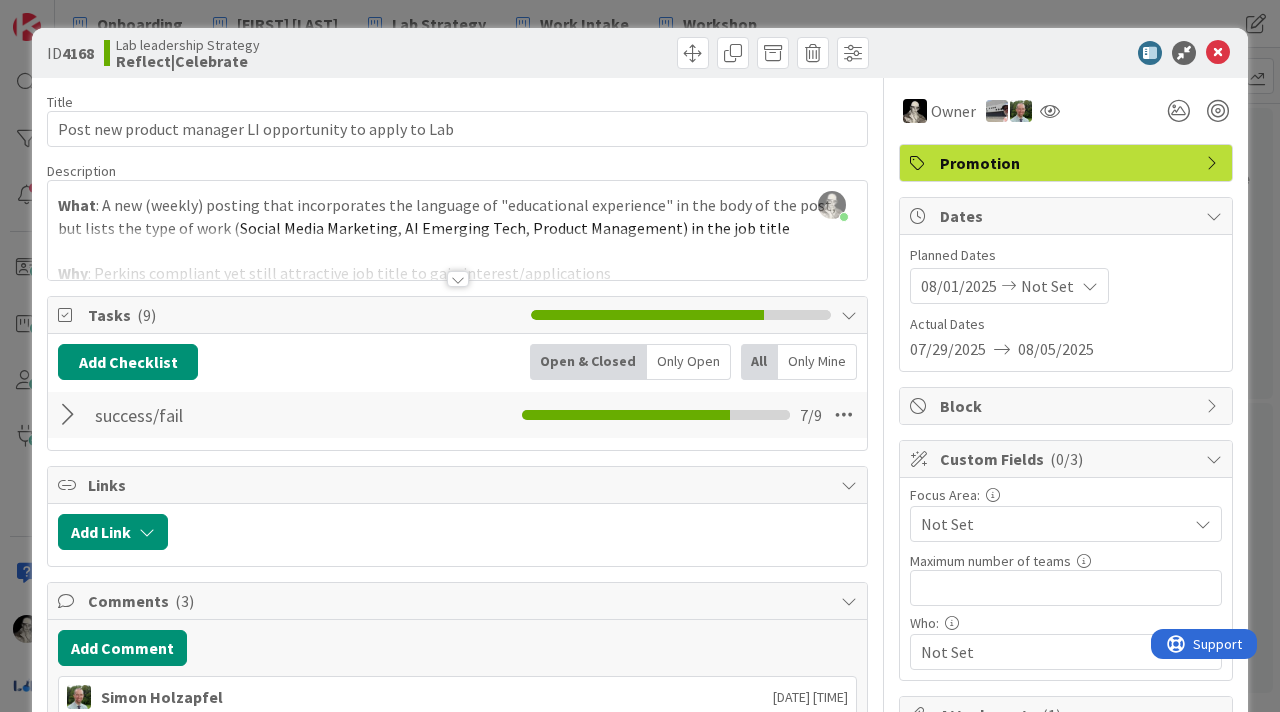 click at bounding box center [457, 254] 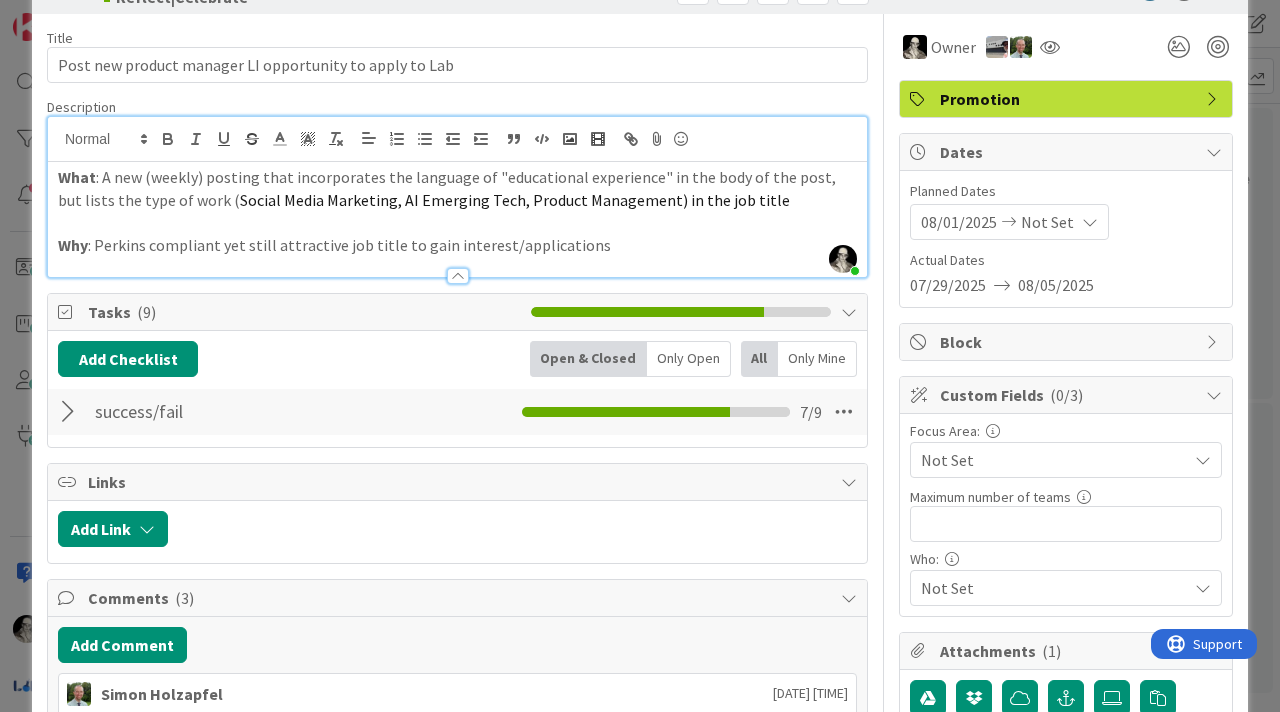 scroll, scrollTop: 62, scrollLeft: 0, axis: vertical 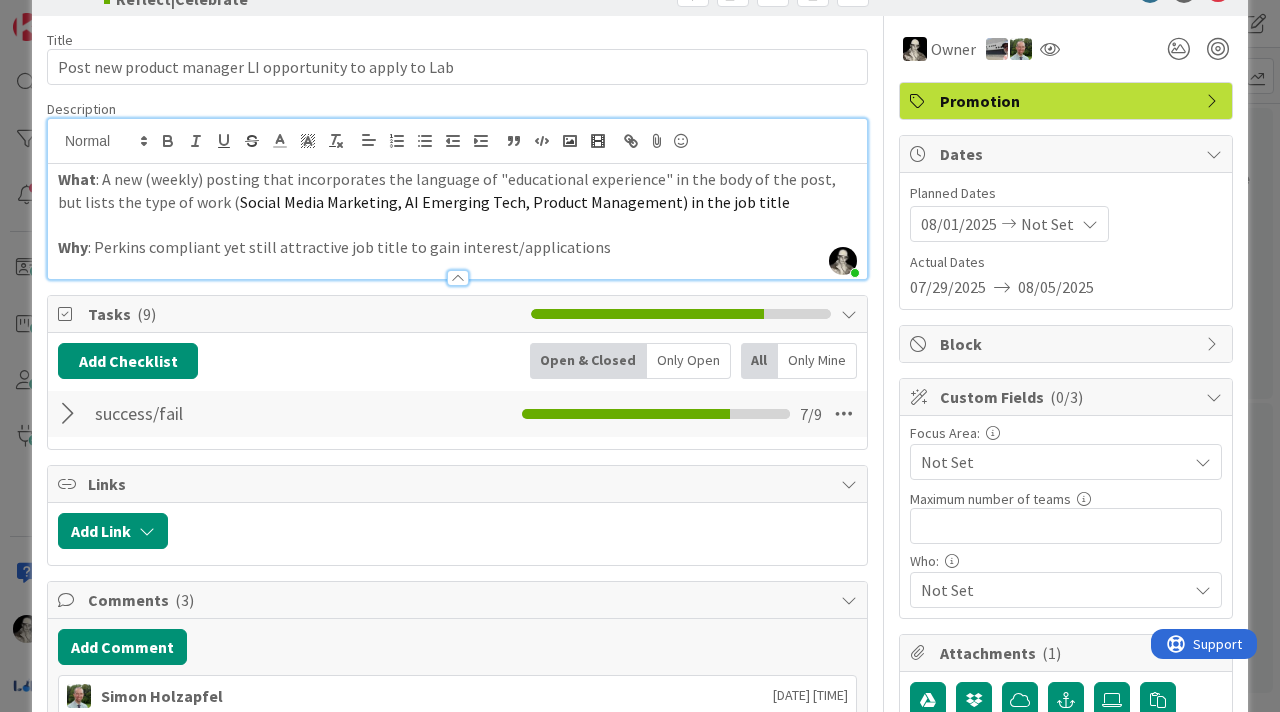 click at bounding box center [71, 414] 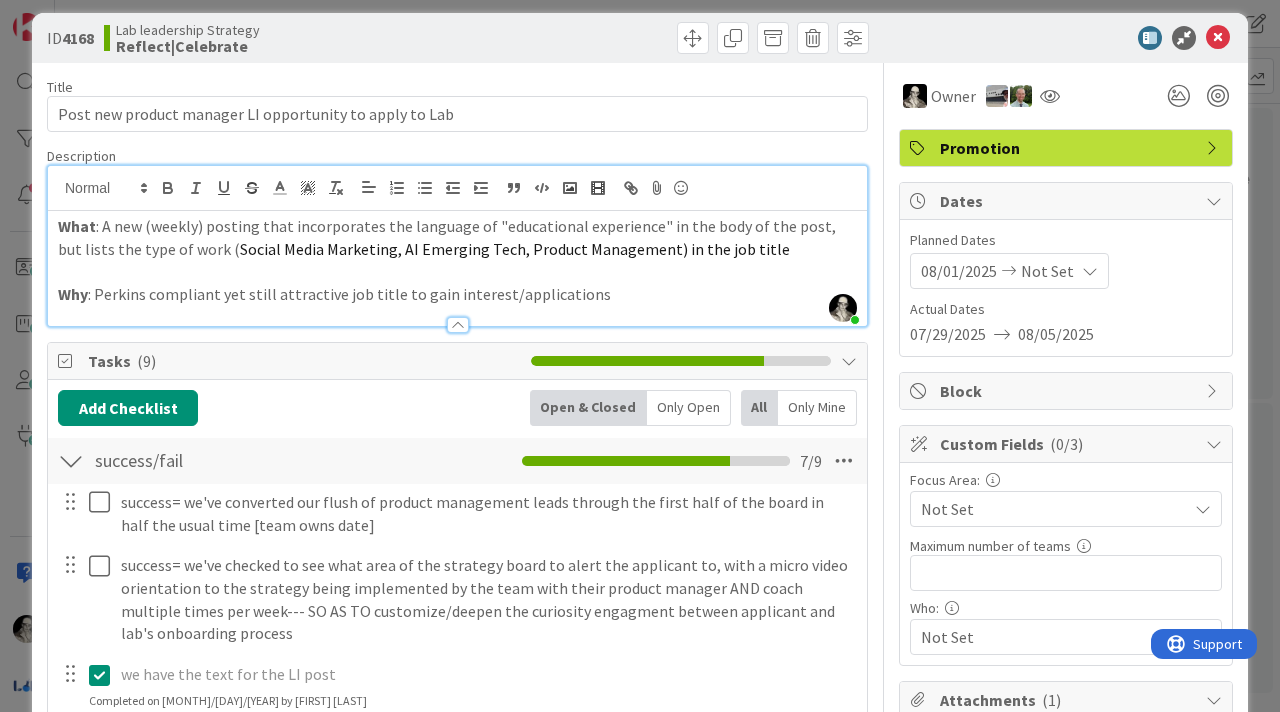 scroll, scrollTop: 0, scrollLeft: 0, axis: both 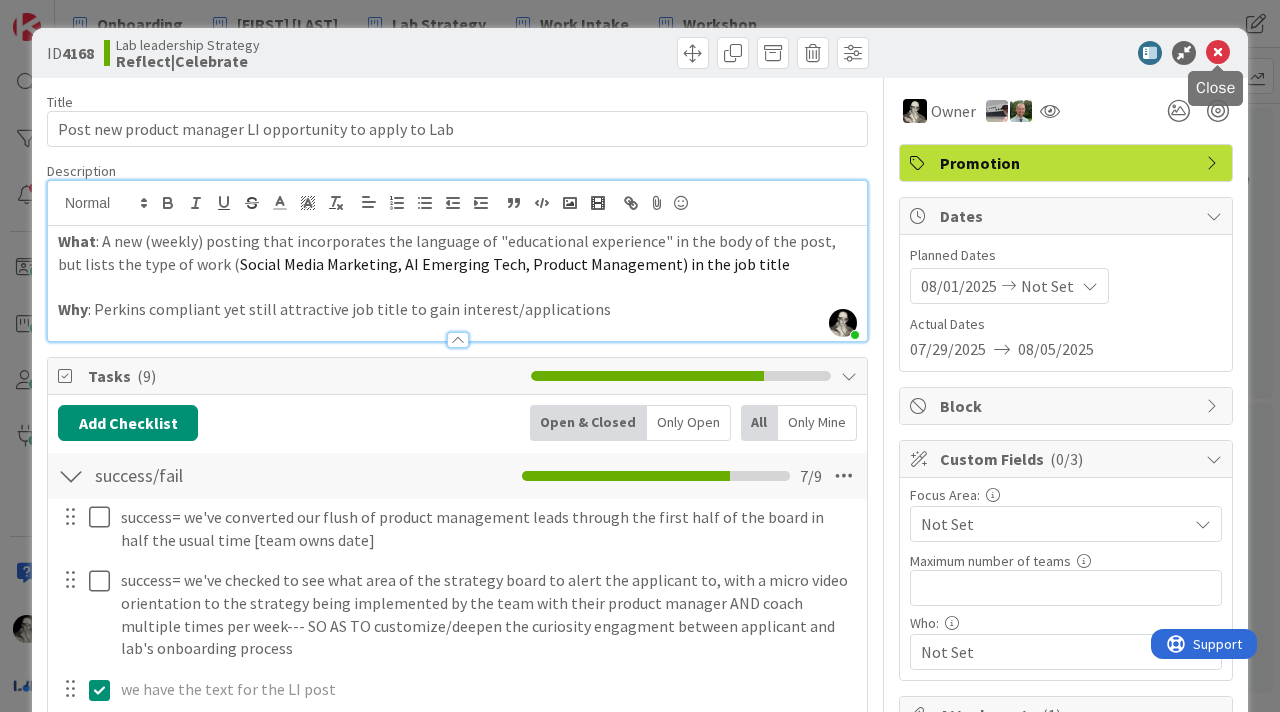 click at bounding box center (1218, 53) 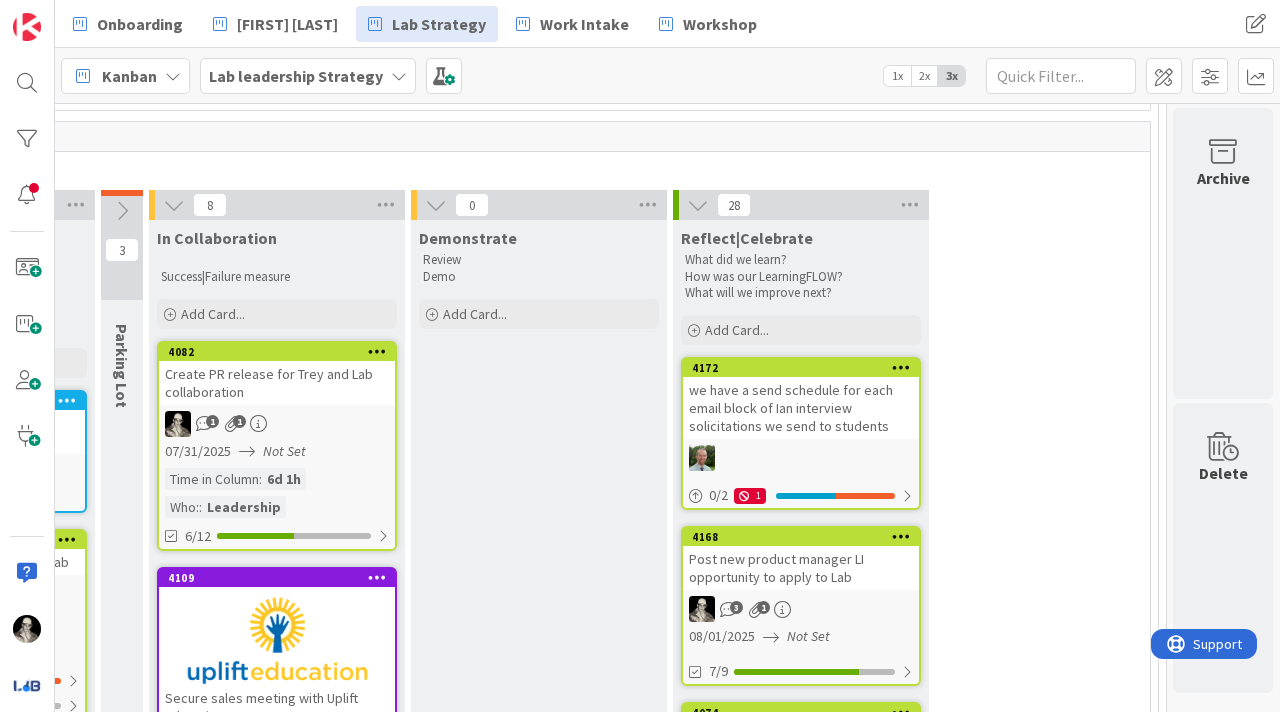 scroll, scrollTop: 533, scrollLeft: 3305, axis: both 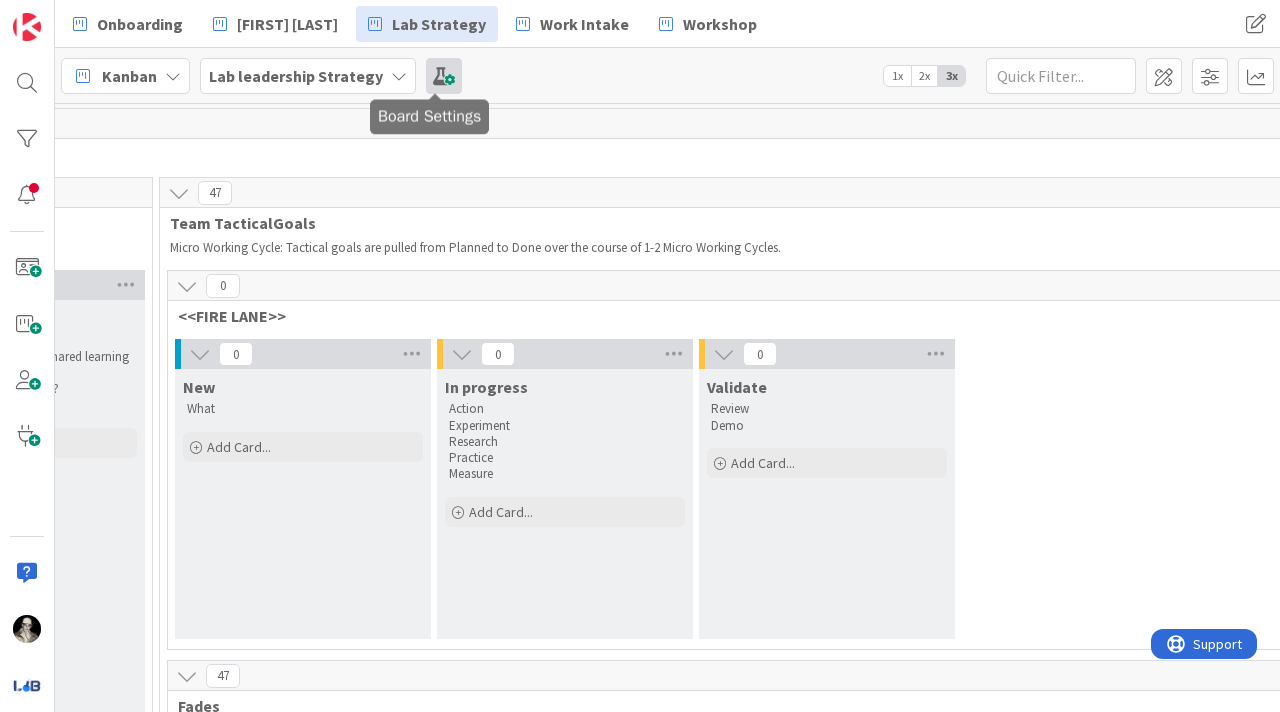 click at bounding box center [444, 76] 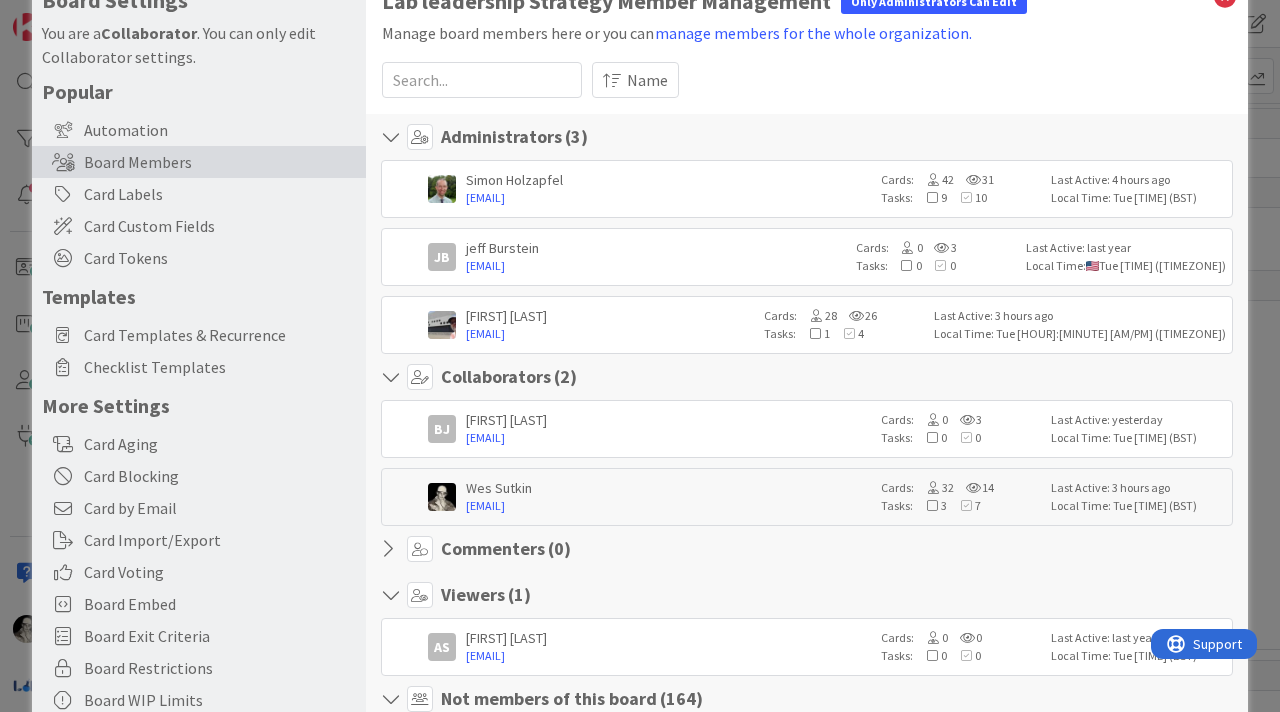 scroll, scrollTop: 0, scrollLeft: 0, axis: both 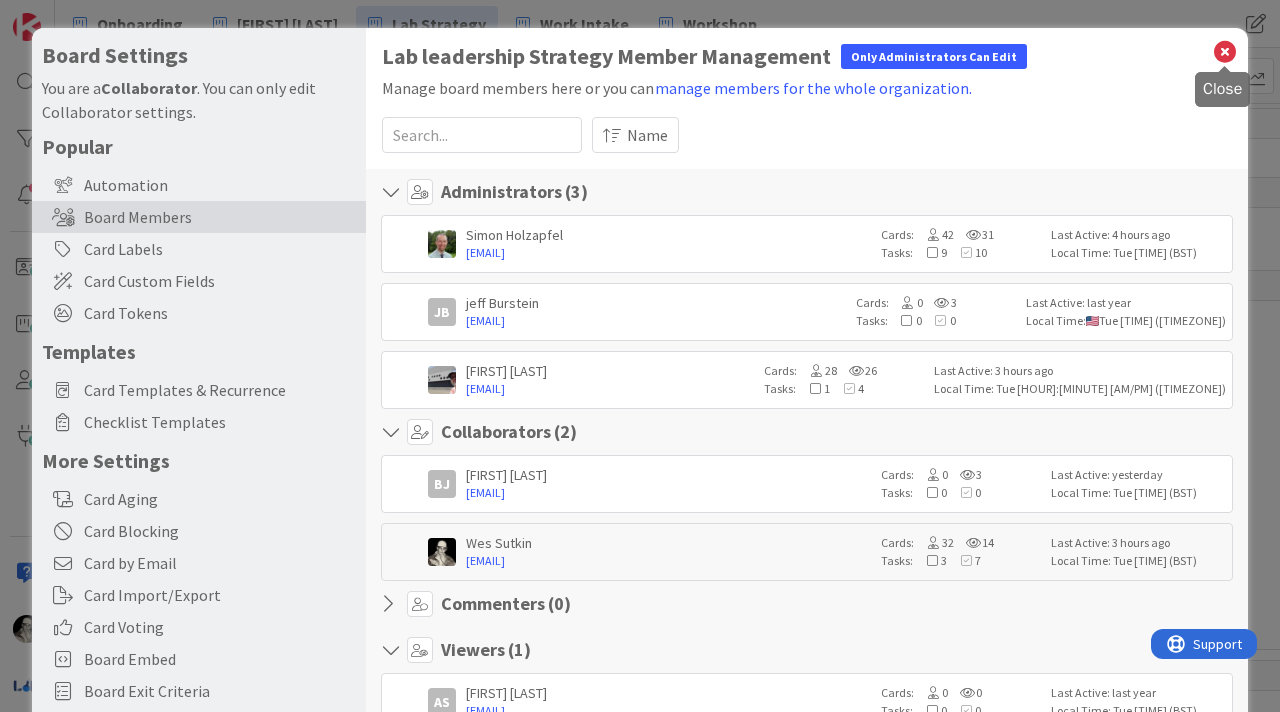click at bounding box center (1225, 52) 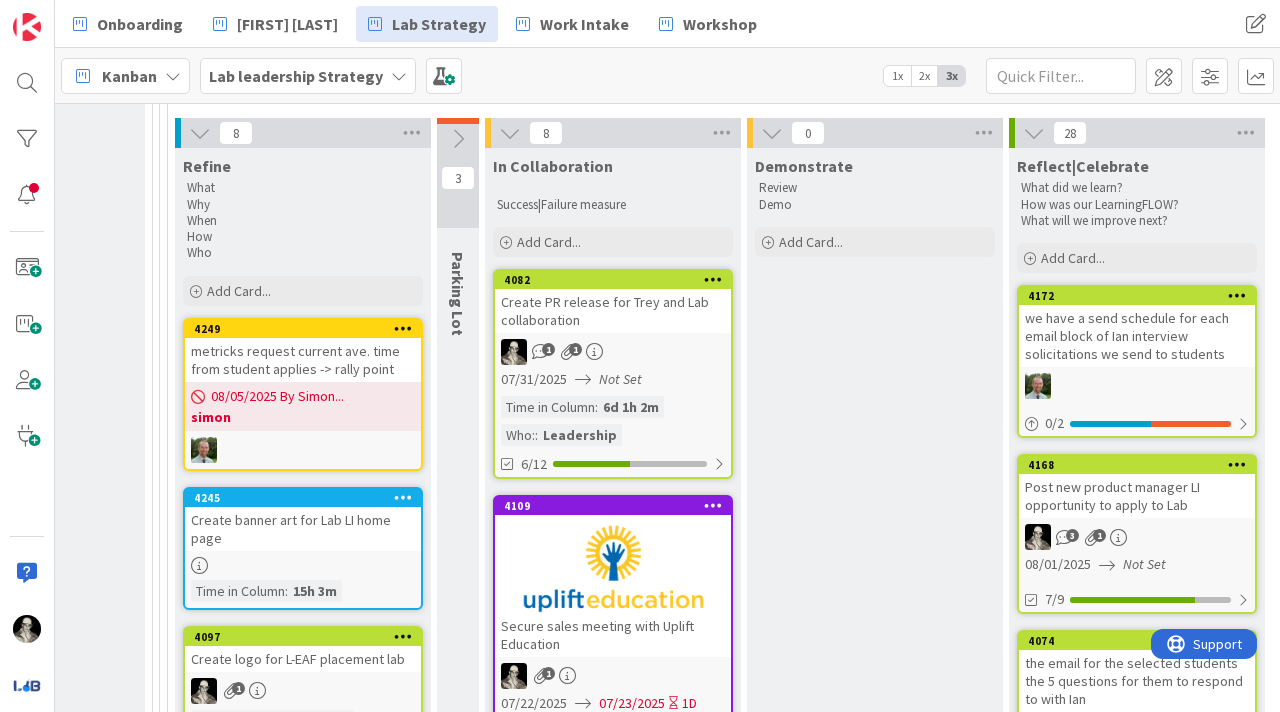 scroll, scrollTop: 612, scrollLeft: 2969, axis: both 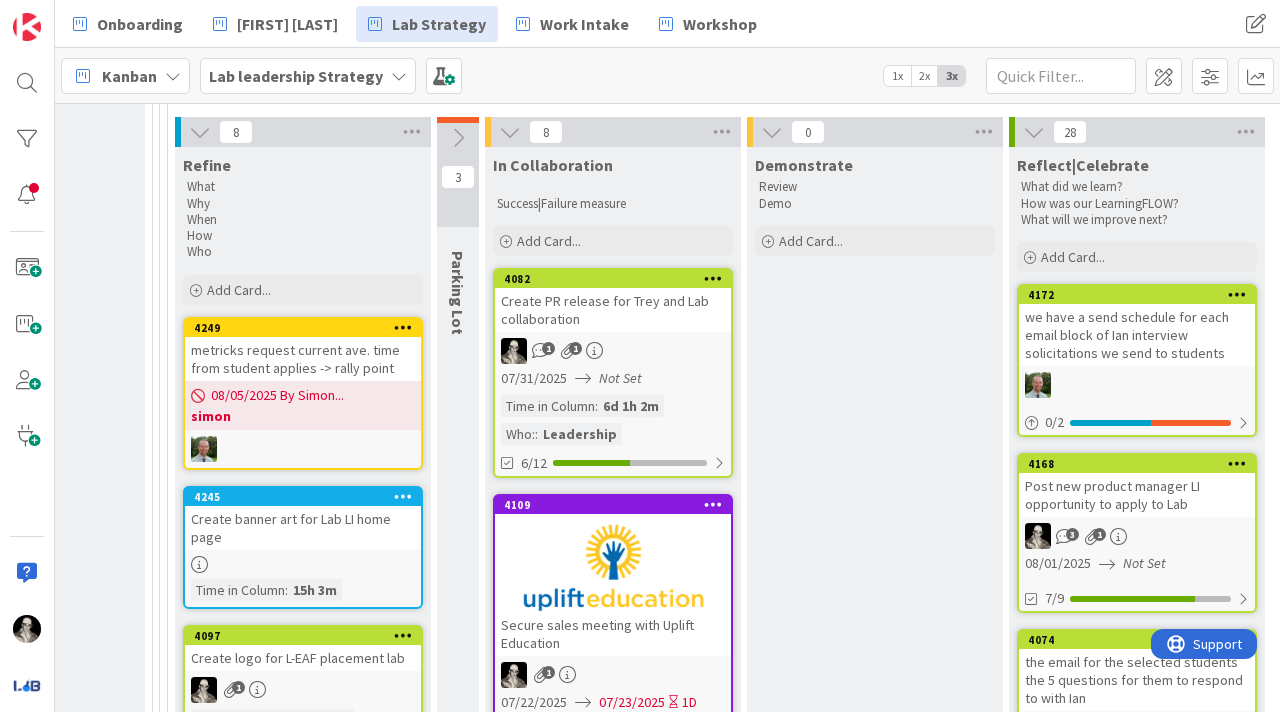 click on "metricks request current ave. time from student applies -> rally point" at bounding box center [303, 359] 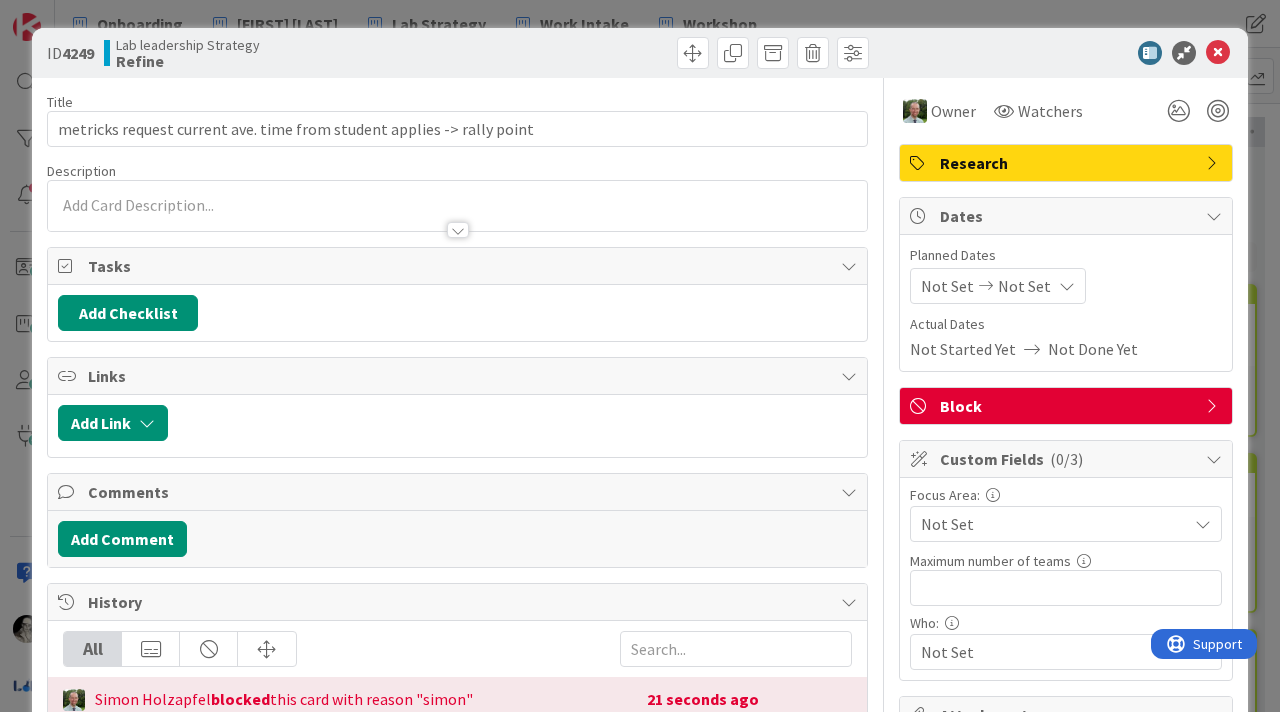 scroll, scrollTop: 0, scrollLeft: 0, axis: both 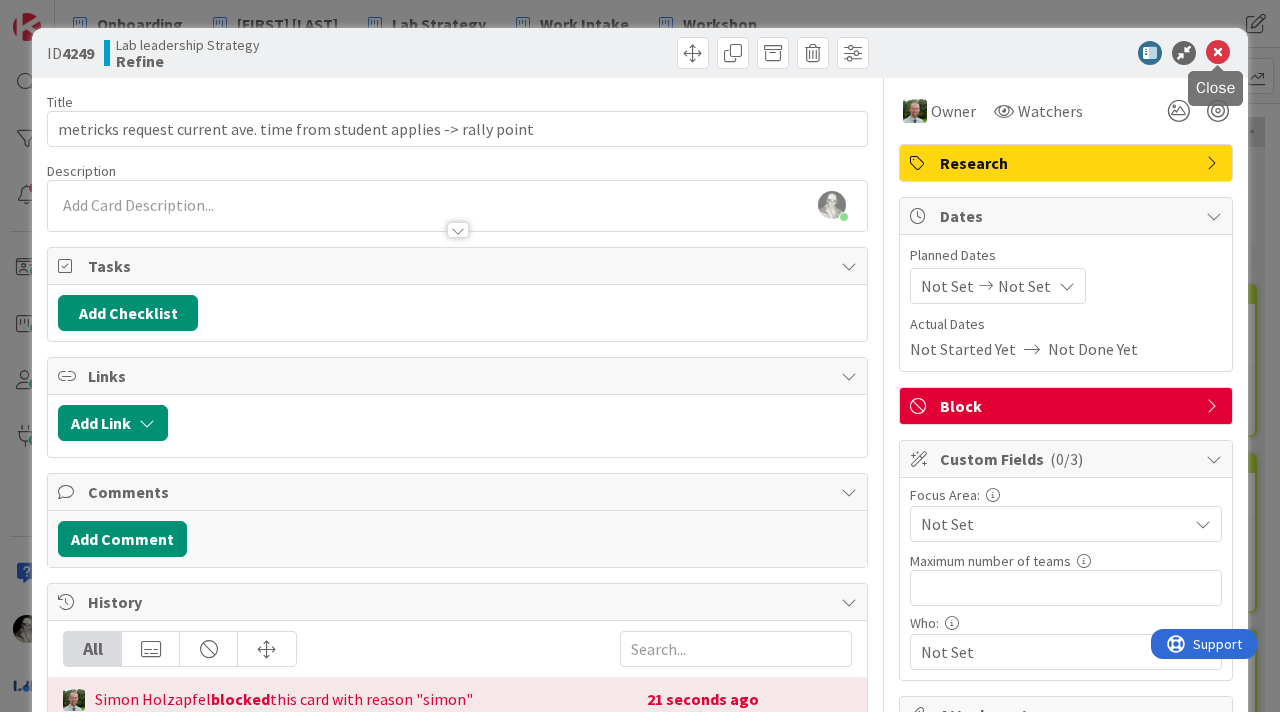 click at bounding box center [1218, 53] 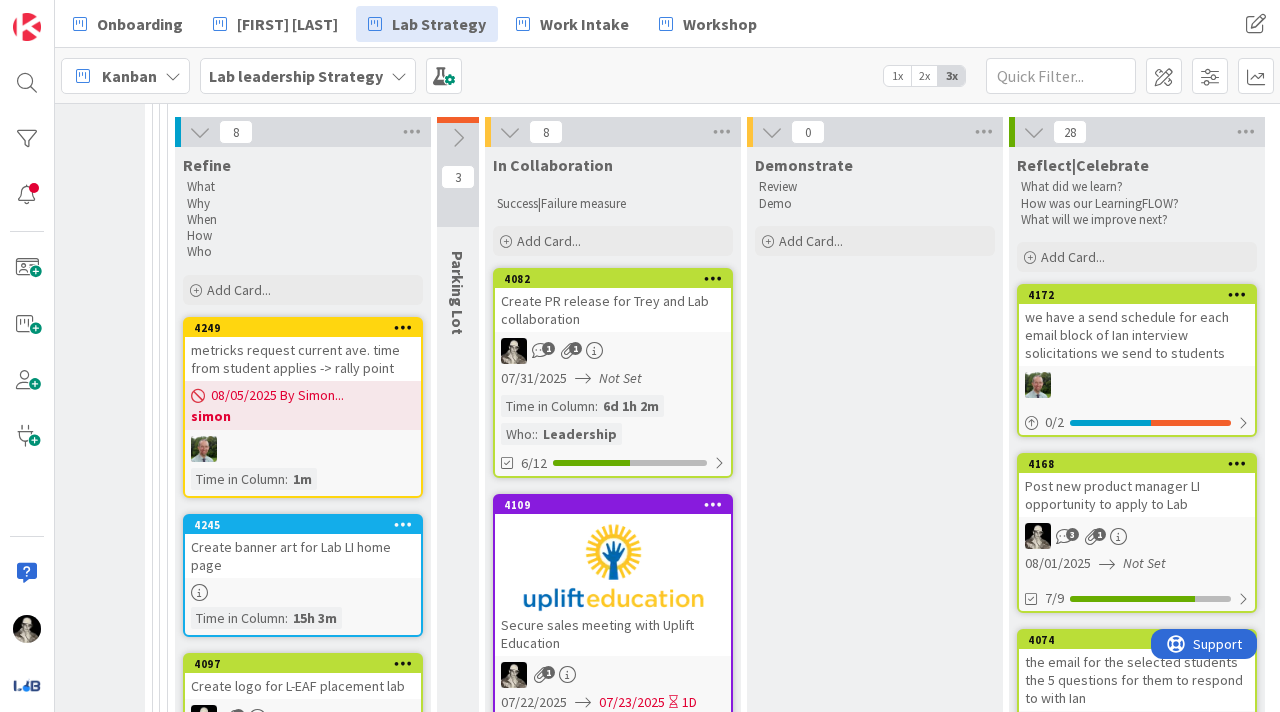 scroll, scrollTop: 0, scrollLeft: 0, axis: both 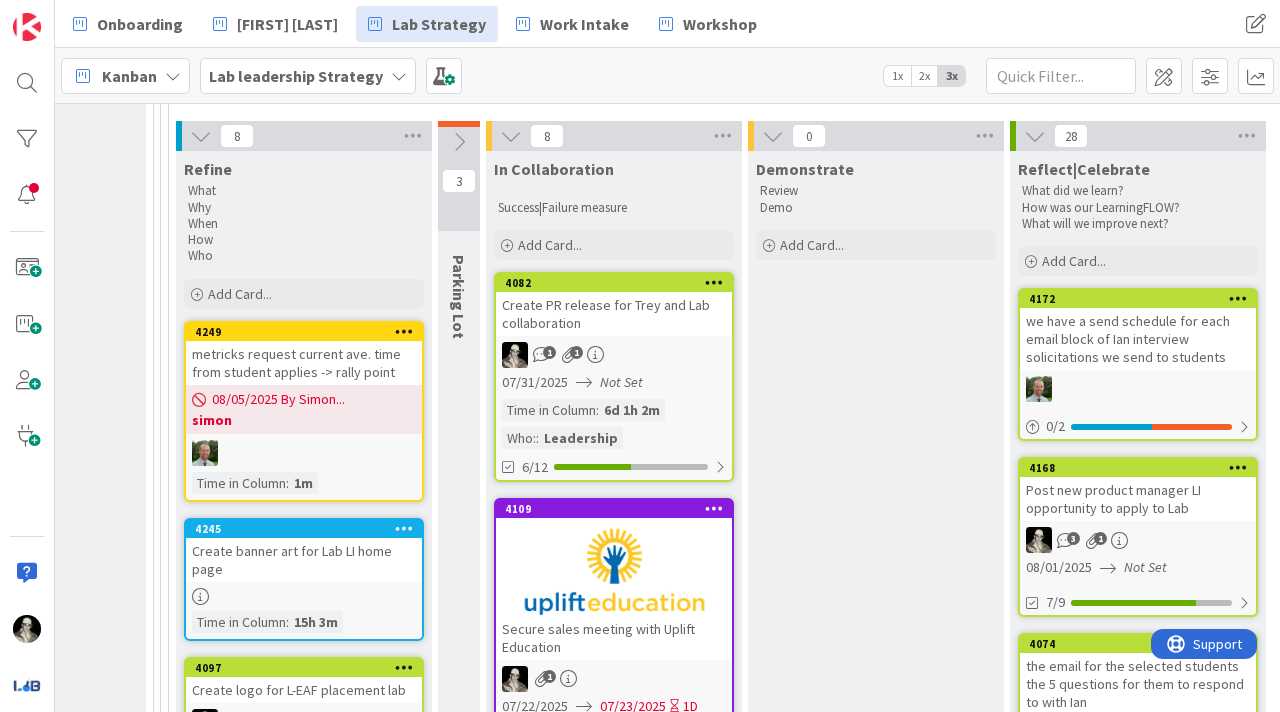 click on "Create PR release for Trey and Lab collaboration" at bounding box center [614, 314] 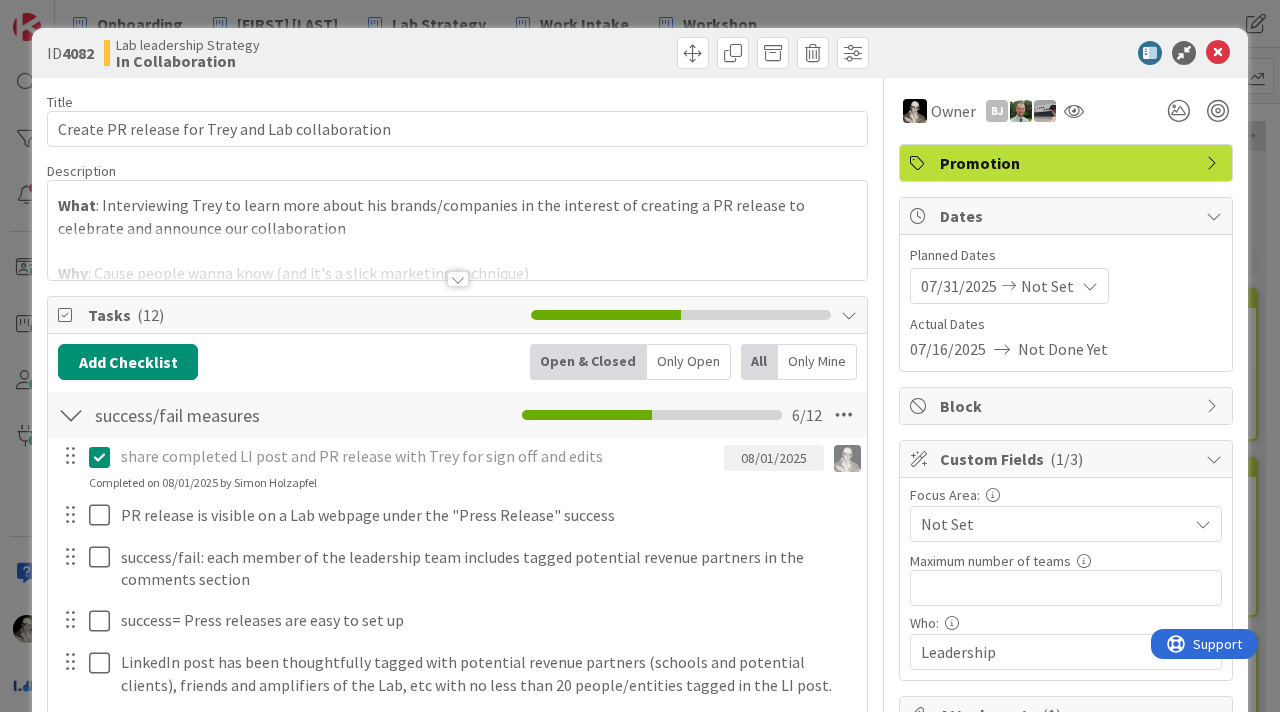 scroll, scrollTop: 0, scrollLeft: 0, axis: both 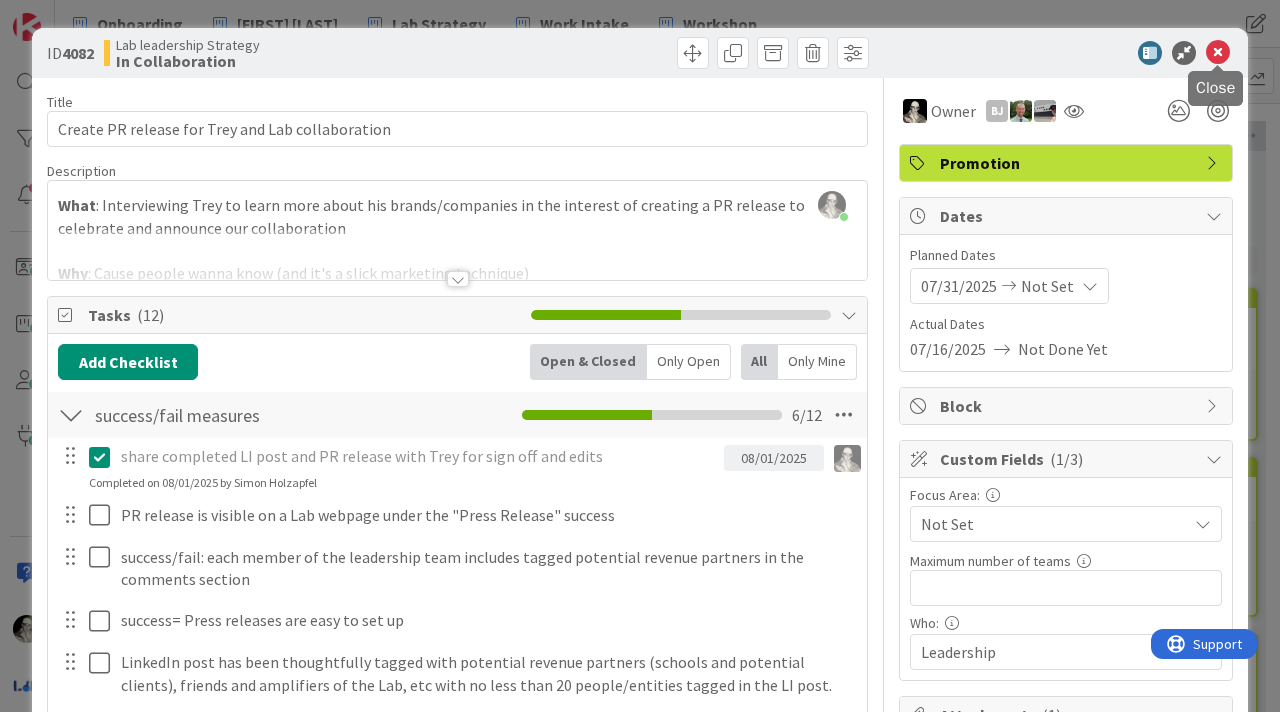 click at bounding box center [1218, 53] 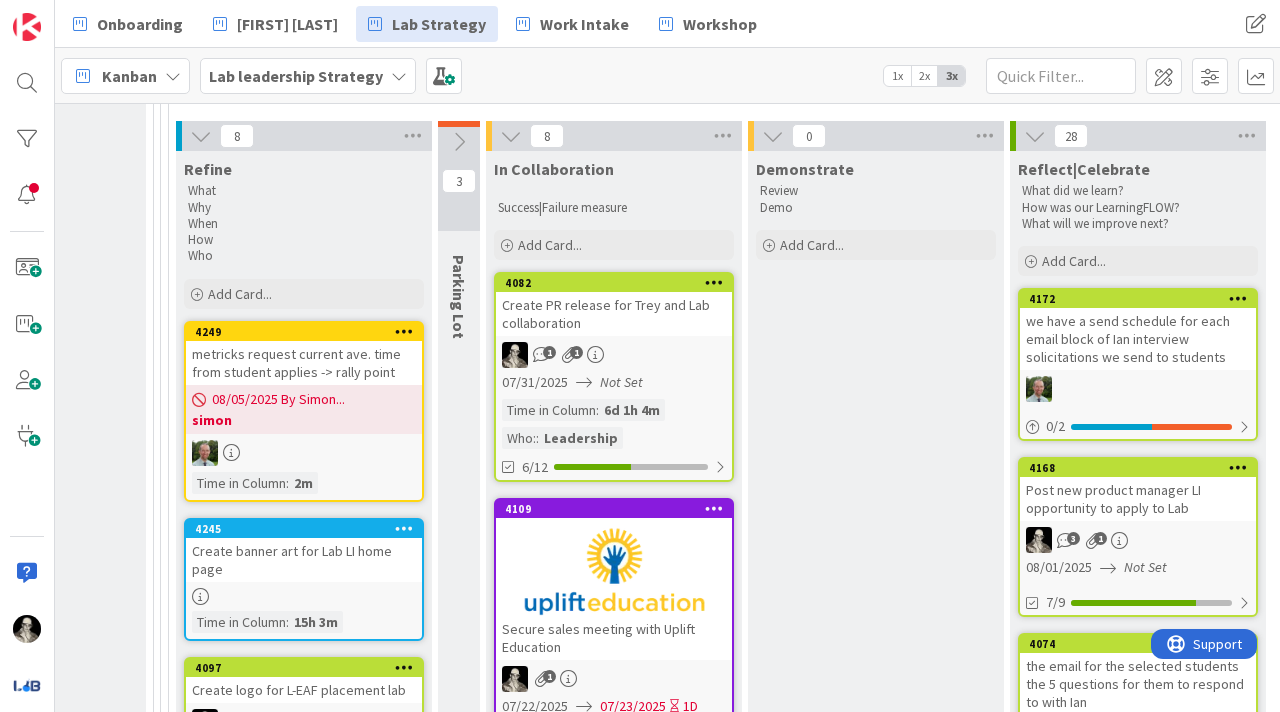 scroll, scrollTop: 608, scrollLeft: 2814, axis: both 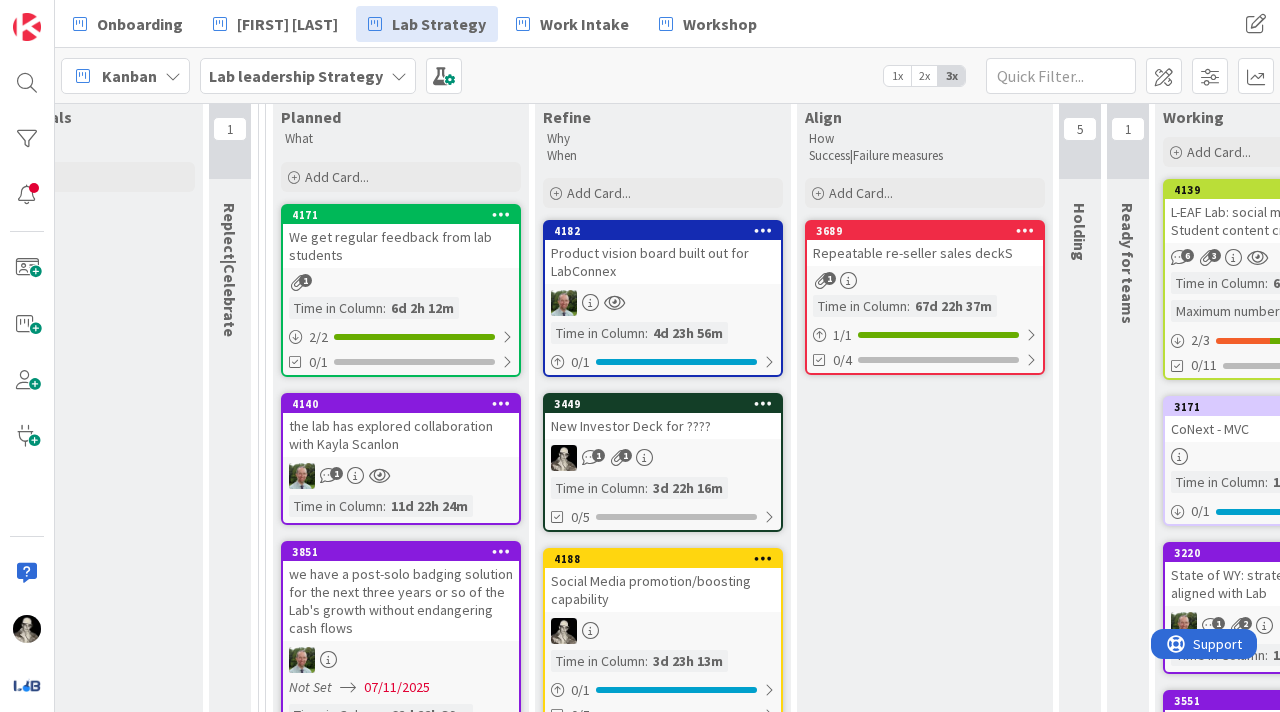 click on "Product vision board built out for LabConnex" at bounding box center [663, 262] 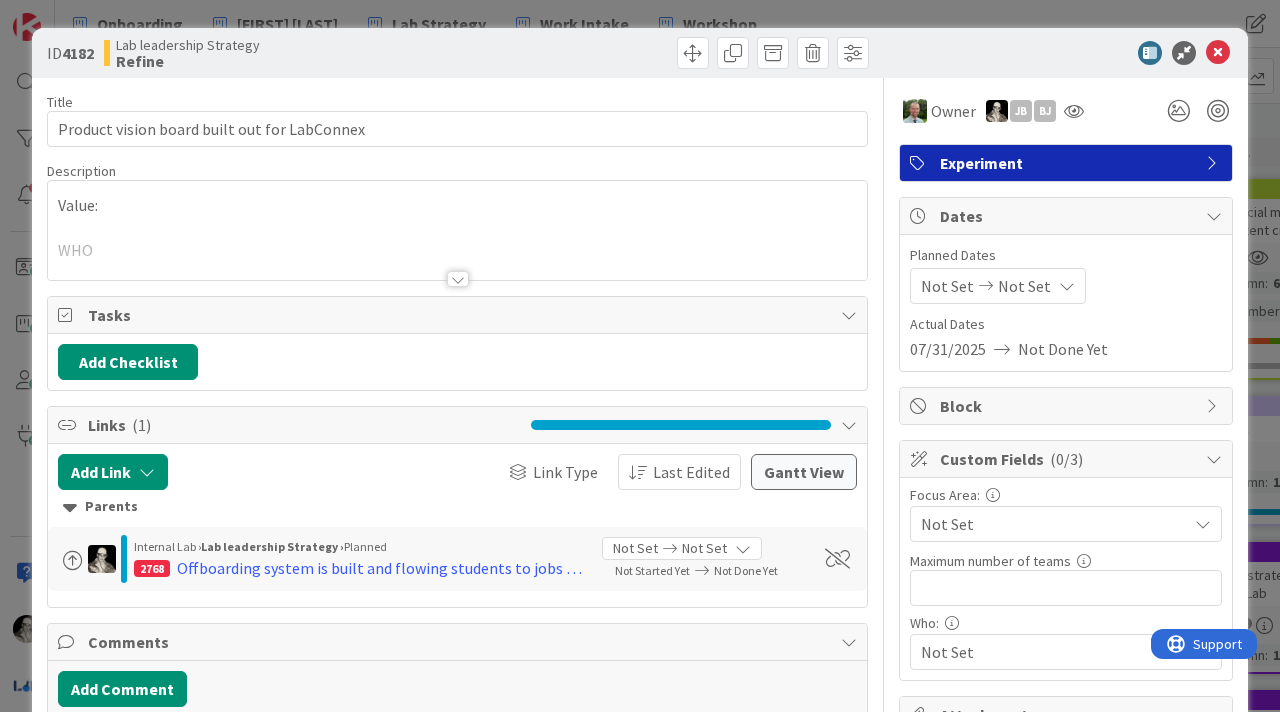 scroll, scrollTop: 0, scrollLeft: 0, axis: both 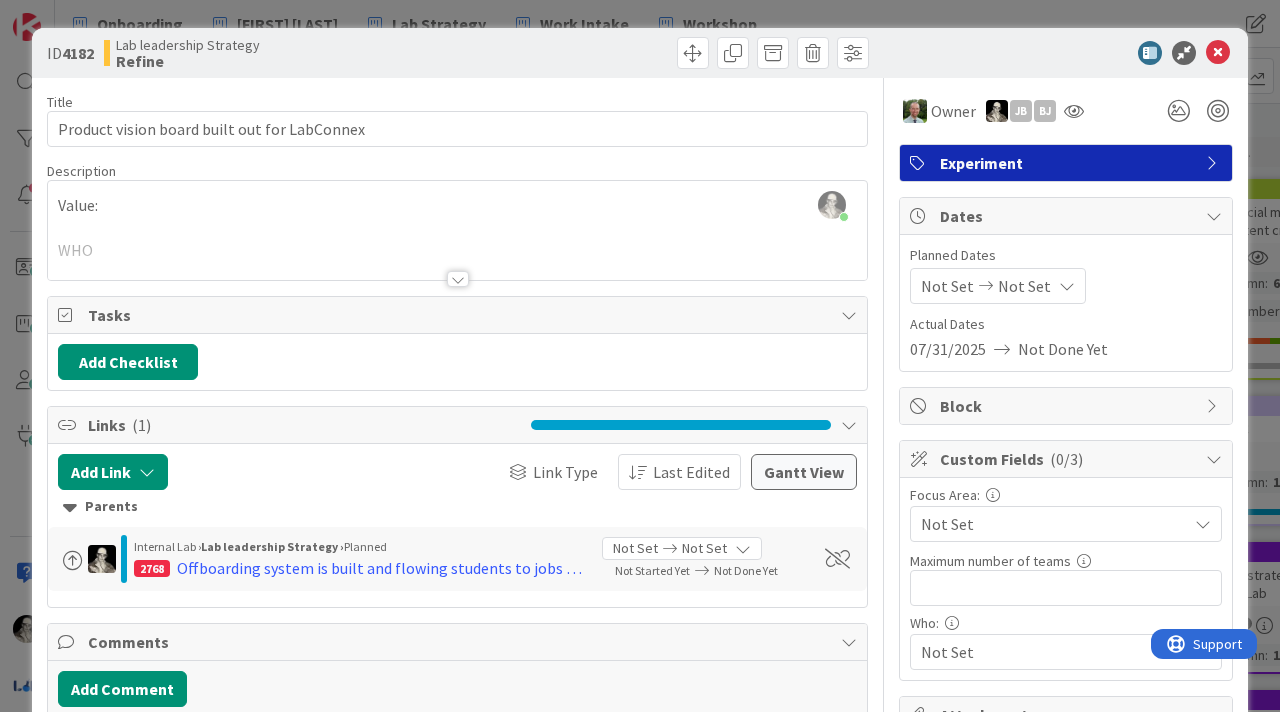 click at bounding box center (458, 279) 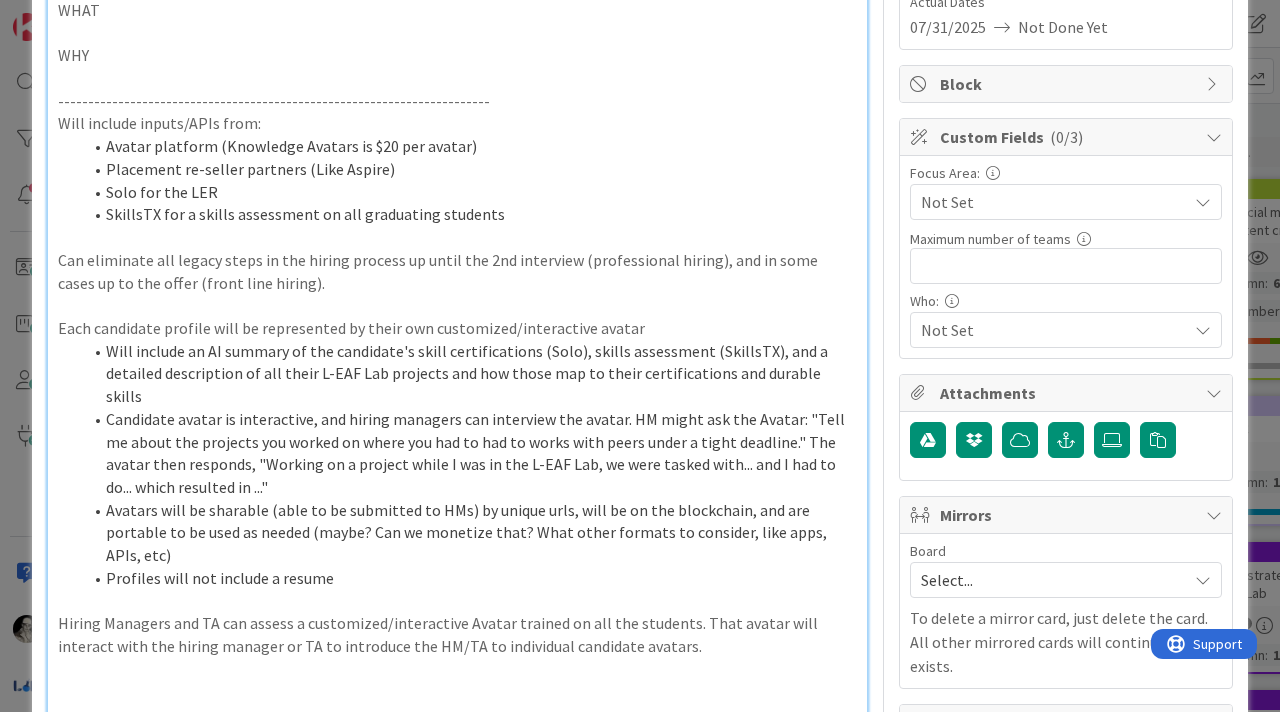 scroll, scrollTop: 320, scrollLeft: 0, axis: vertical 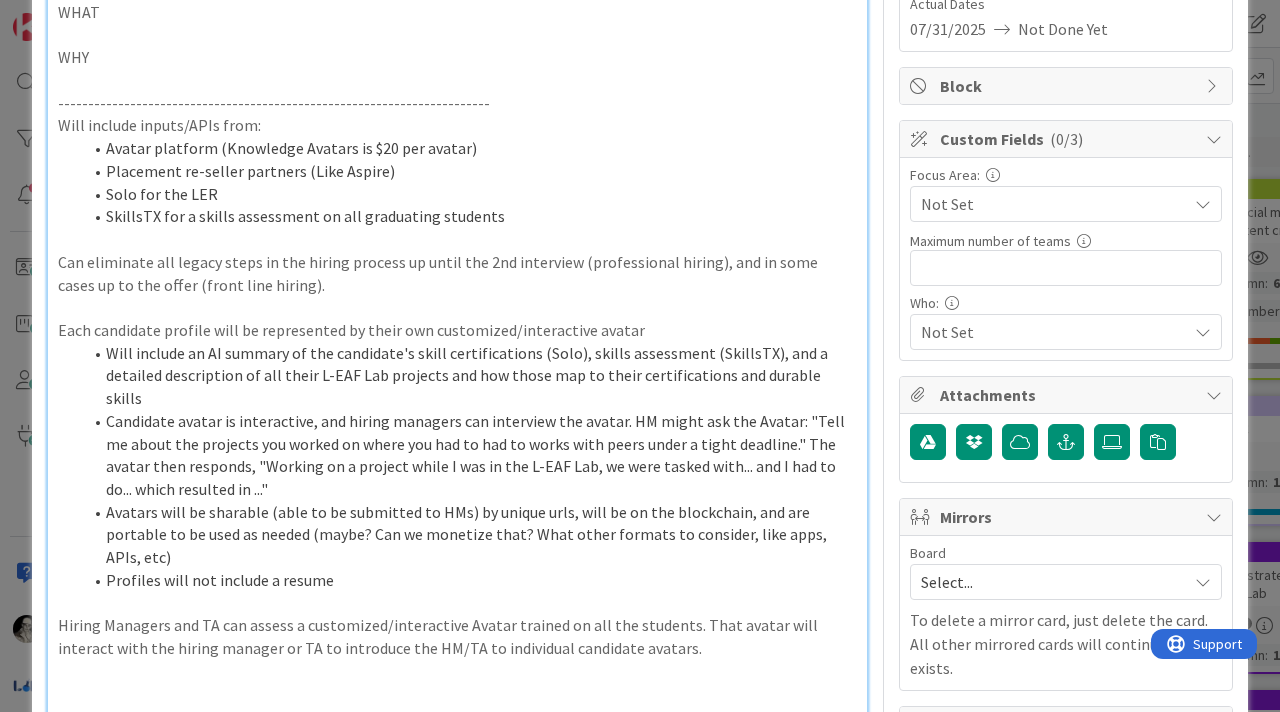 click on "Can eliminate all legacy steps in the hiring process up until the 2nd interview (professional hiring), and in some cases up to the offer (front line hiring)." at bounding box center [457, 273] 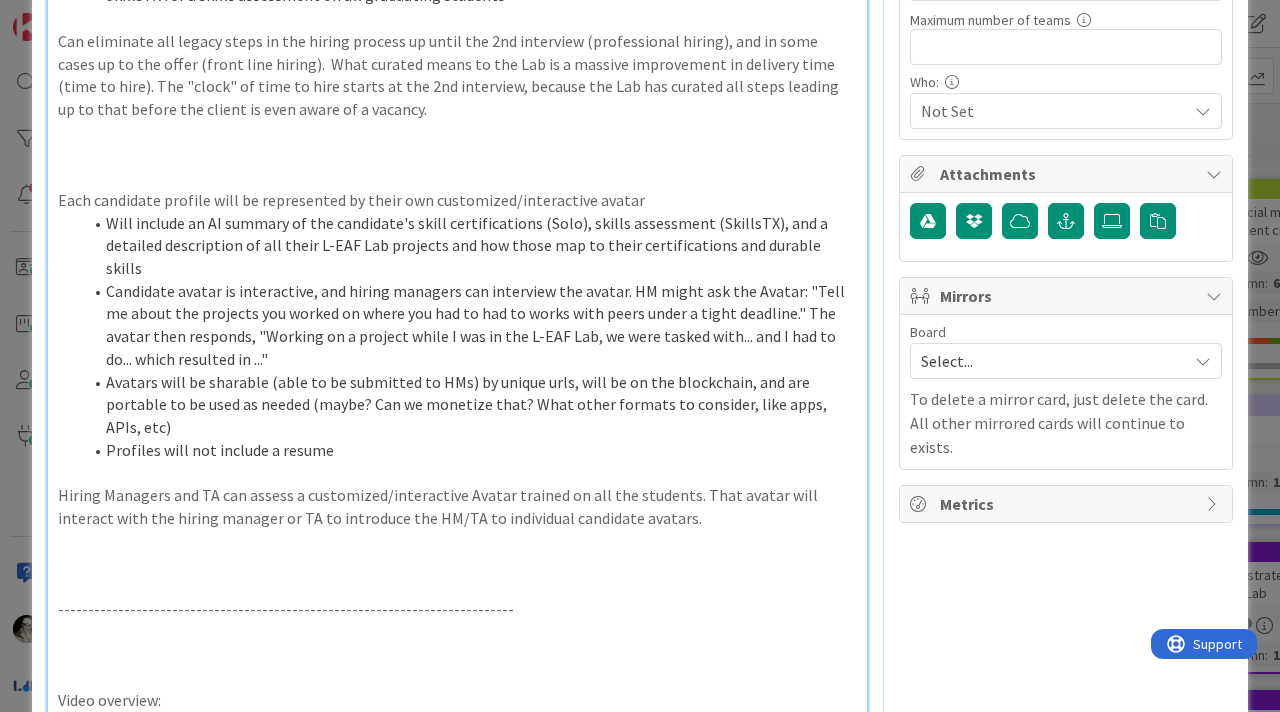 scroll, scrollTop: 547, scrollLeft: 0, axis: vertical 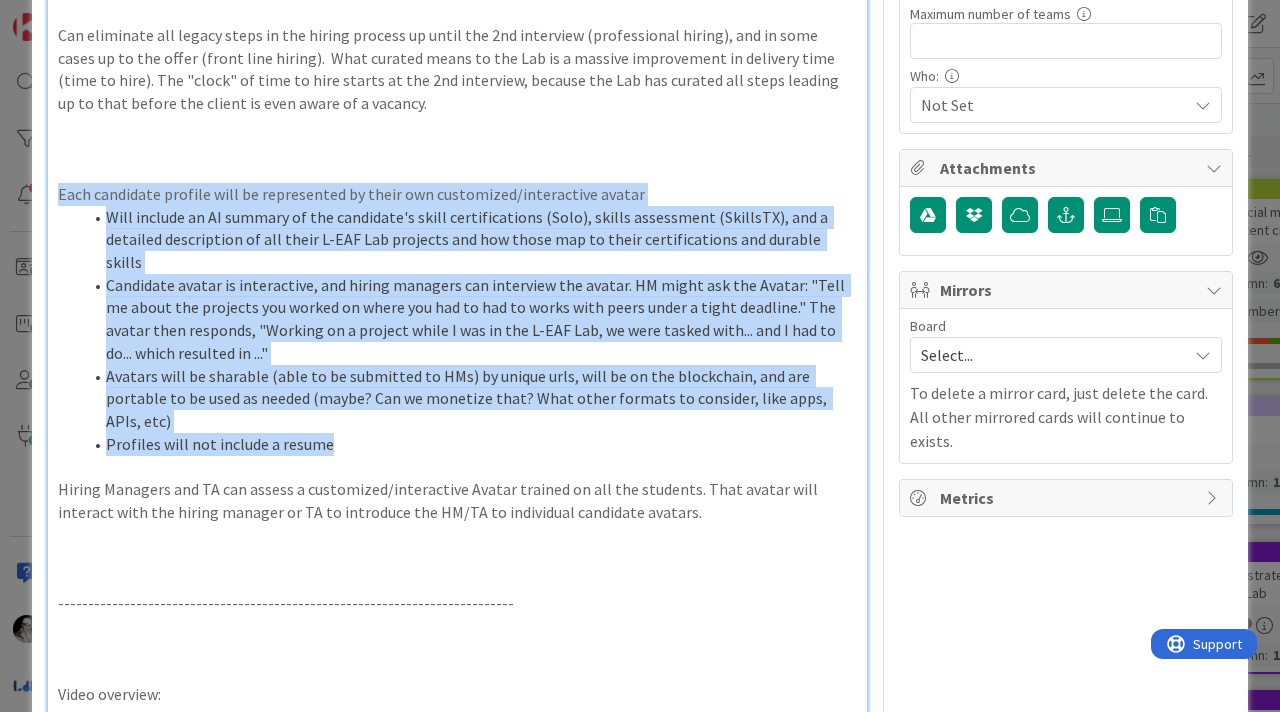 drag, startPoint x: 344, startPoint y: 402, endPoint x: 59, endPoint y: 200, distance: 349.3265 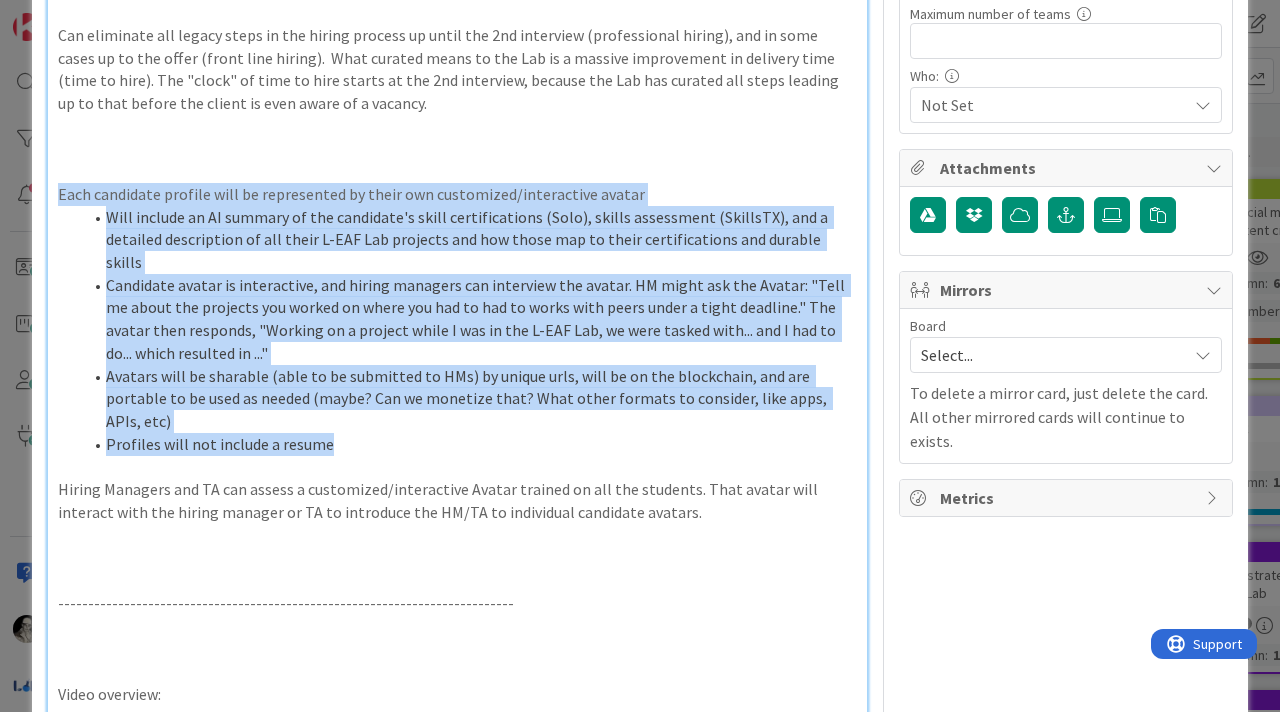 click on "Each candidate profile will be represented by their own customized/interactive avatar" at bounding box center [457, 194] 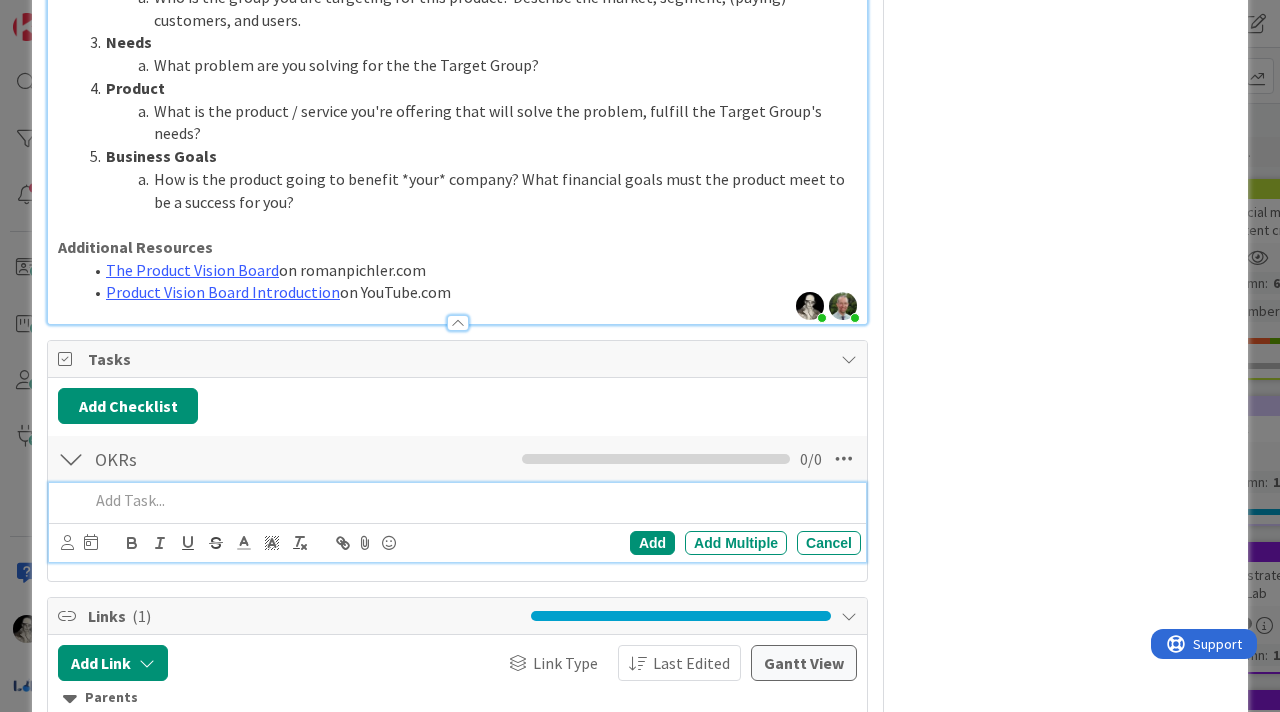 scroll, scrollTop: 1856, scrollLeft: 0, axis: vertical 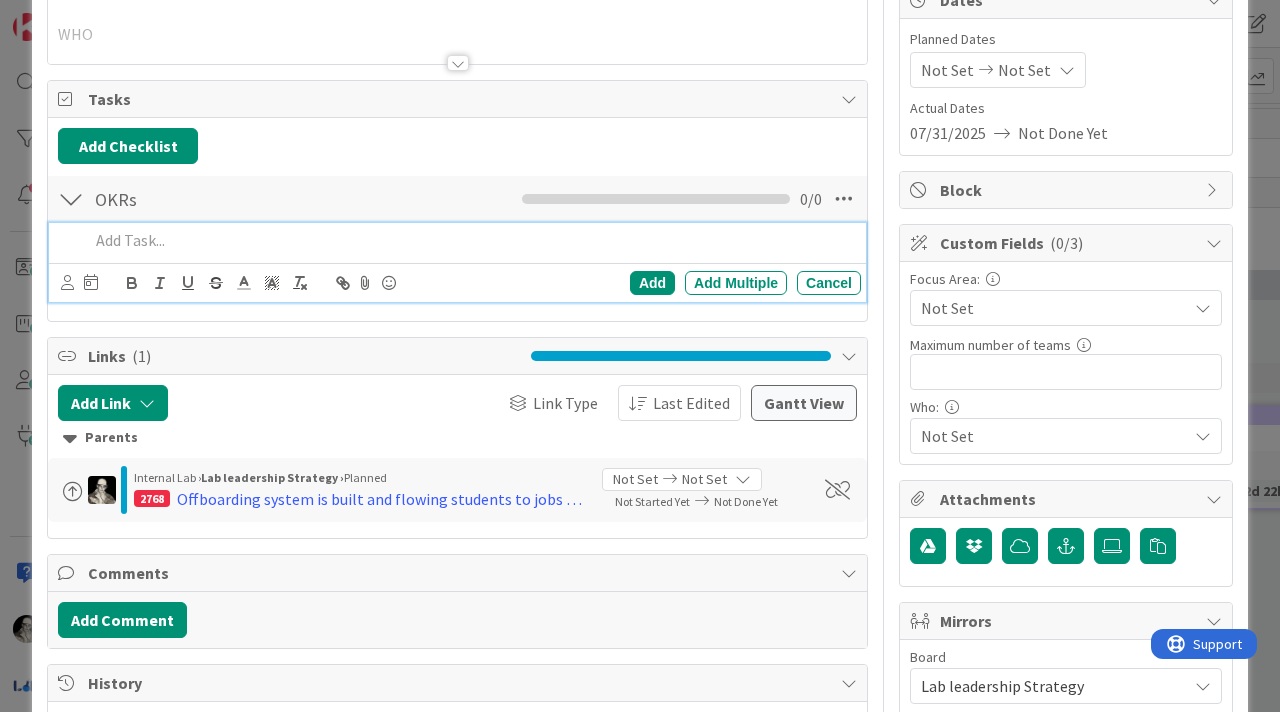 click at bounding box center [471, 240] 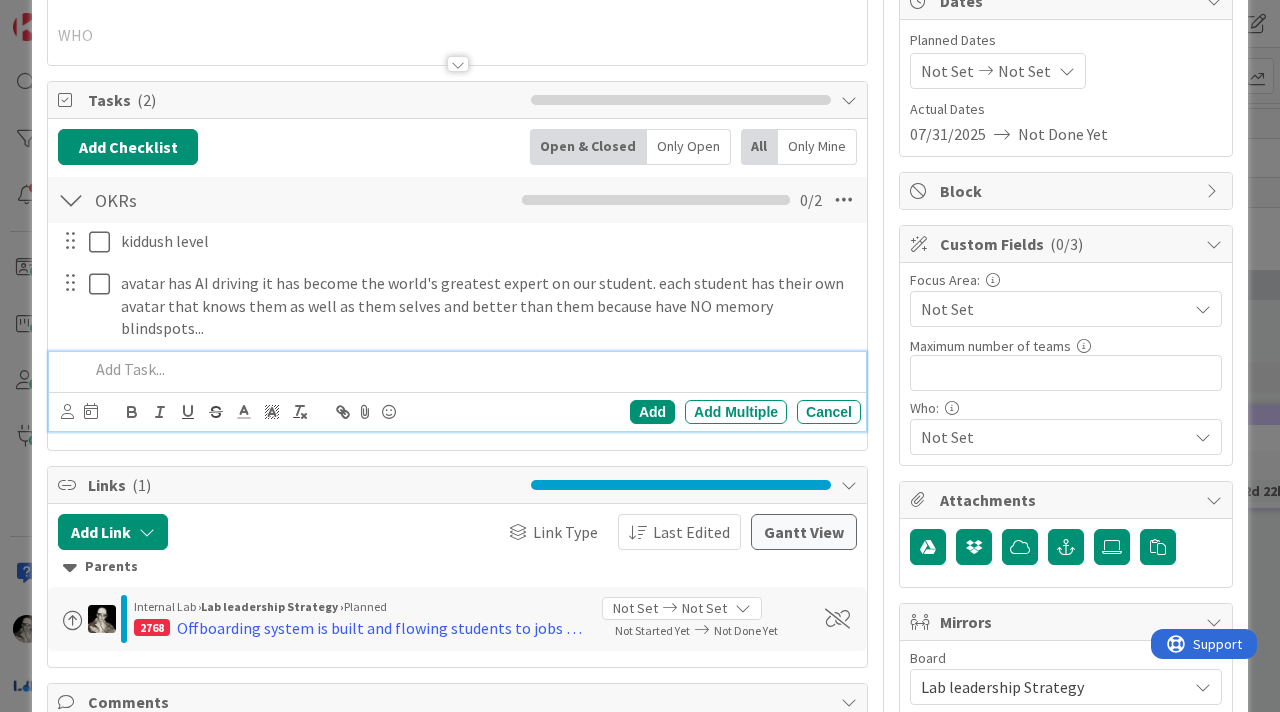 scroll, scrollTop: 278, scrollLeft: 0, axis: vertical 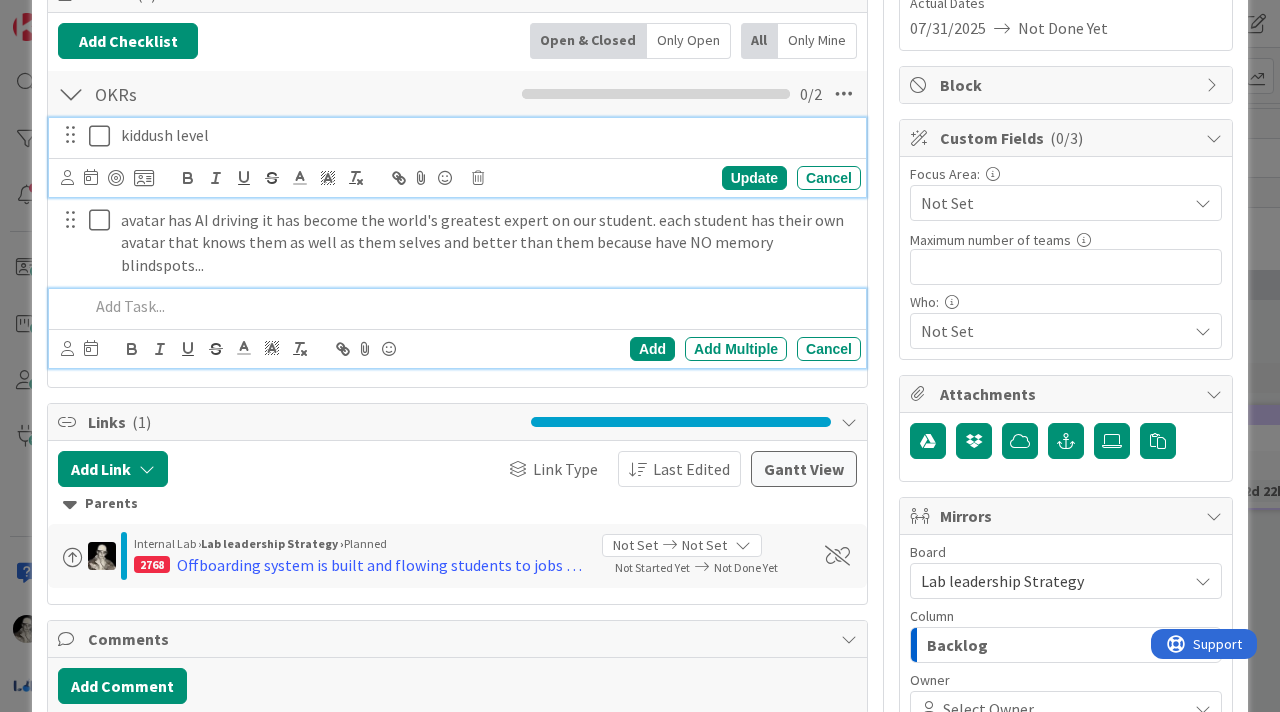 click on "kiddush level Update Cancel" at bounding box center [457, 157] 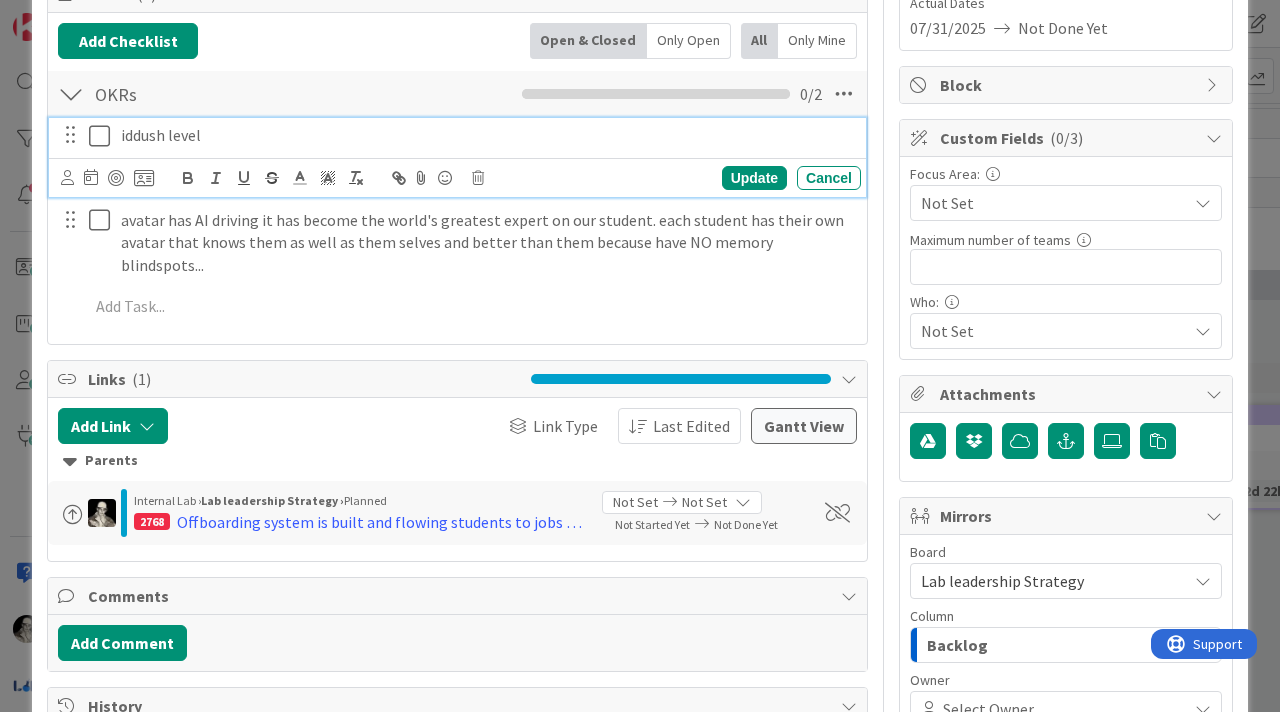 type 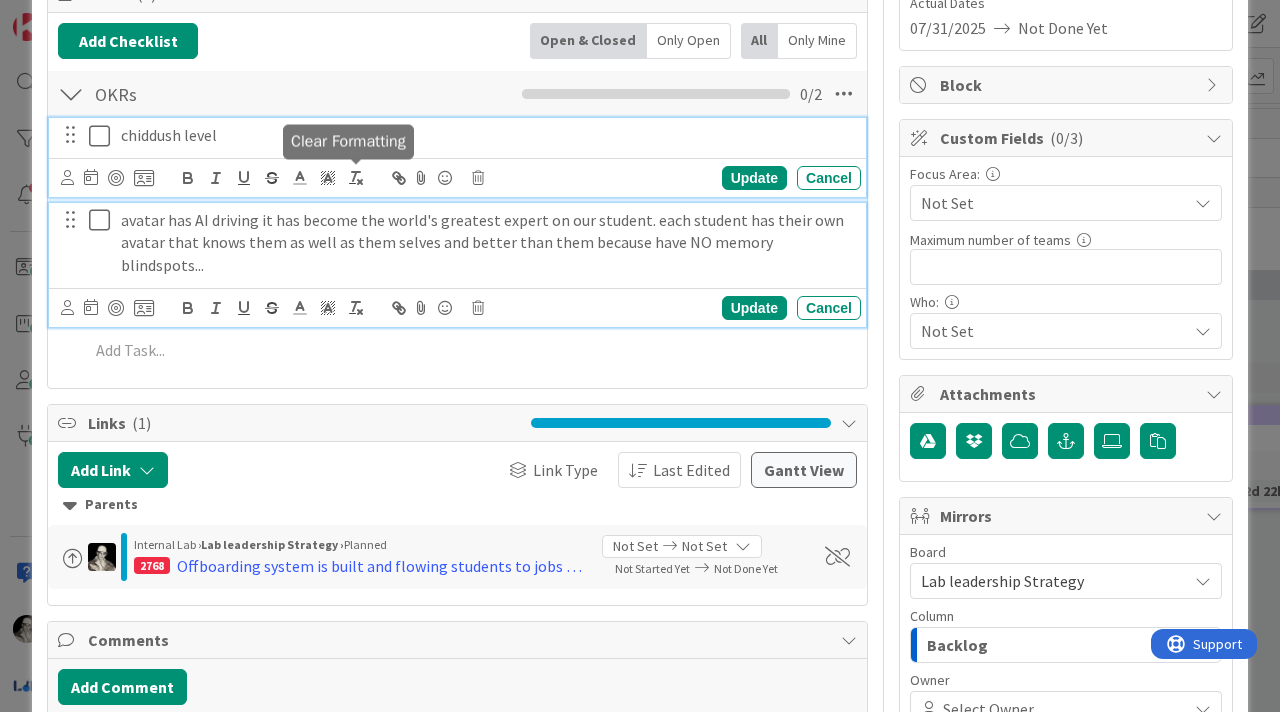 click on "avatar has AI driving it has become the world's greatest expert on our student. each student has their own avatar that knows them as well as them selves and better than them because have NO memory blindspots..." at bounding box center [487, 243] 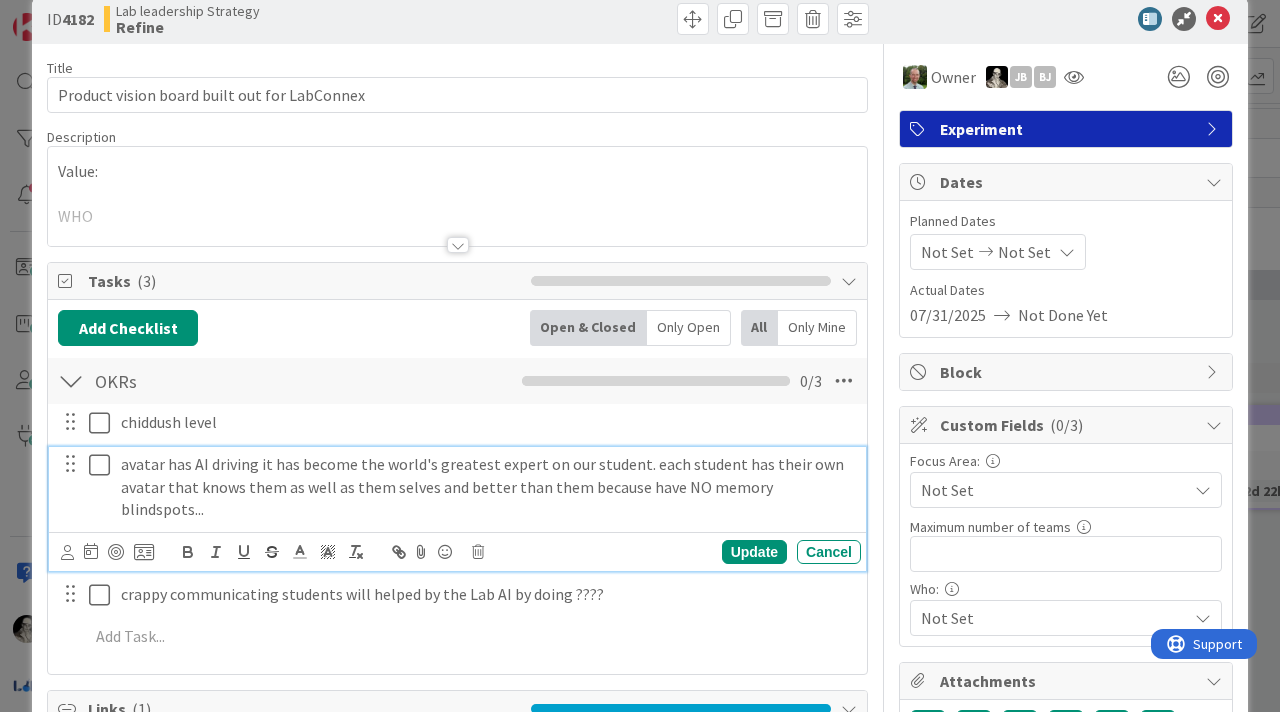 scroll, scrollTop: 30, scrollLeft: 0, axis: vertical 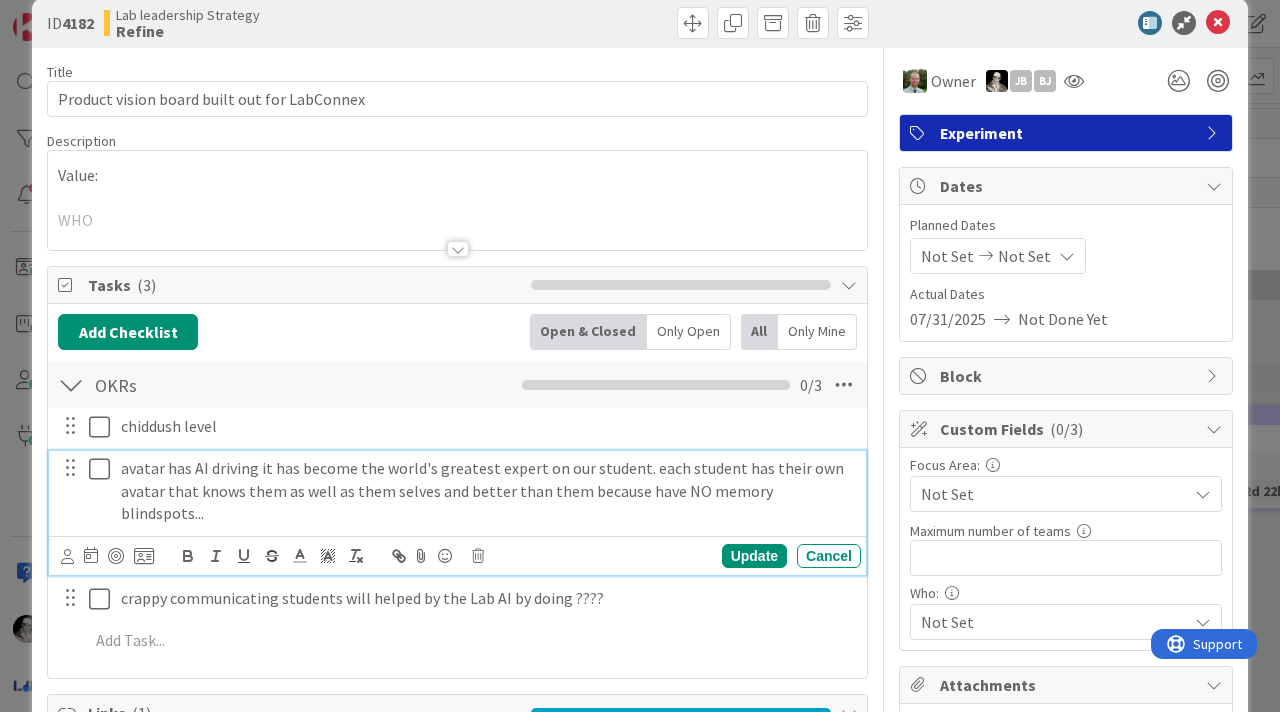 click at bounding box center [458, 249] 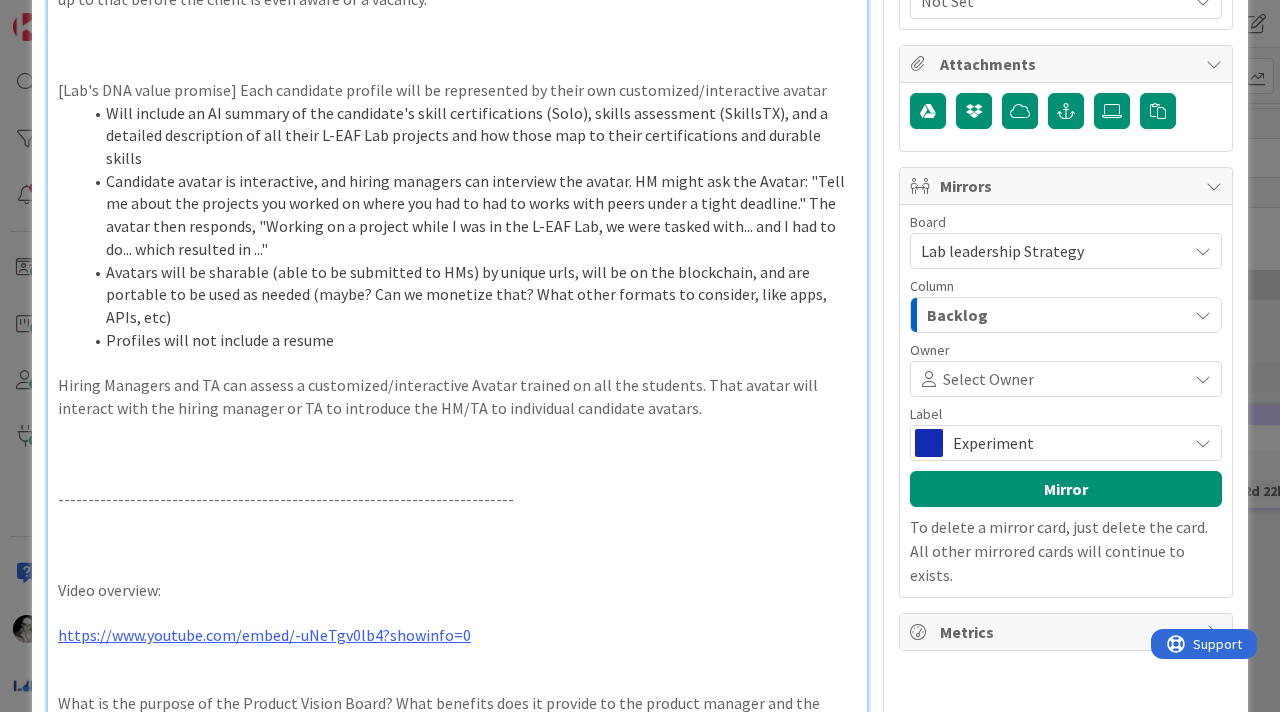 scroll, scrollTop: 660, scrollLeft: 0, axis: vertical 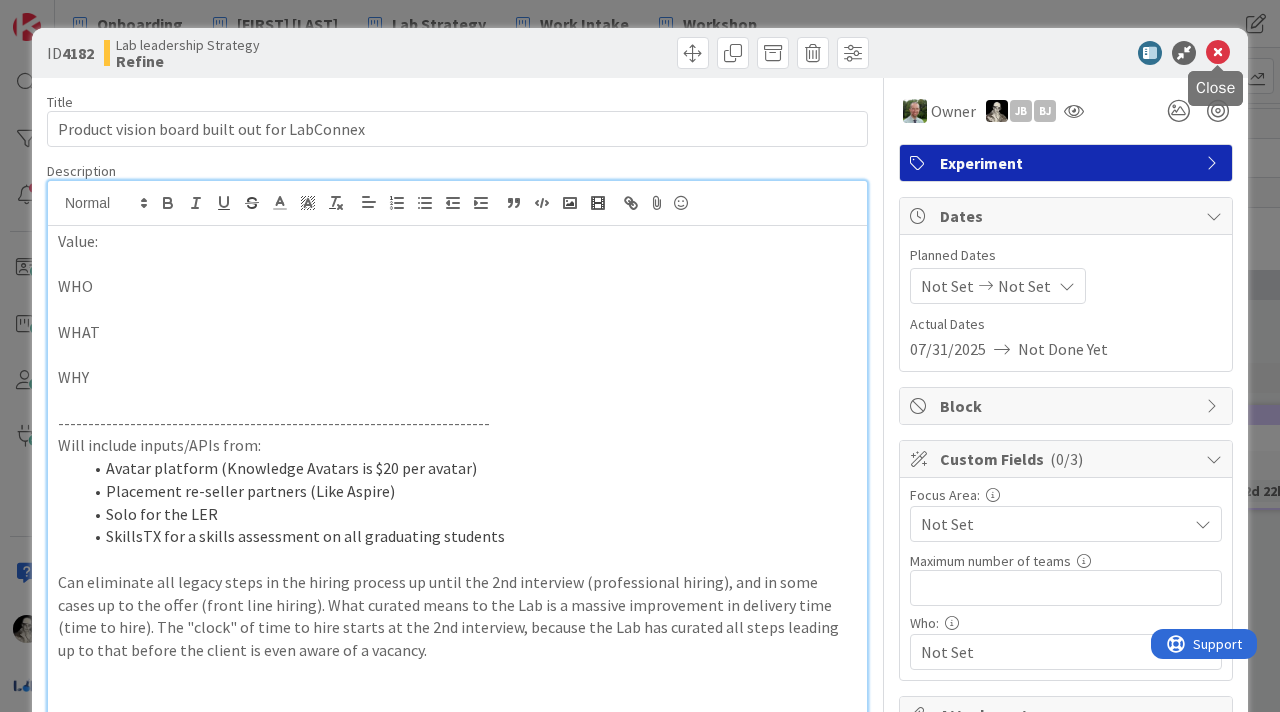 click at bounding box center [1218, 53] 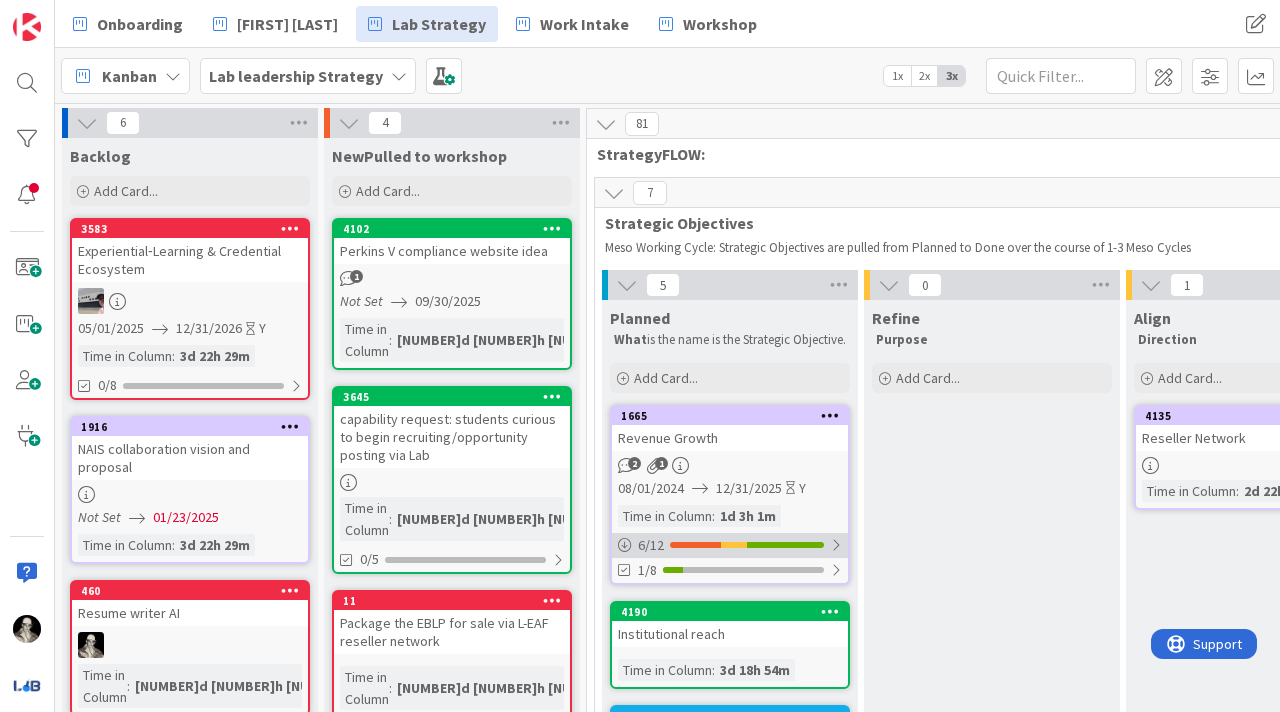 scroll, scrollTop: 0, scrollLeft: 0, axis: both 